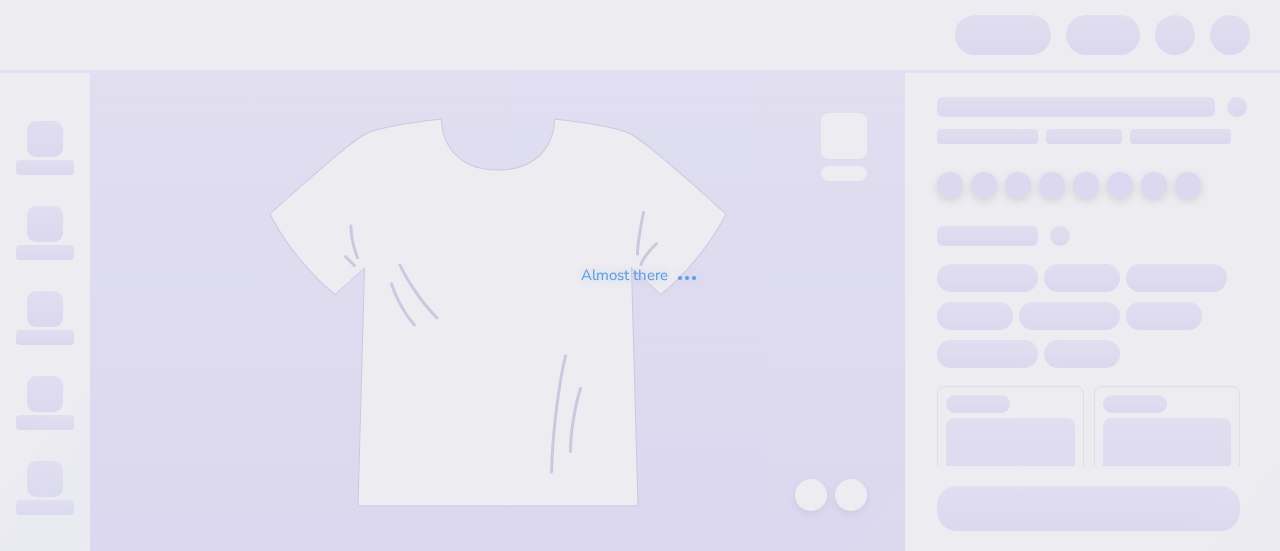 scroll, scrollTop: 0, scrollLeft: 0, axis: both 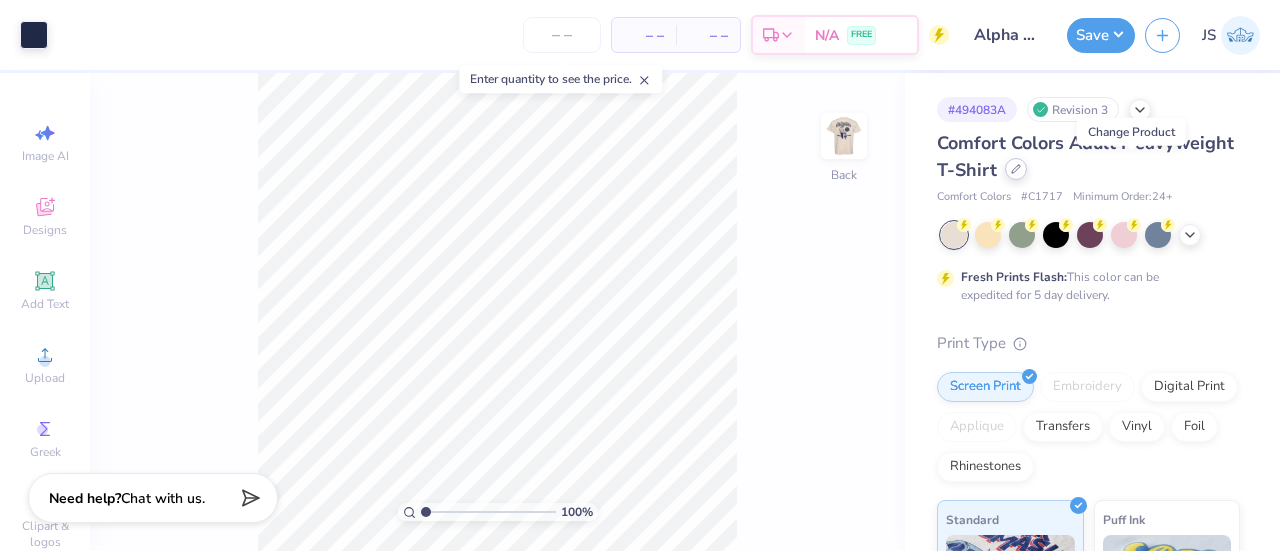 click 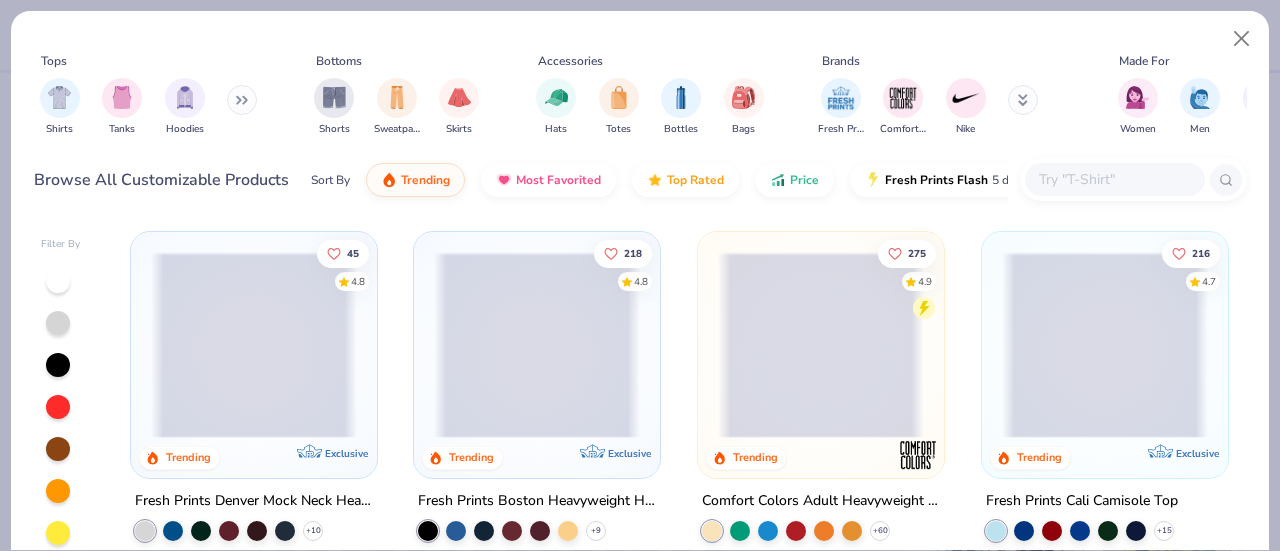 click at bounding box center [242, 100] 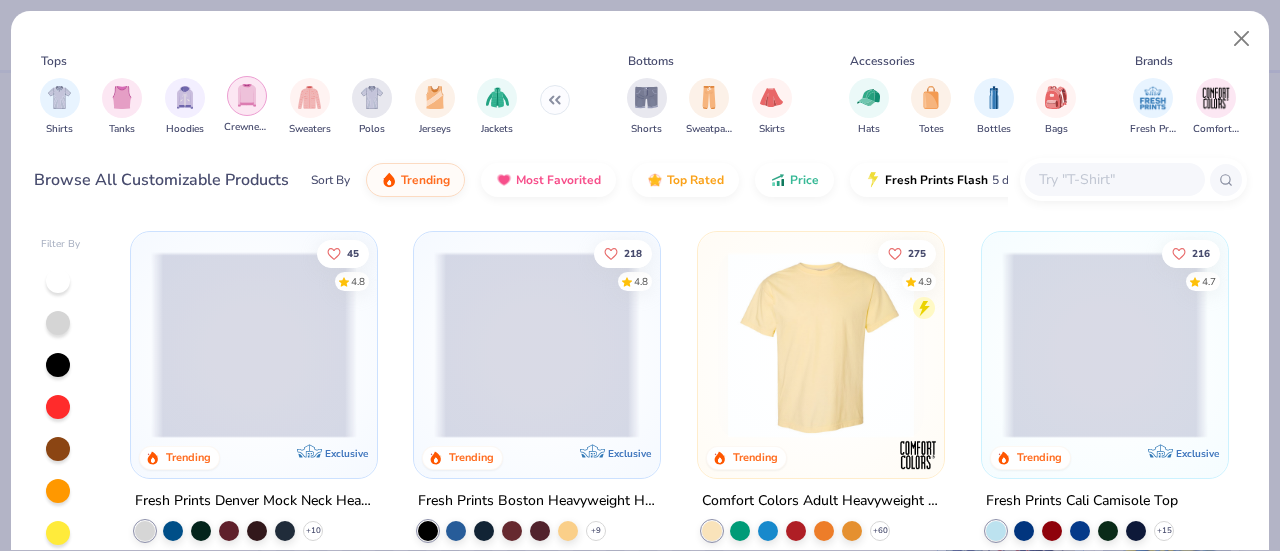 click at bounding box center [247, 95] 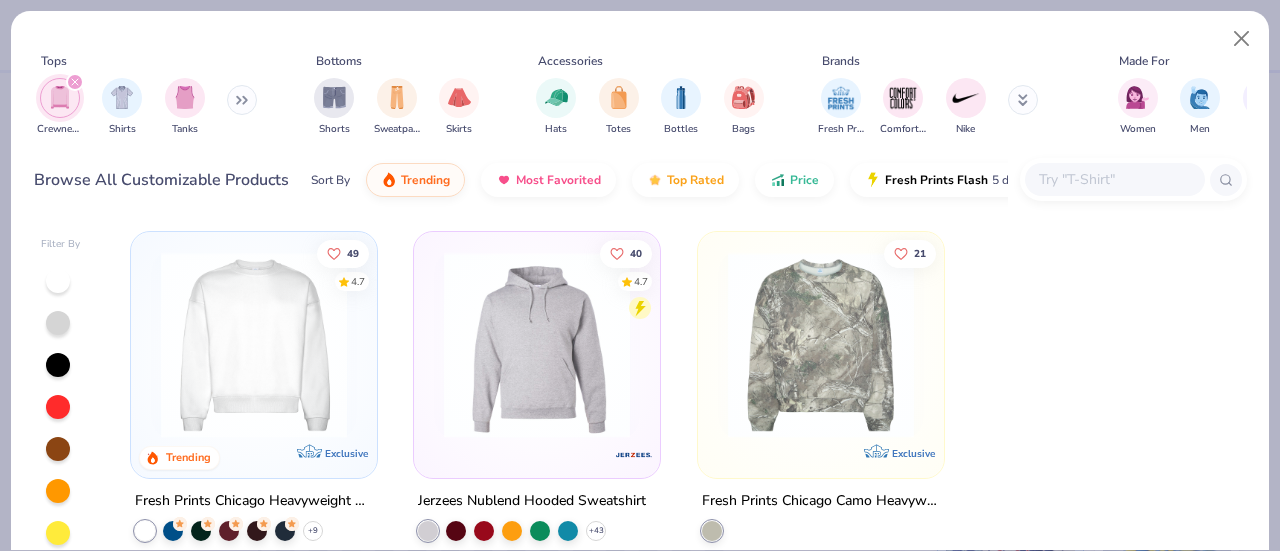 click at bounding box center [60, 98] 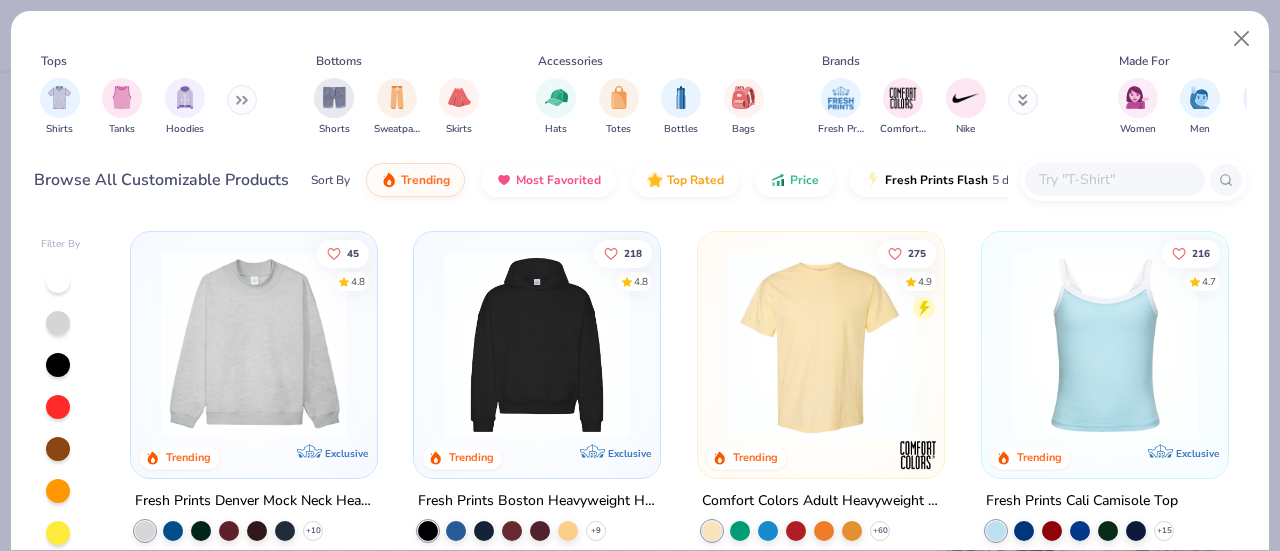 click at bounding box center [1114, 179] 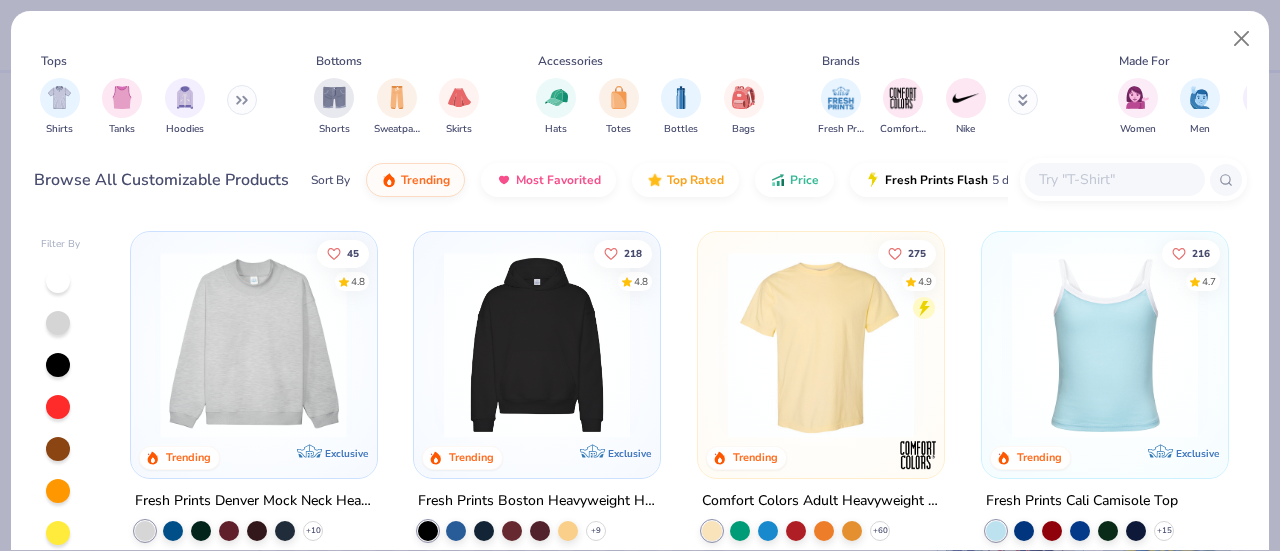 click at bounding box center [48, 345] 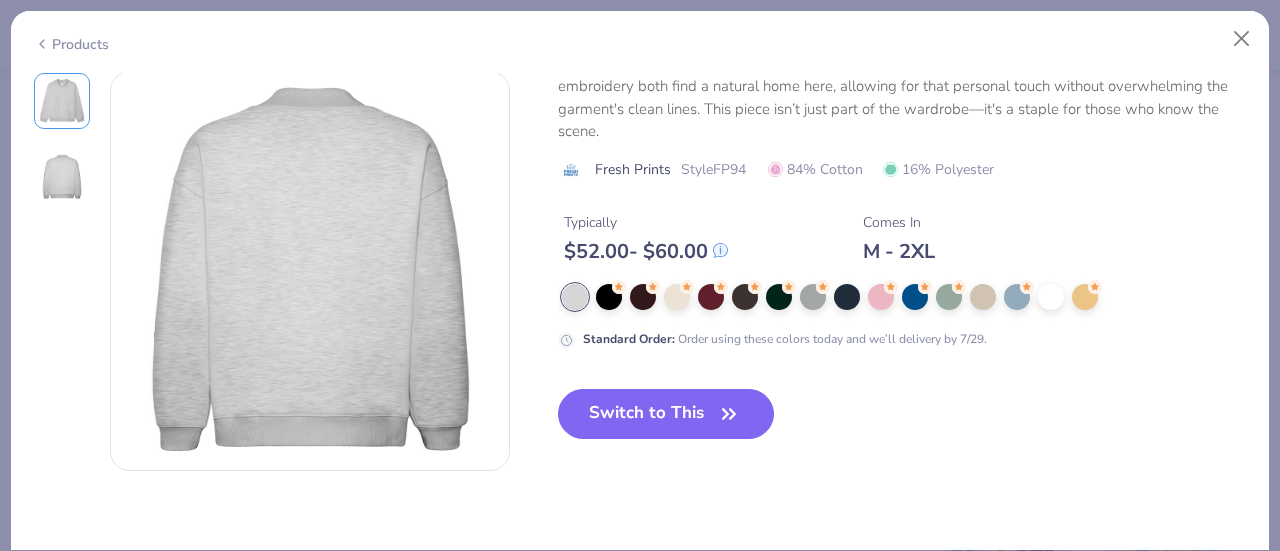 scroll, scrollTop: 451, scrollLeft: 0, axis: vertical 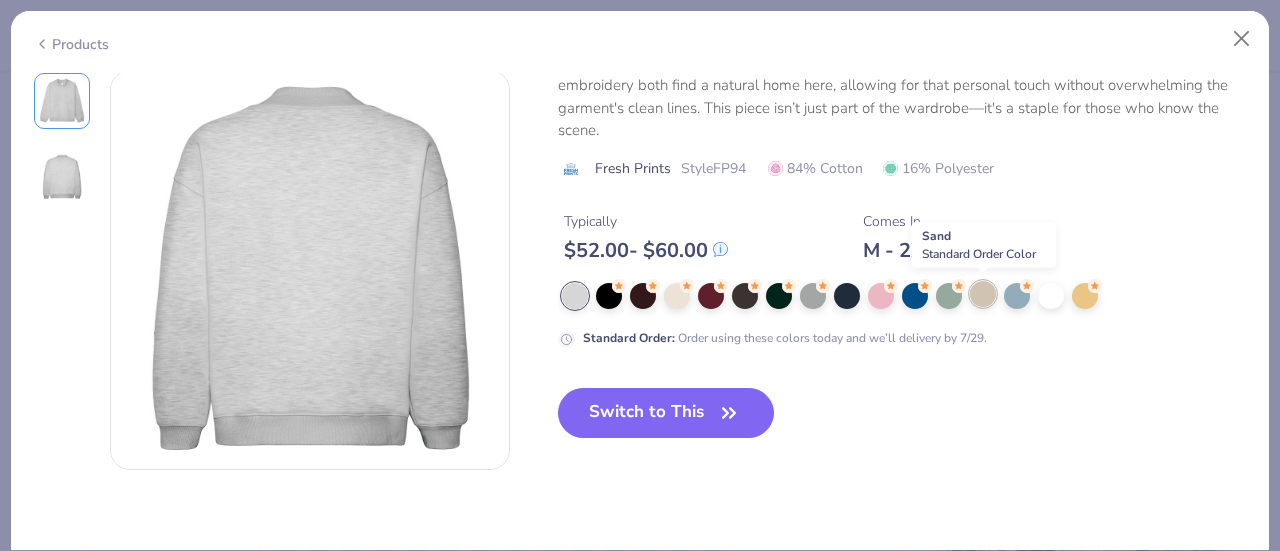 click at bounding box center (983, 294) 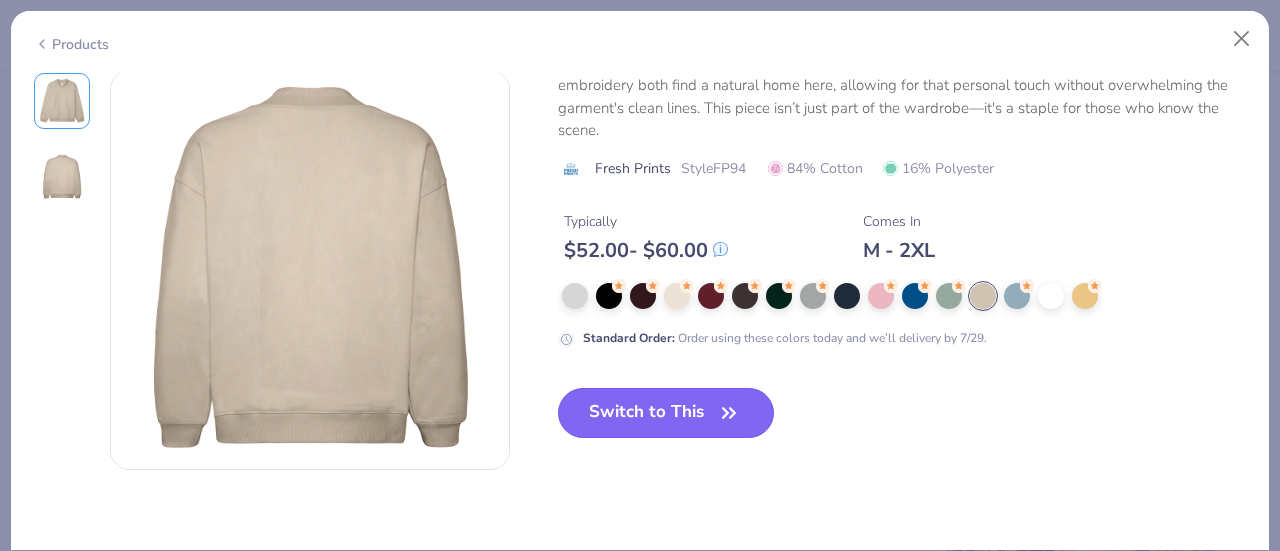 click on "Switch to This" at bounding box center (666, 413) 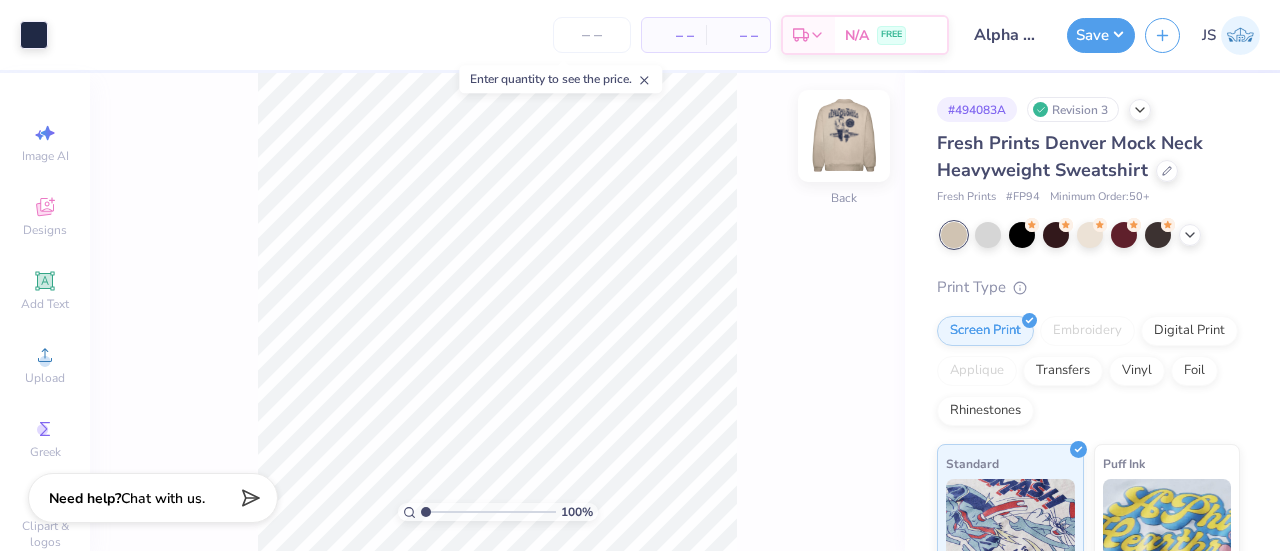 click at bounding box center (844, 136) 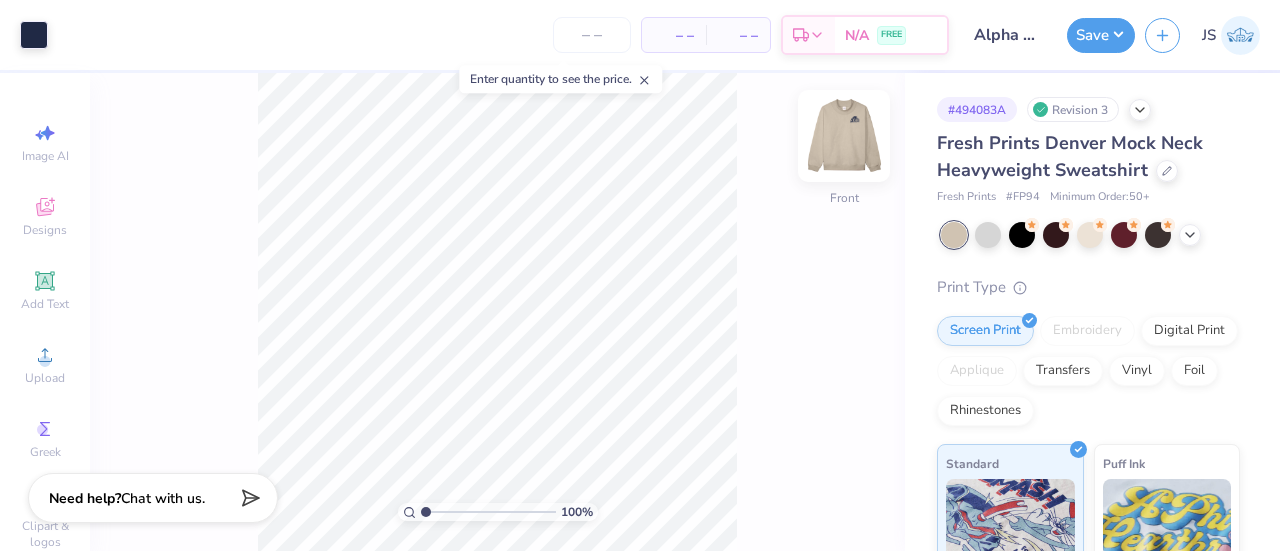 click at bounding box center [844, 136] 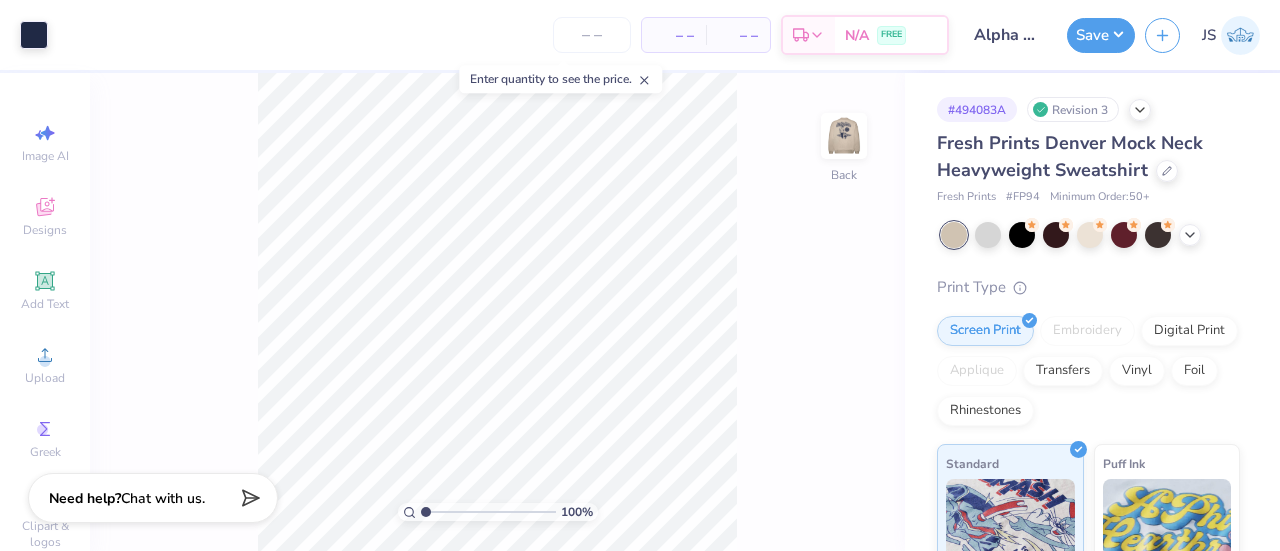 click on "# FP94" at bounding box center [1023, 197] 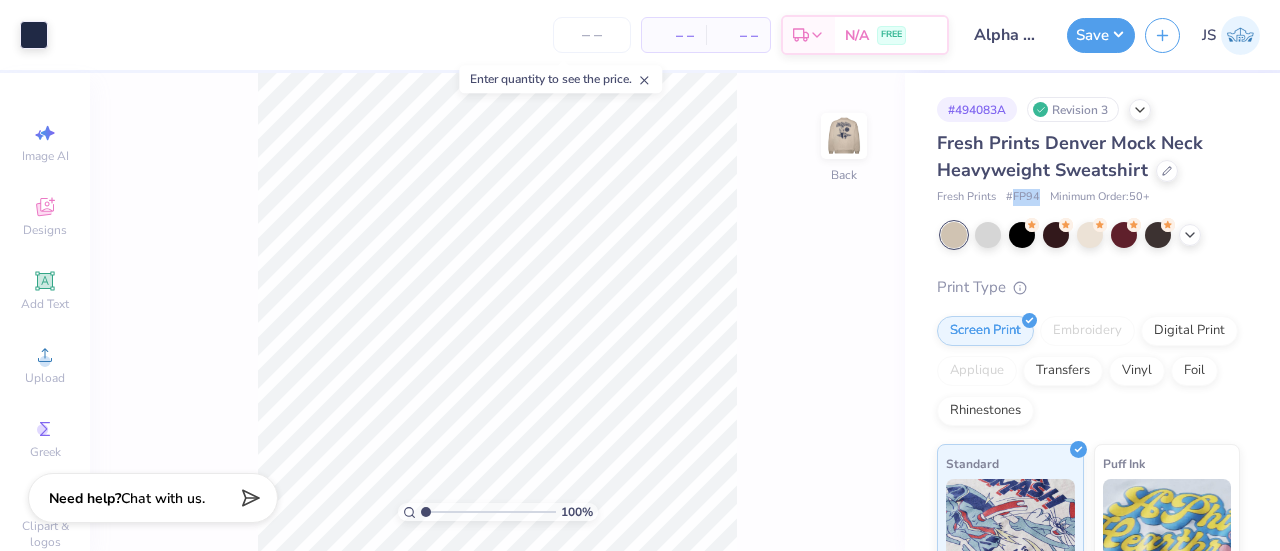 click on "# FP94" at bounding box center [1023, 197] 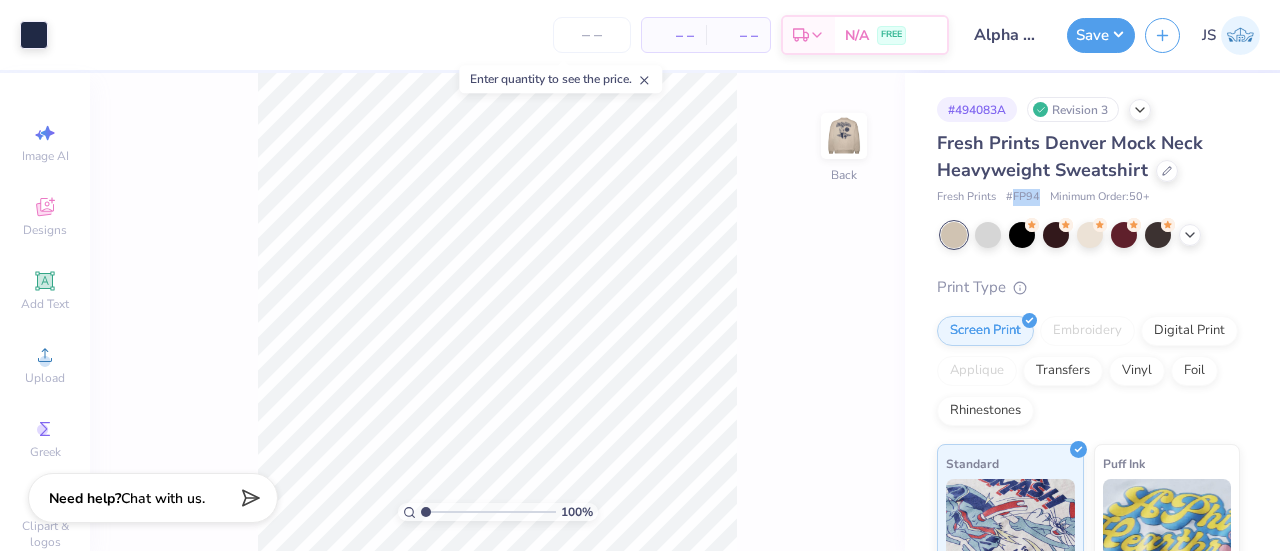 copy on "FP94" 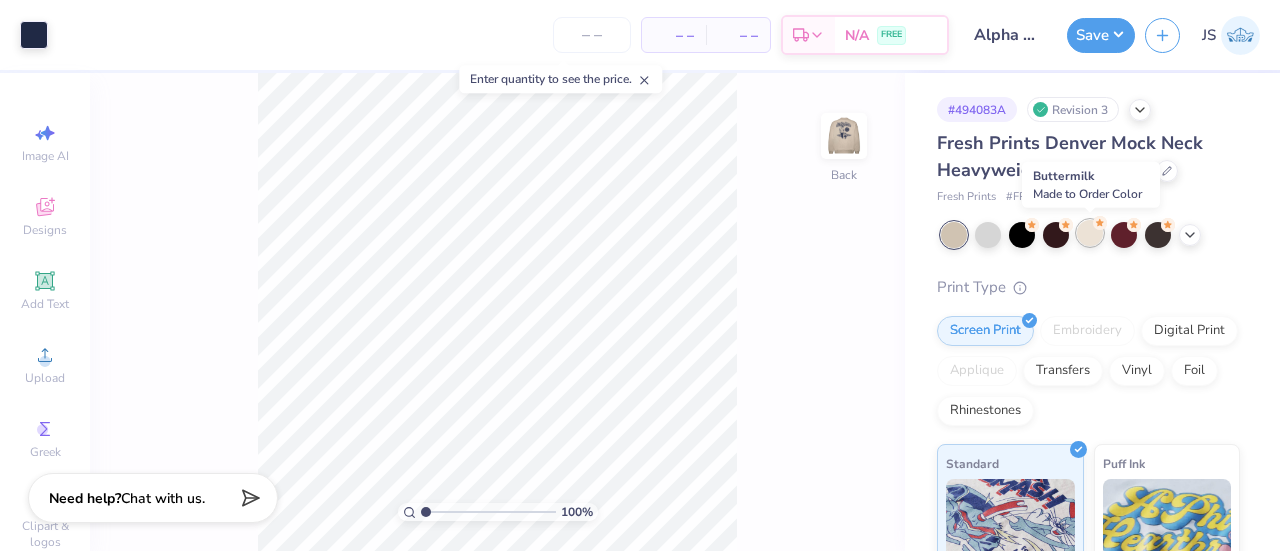 click at bounding box center (1090, 233) 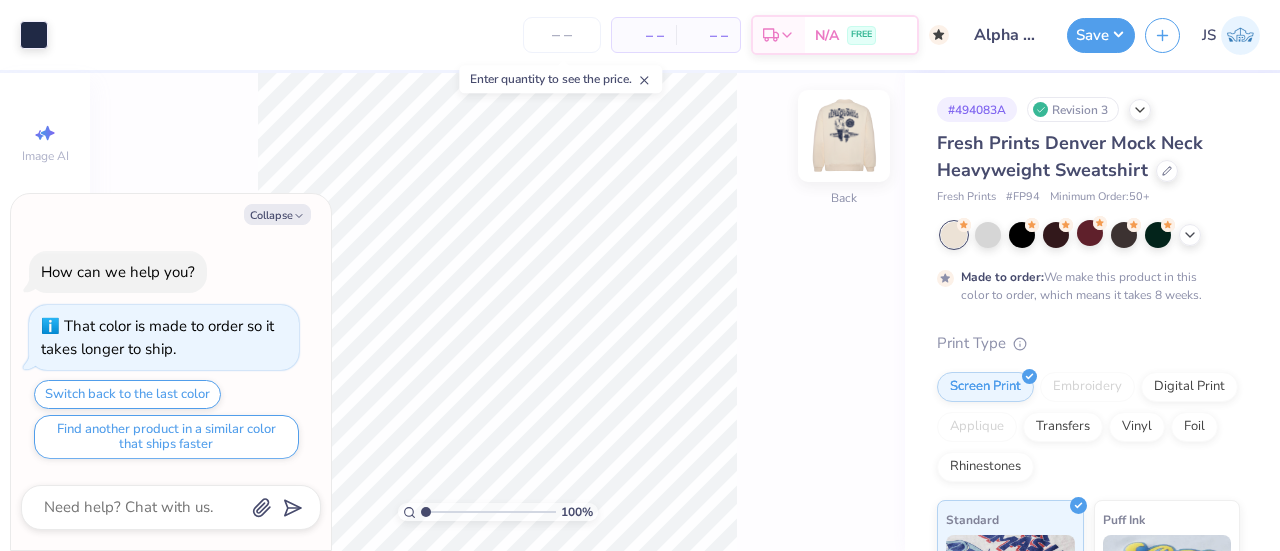 click at bounding box center (844, 136) 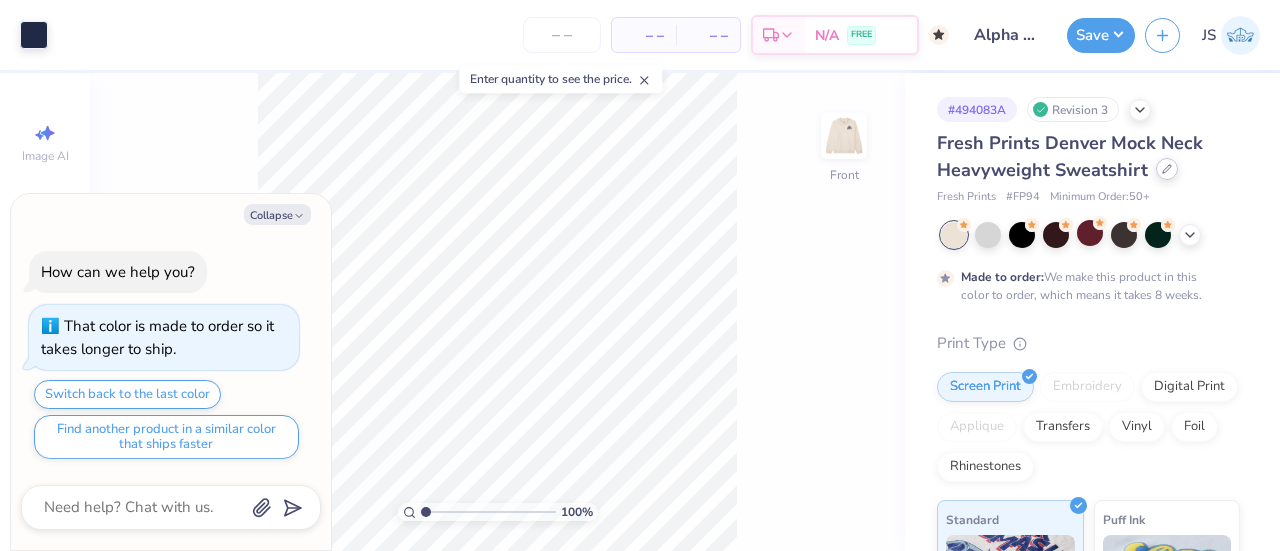 click at bounding box center [1167, 169] 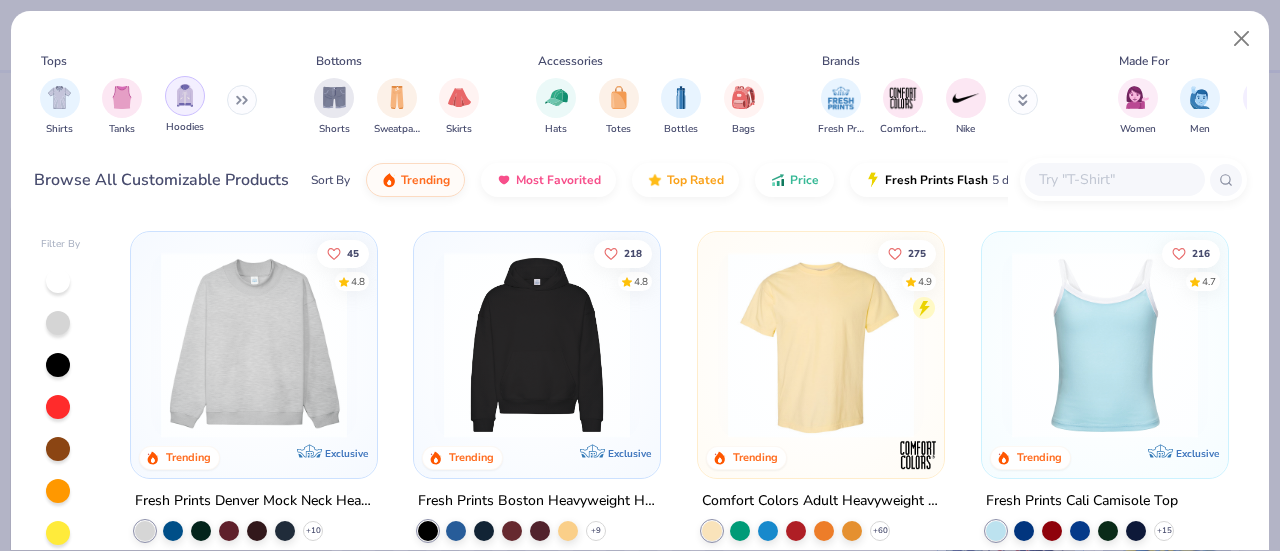 click at bounding box center (185, 95) 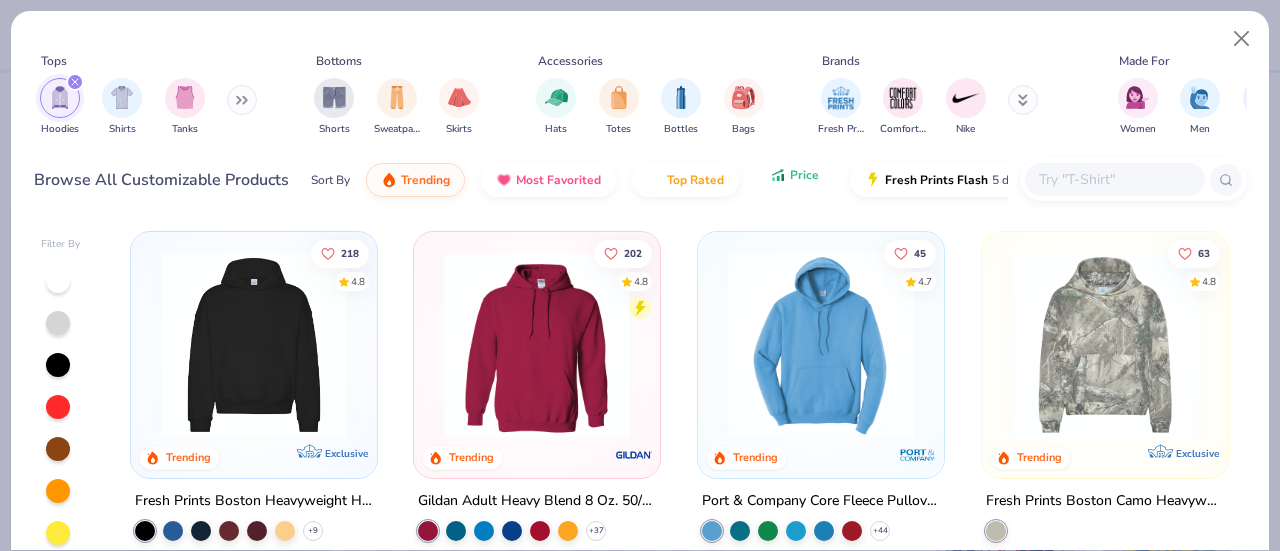 click on "Price" at bounding box center (794, 175) 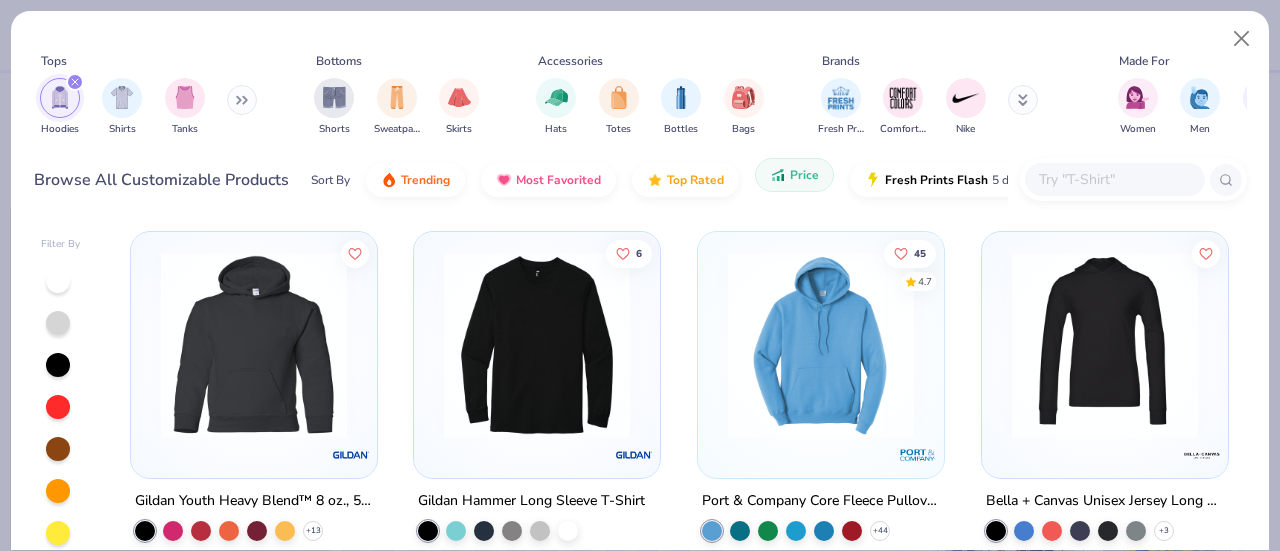 click on "Price" at bounding box center (794, 175) 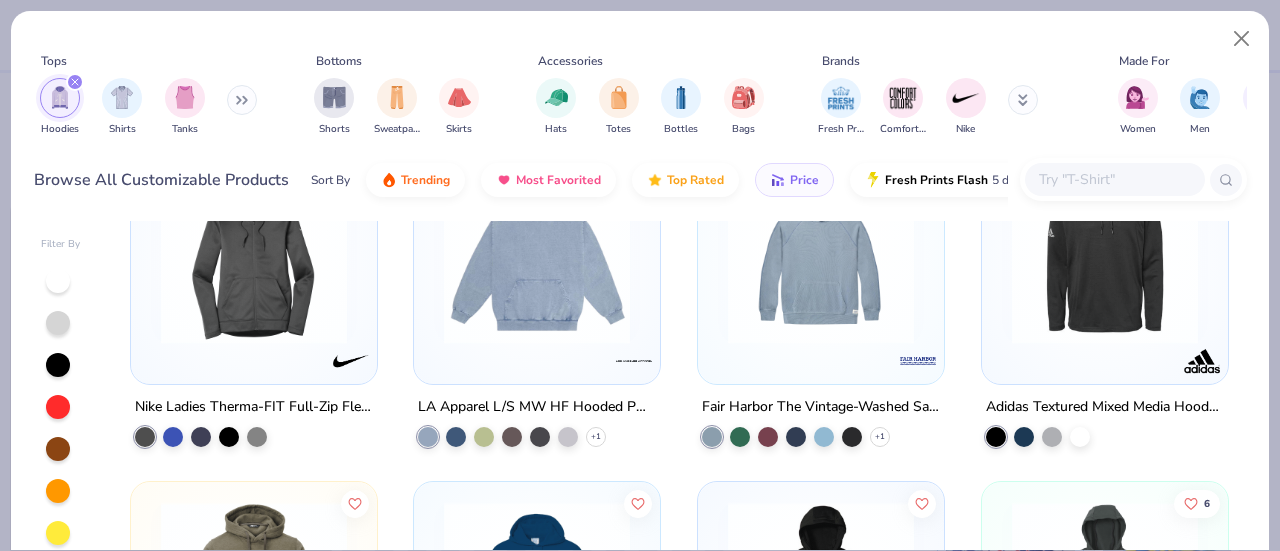 scroll, scrollTop: 2190, scrollLeft: 0, axis: vertical 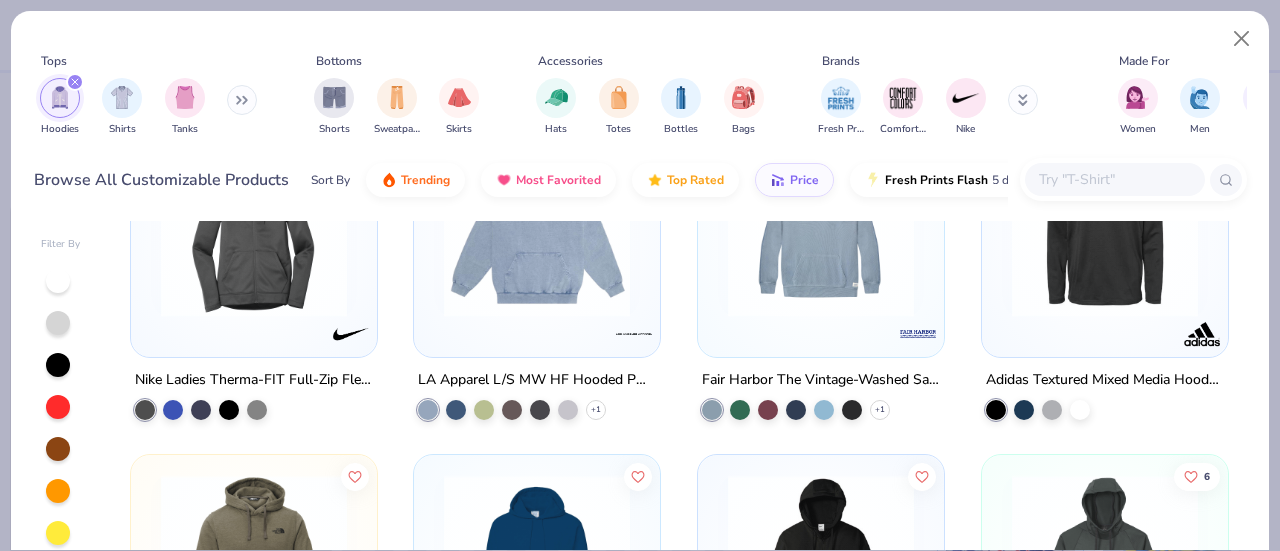 click at bounding box center [537, 228] 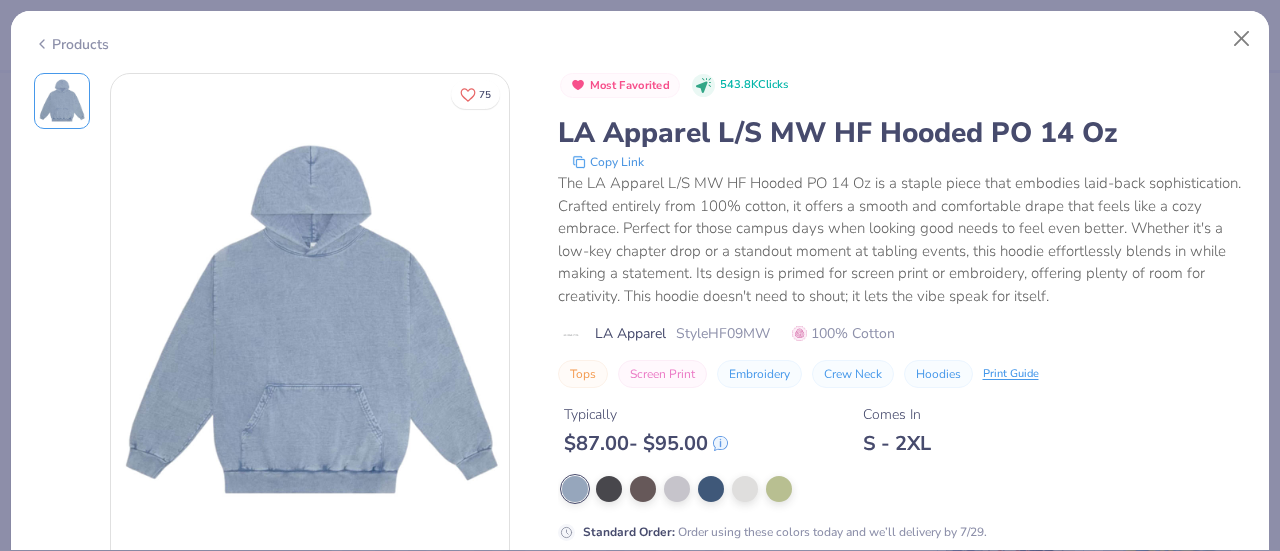 click on "$ 87.00  - $ 95.00" at bounding box center [646, 443] 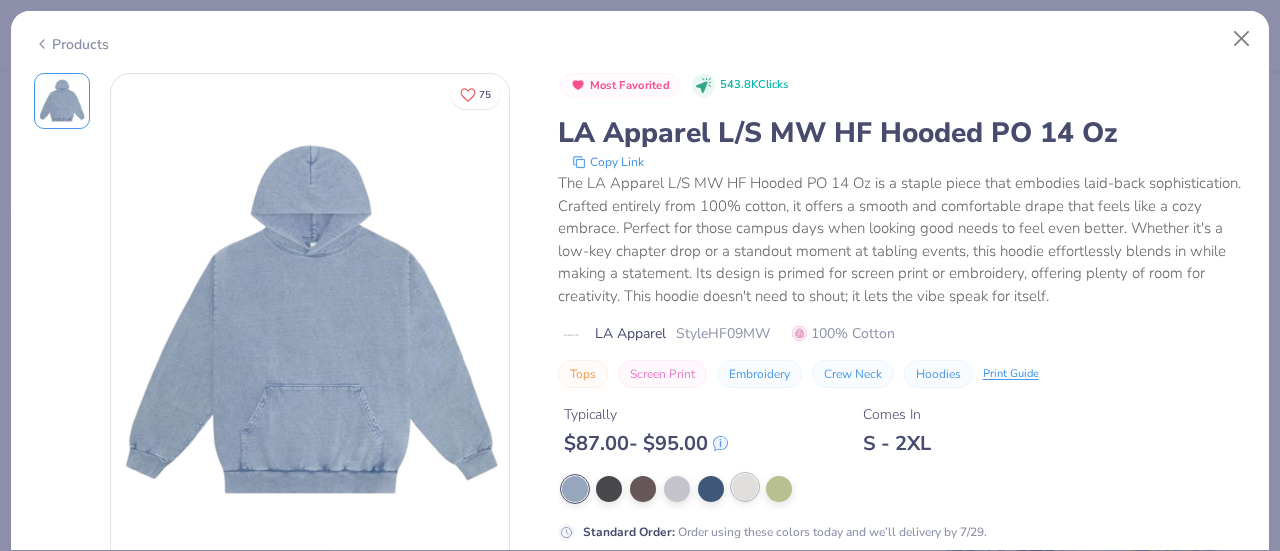 click at bounding box center [745, 487] 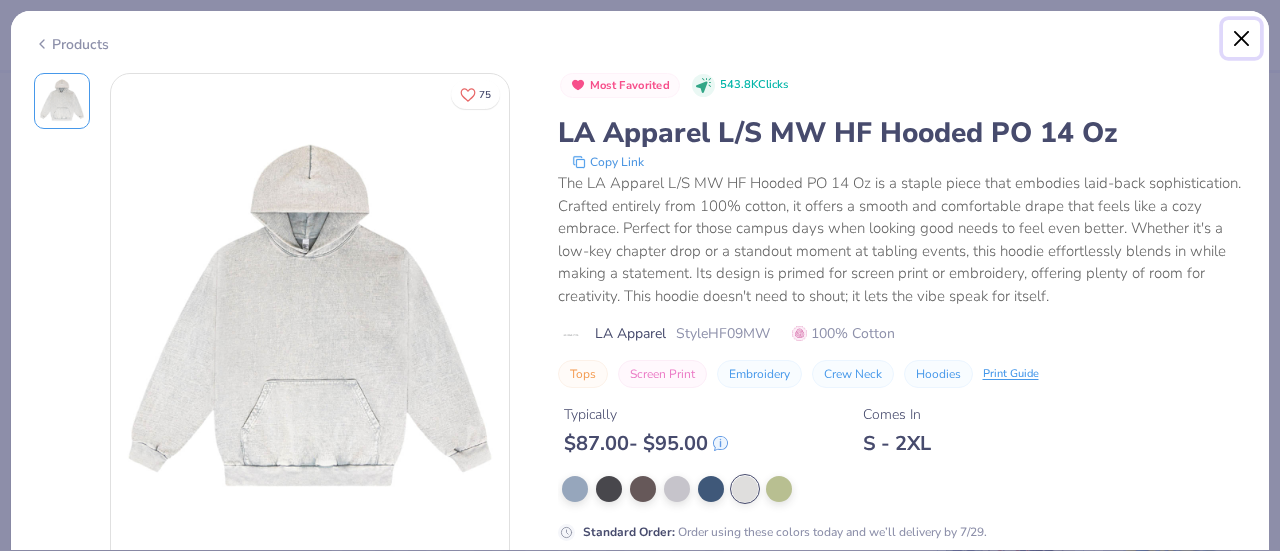 click at bounding box center [1242, 39] 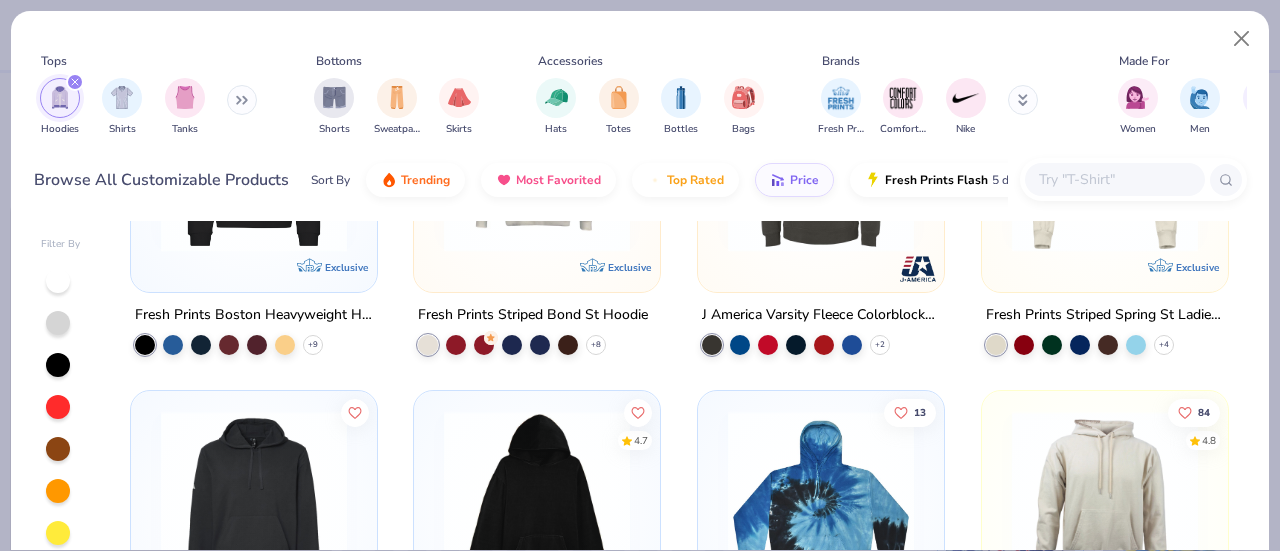 scroll, scrollTop: 6742, scrollLeft: 0, axis: vertical 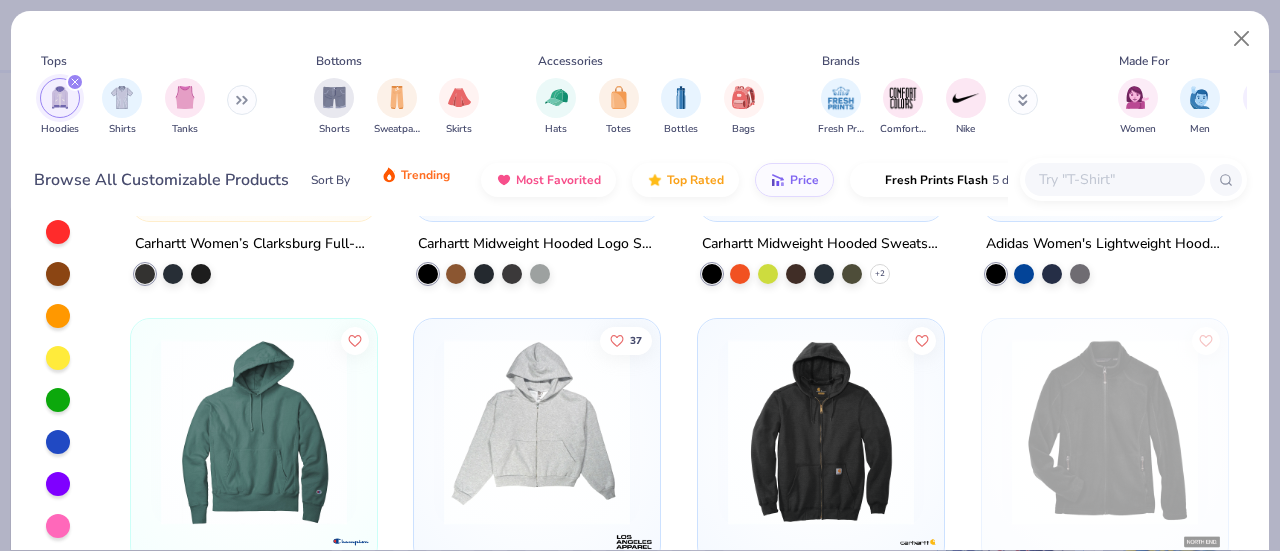 click on "Trending" at bounding box center [415, 175] 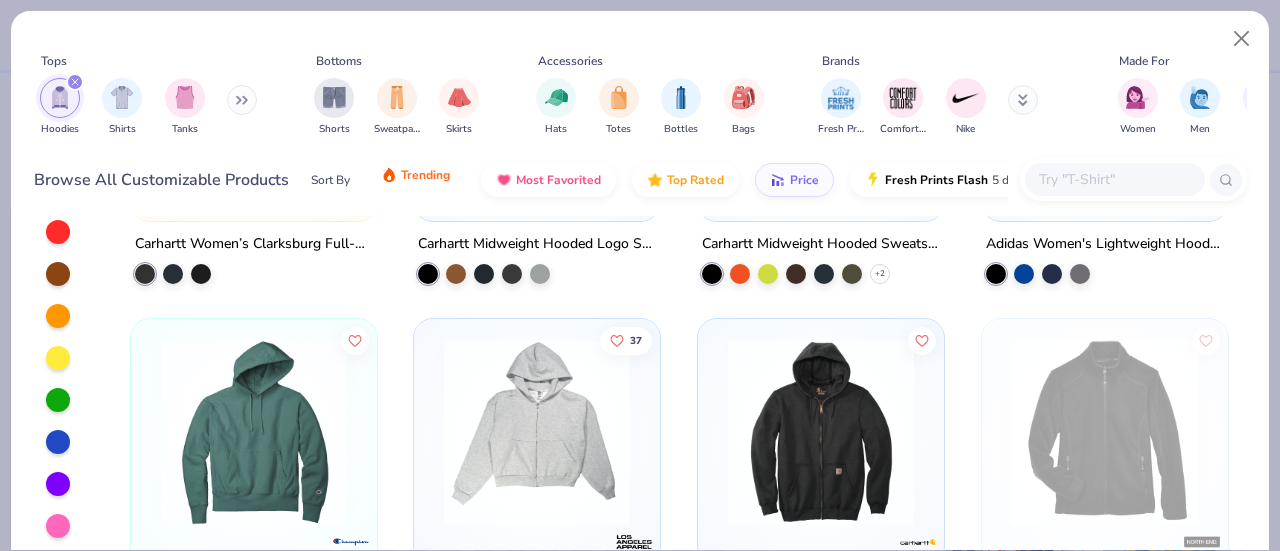 scroll, scrollTop: 1571, scrollLeft: 0, axis: vertical 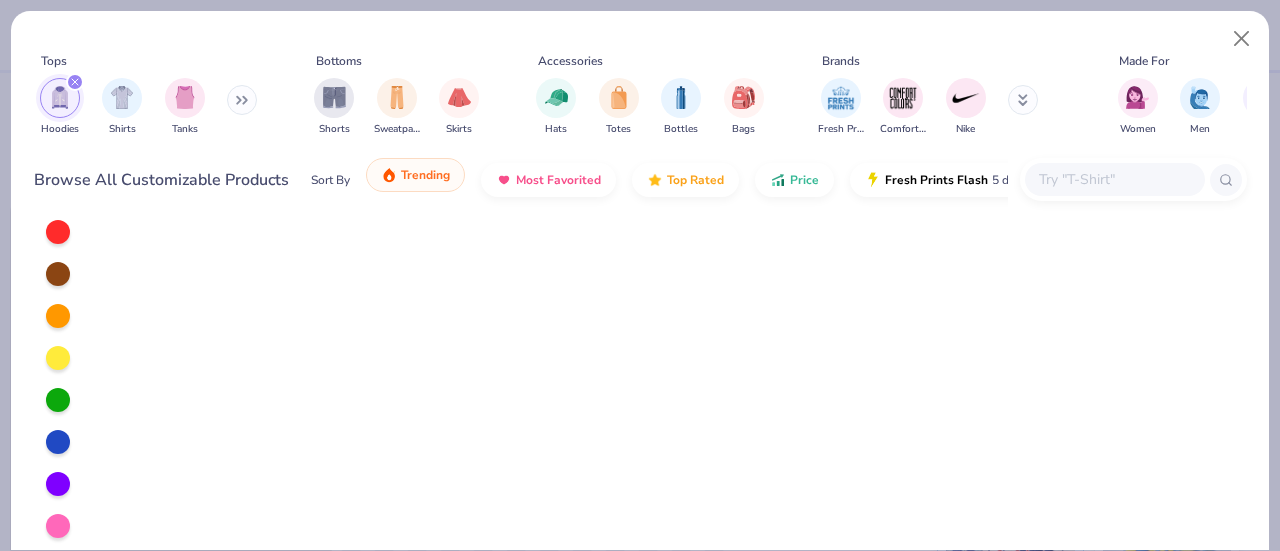 click on "Trending" at bounding box center (425, 175) 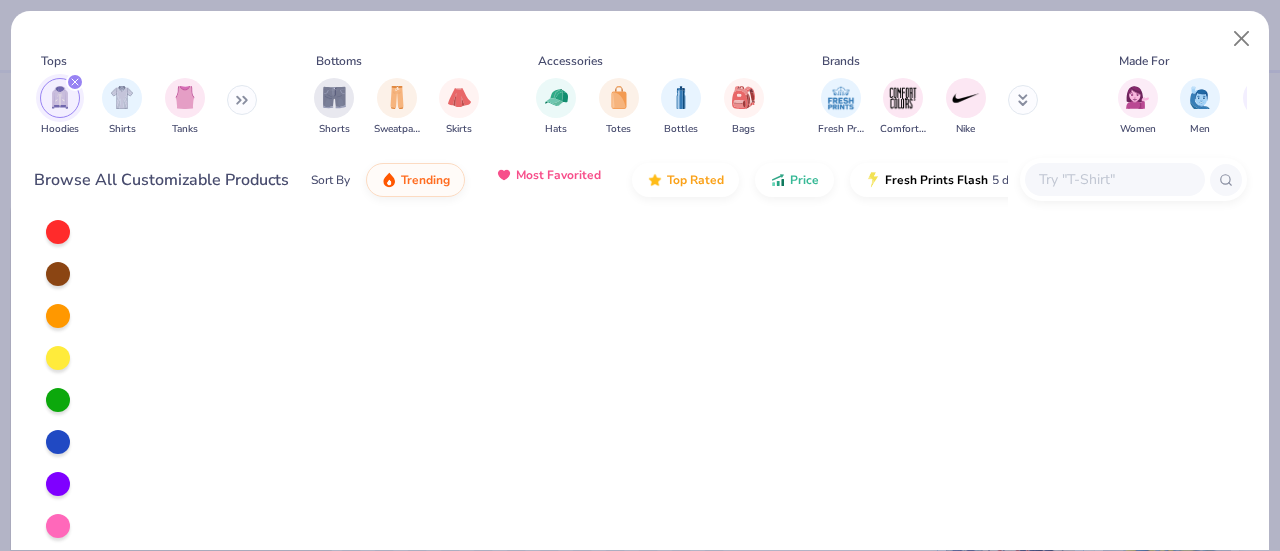 click on "Most Favorited" at bounding box center [558, 175] 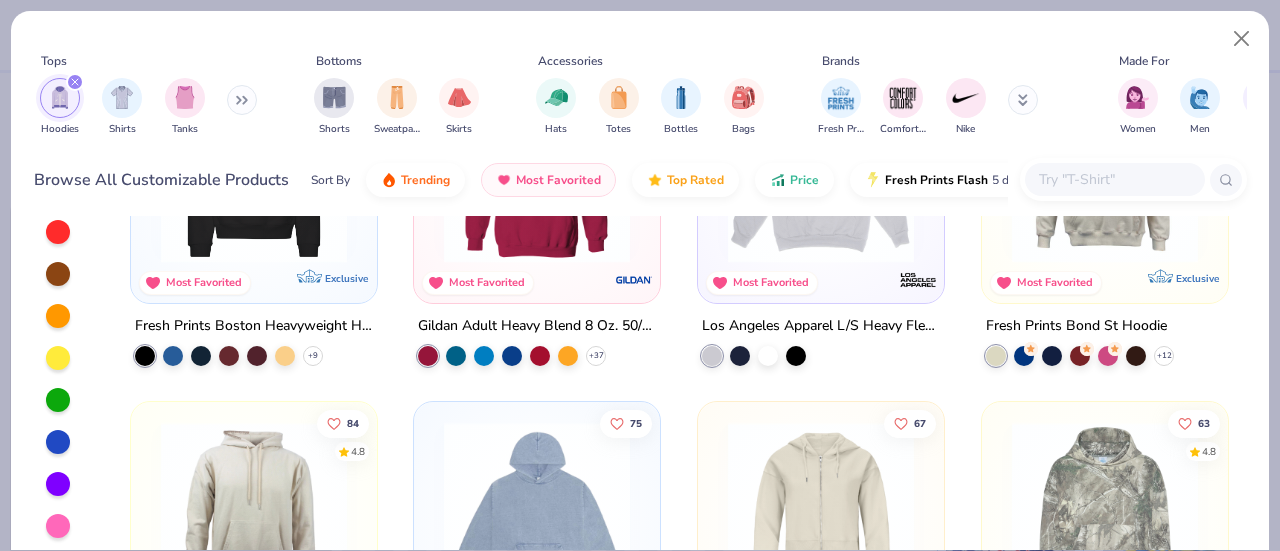 scroll, scrollTop: 0, scrollLeft: 0, axis: both 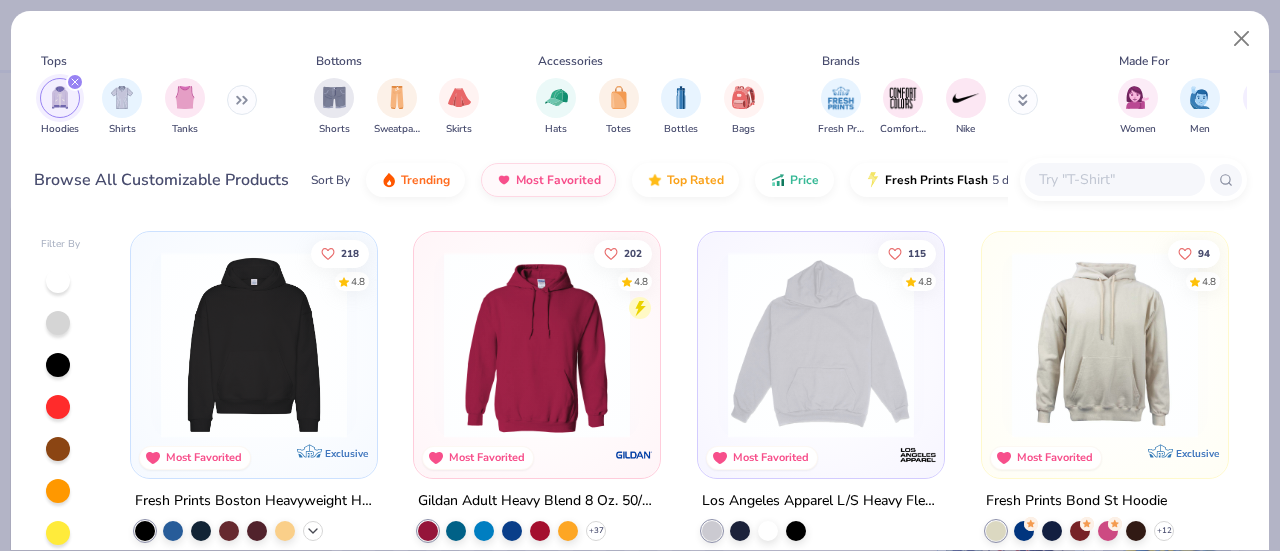 click at bounding box center [313, 531] 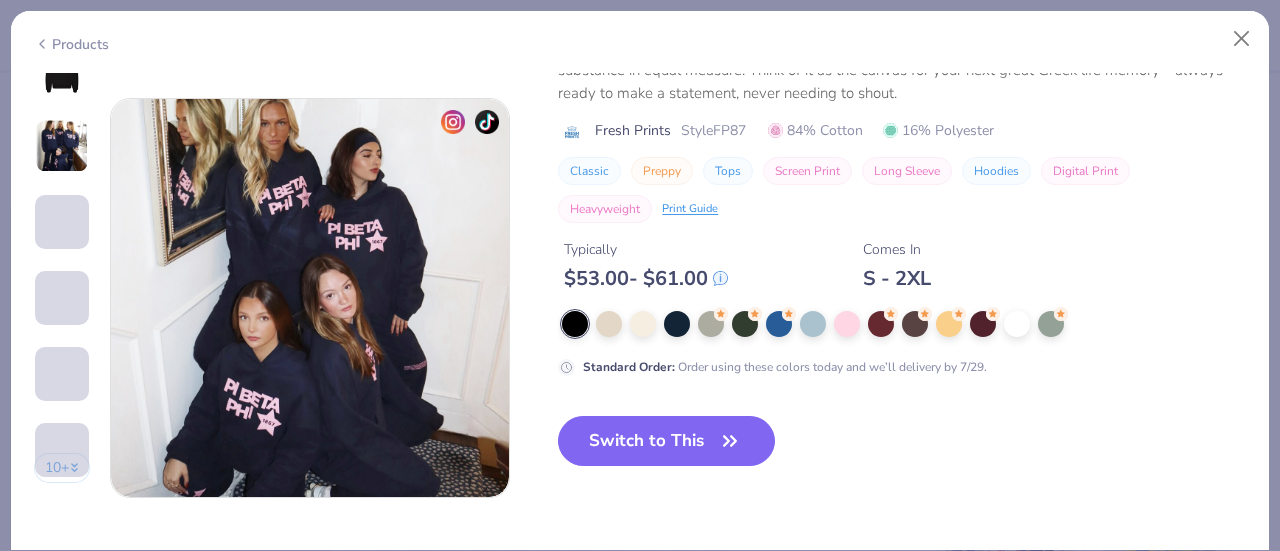 scroll, scrollTop: 2718, scrollLeft: 0, axis: vertical 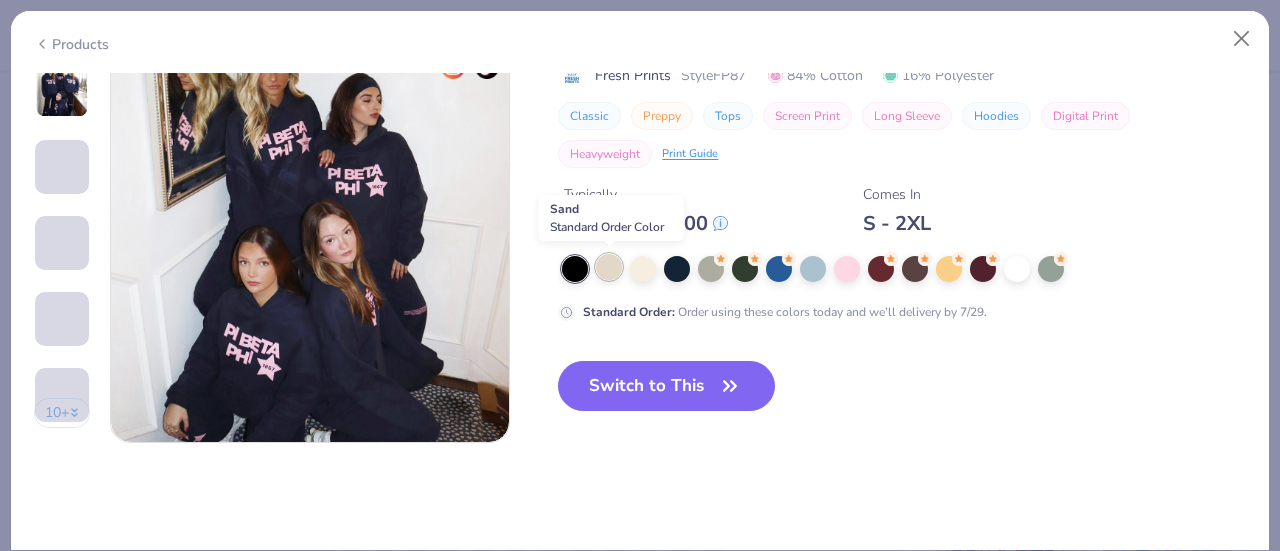 click at bounding box center [609, 267] 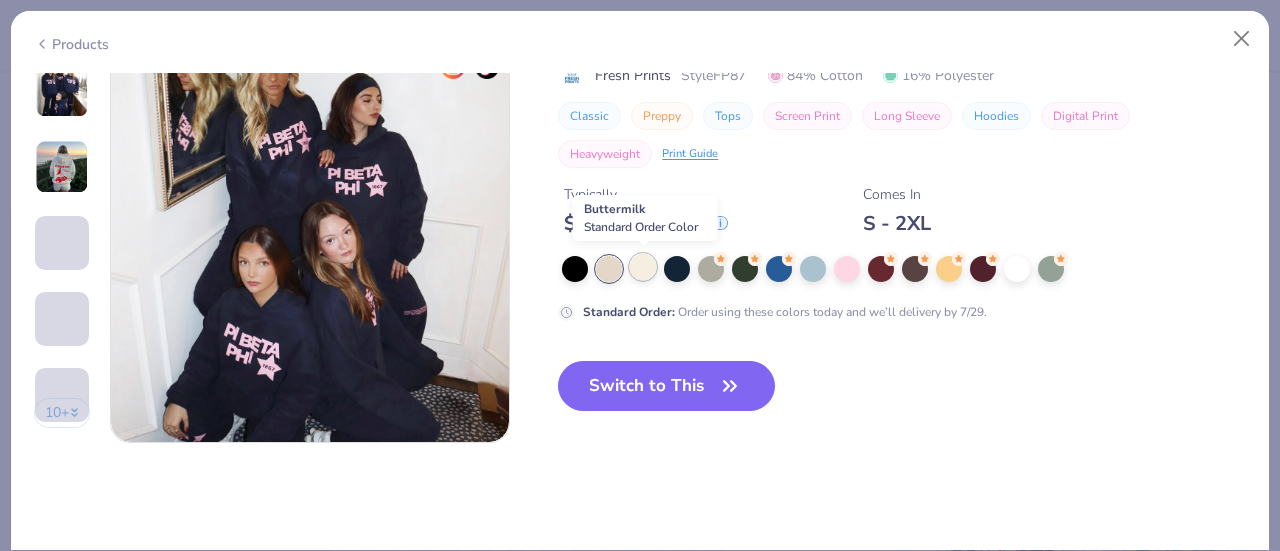click at bounding box center [643, 267] 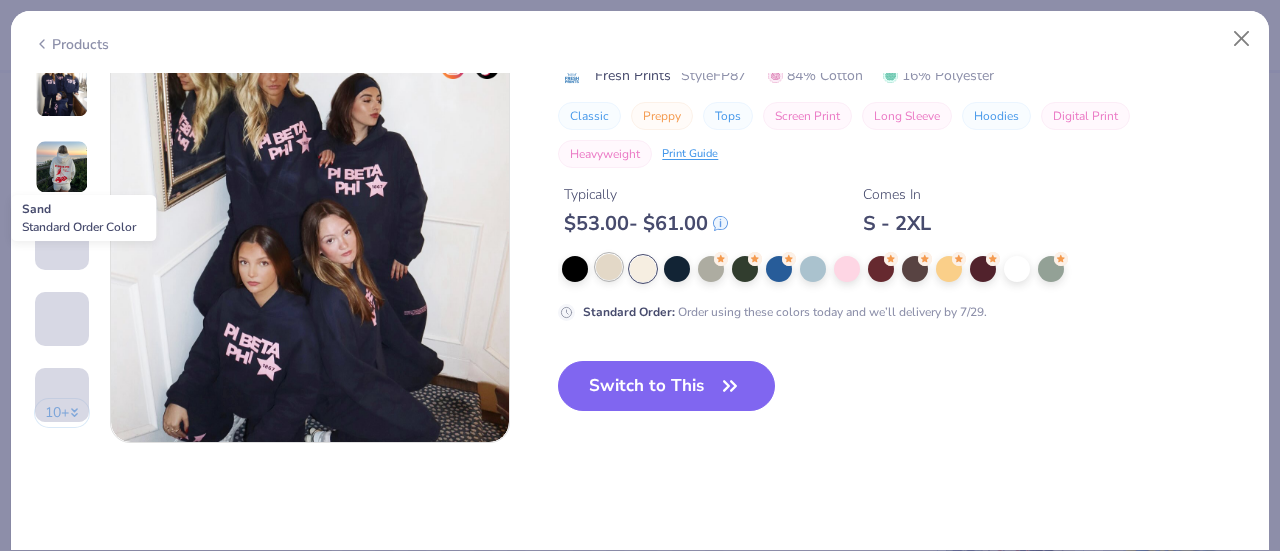 click at bounding box center [609, 267] 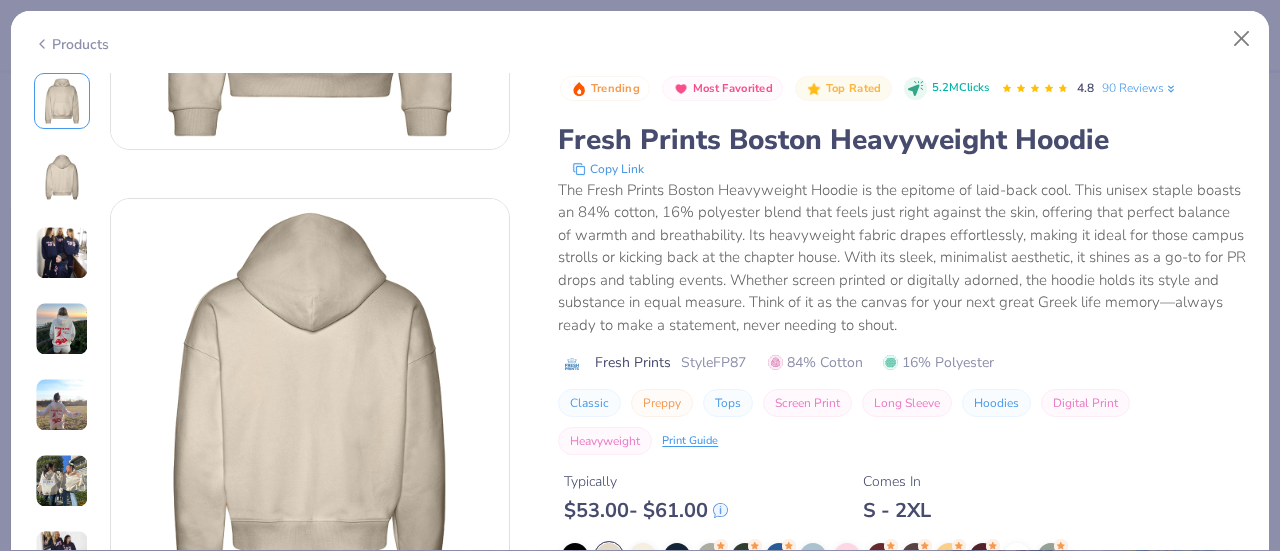 scroll, scrollTop: 0, scrollLeft: 0, axis: both 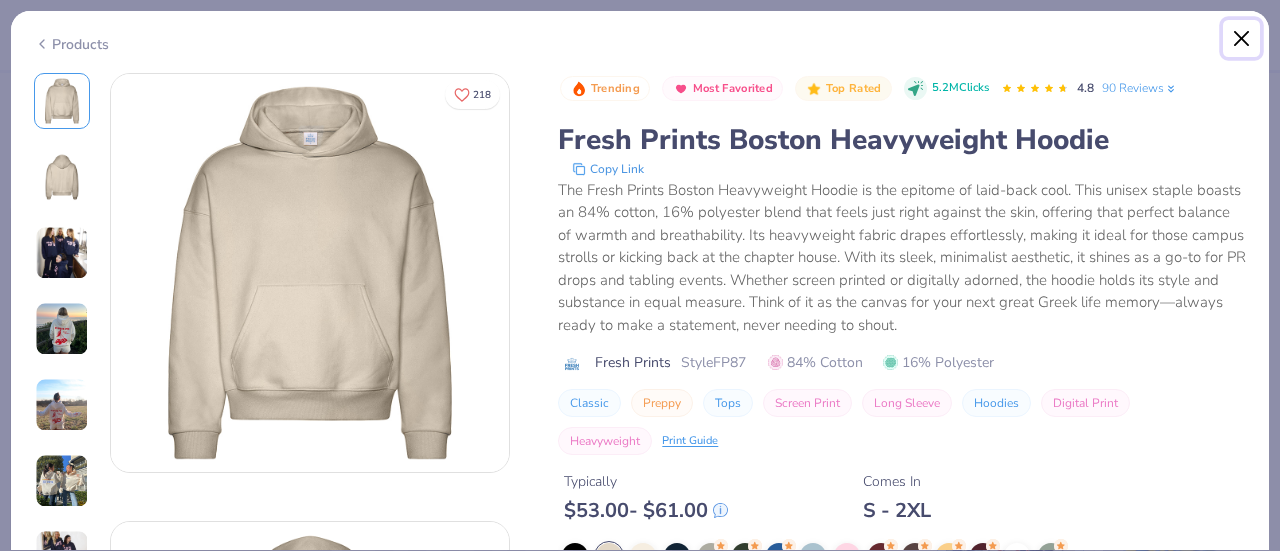 click at bounding box center [1242, 39] 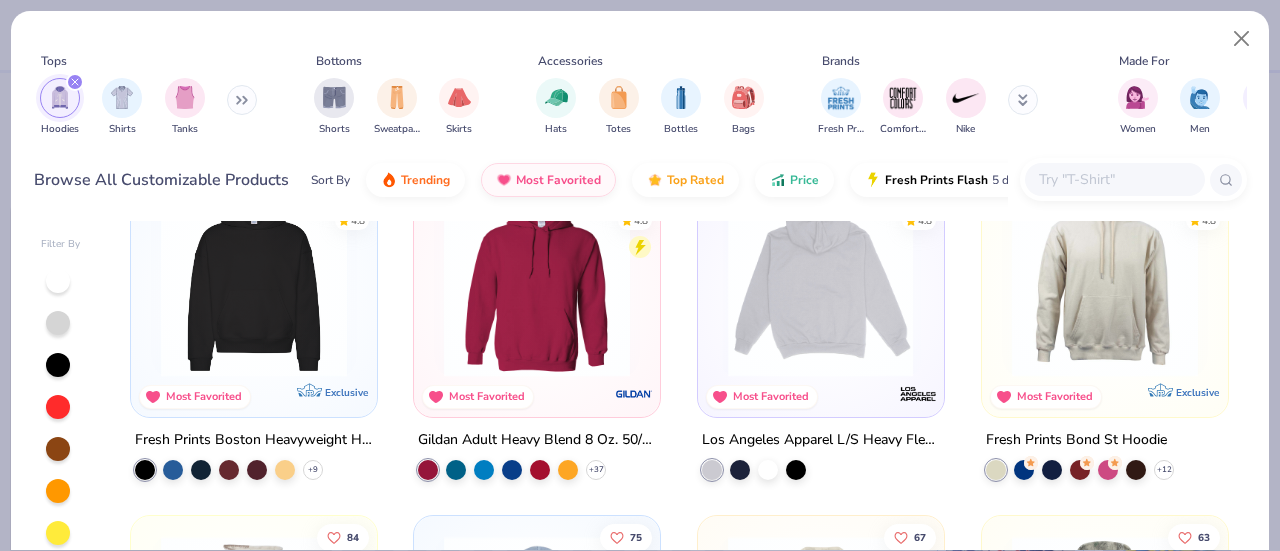 scroll, scrollTop: 62, scrollLeft: 0, axis: vertical 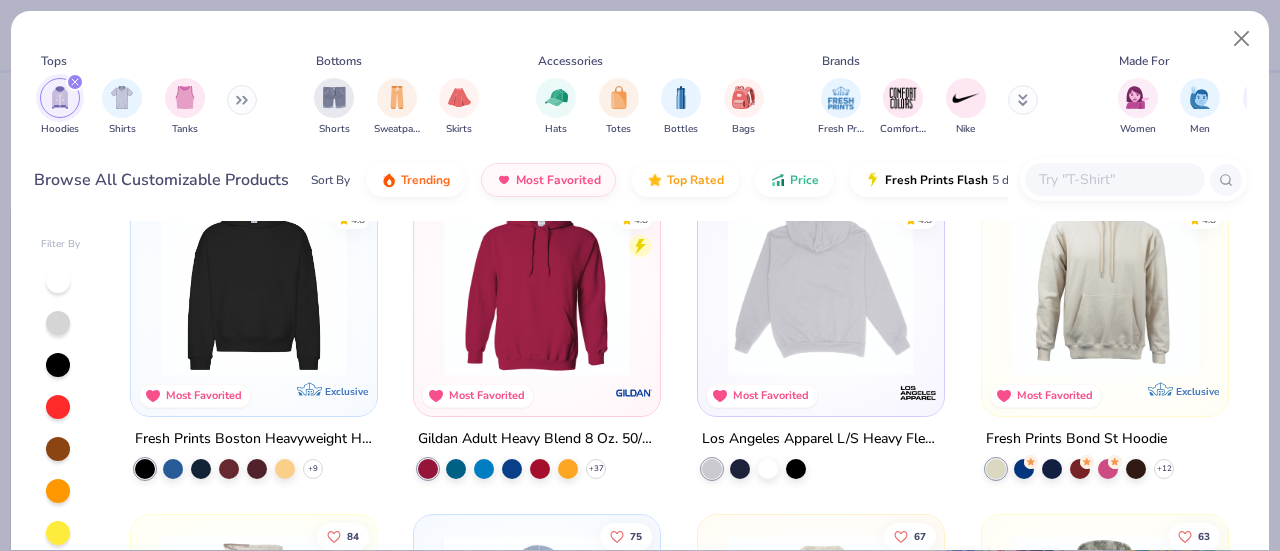 click at bounding box center (820, 283) 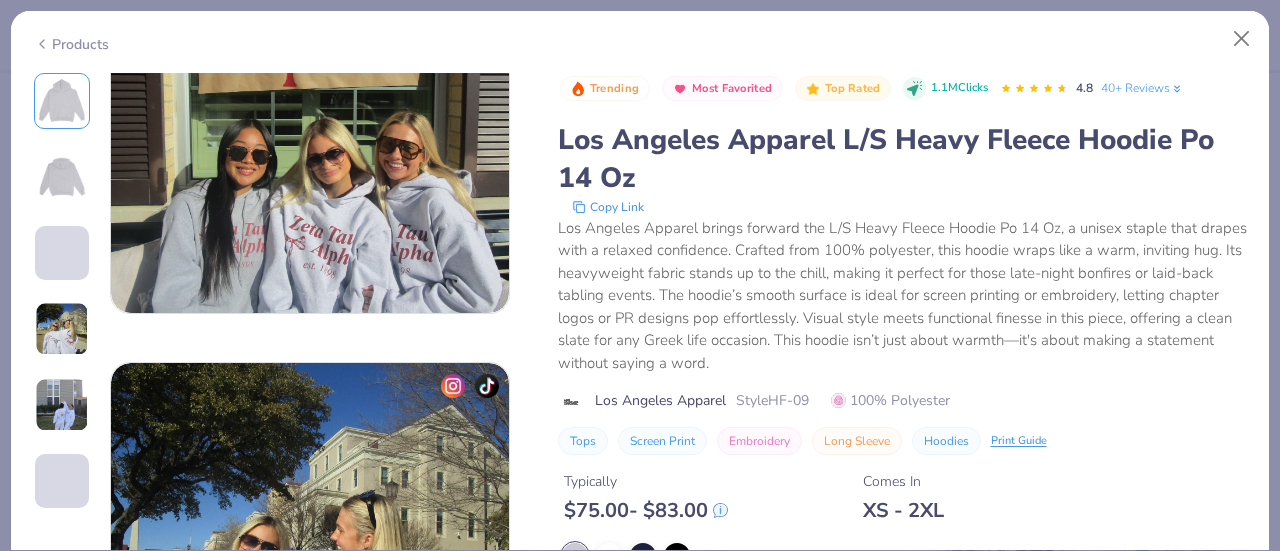 scroll, scrollTop: 983, scrollLeft: 0, axis: vertical 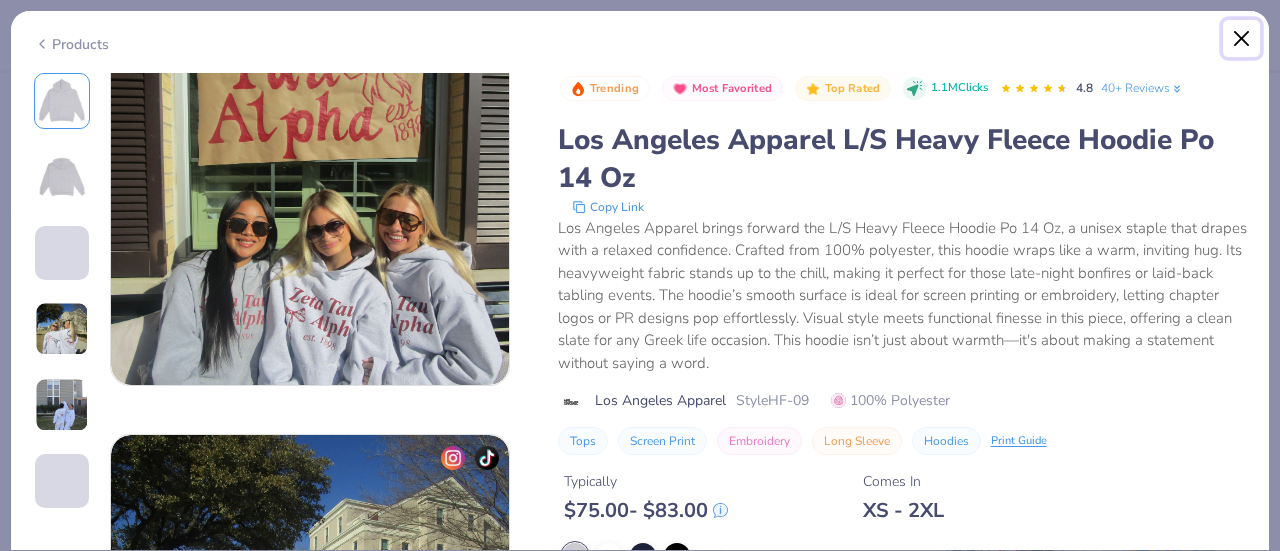 click at bounding box center [1242, 39] 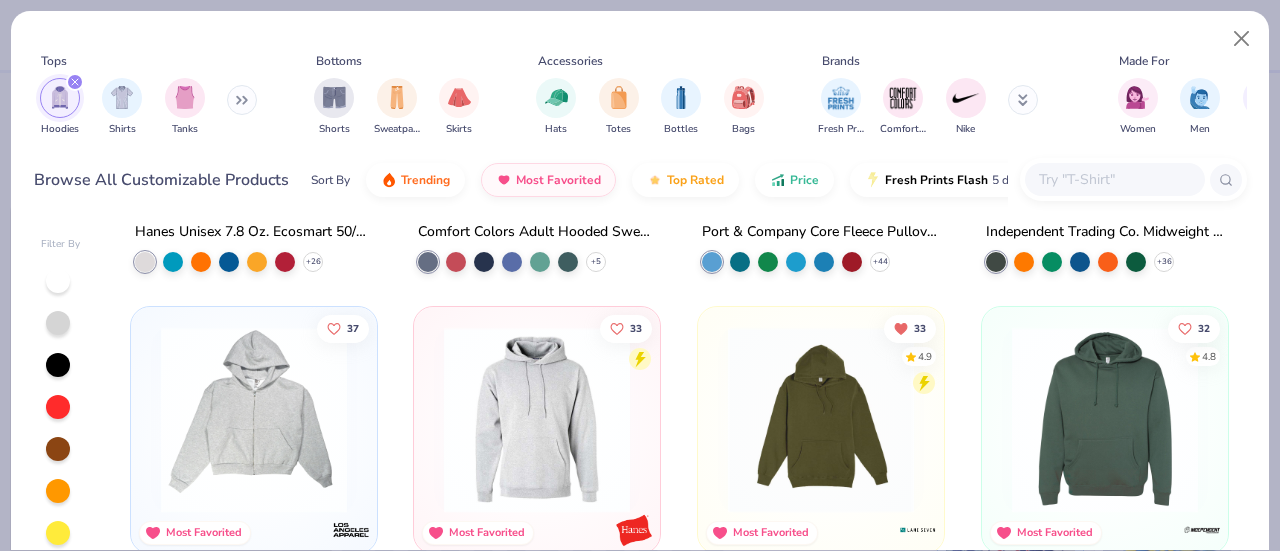 scroll, scrollTop: 928, scrollLeft: 0, axis: vertical 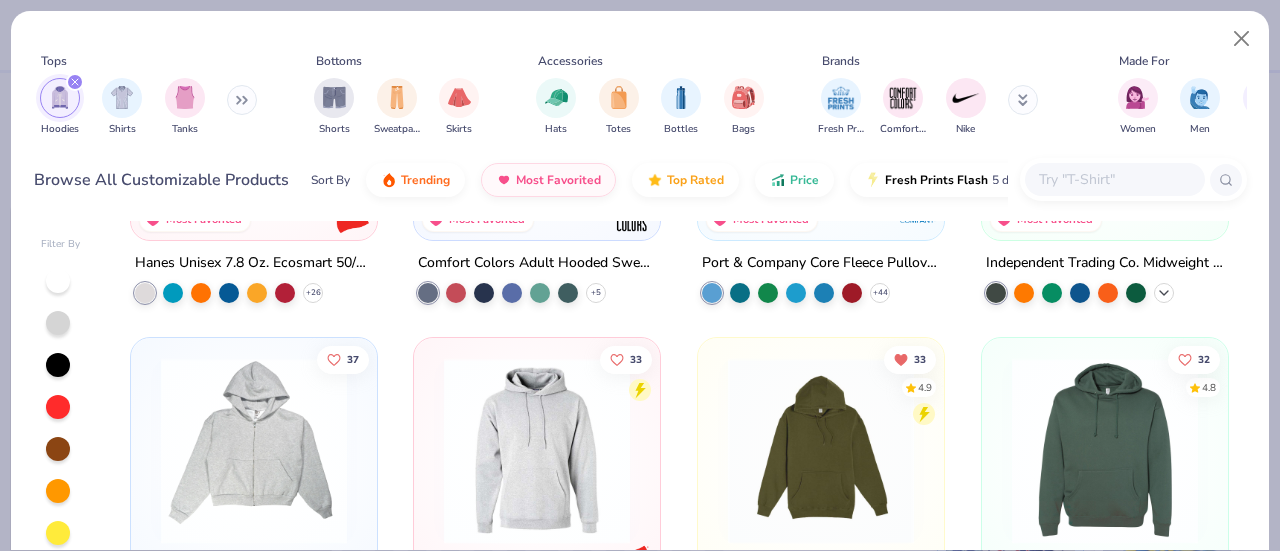 click at bounding box center (1164, 292) 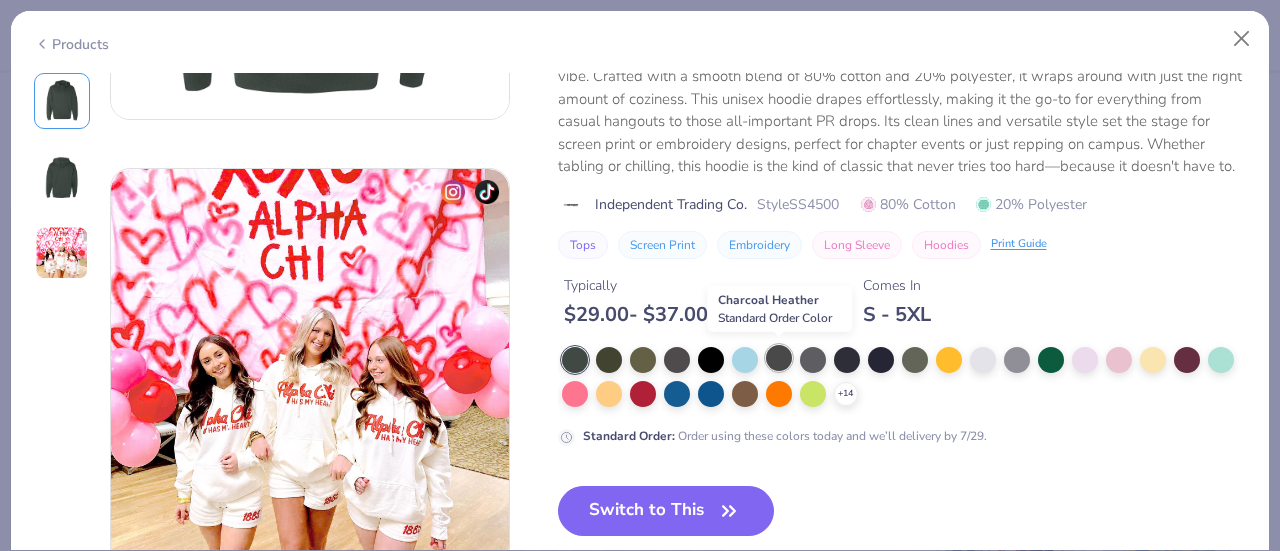 scroll, scrollTop: 800, scrollLeft: 0, axis: vertical 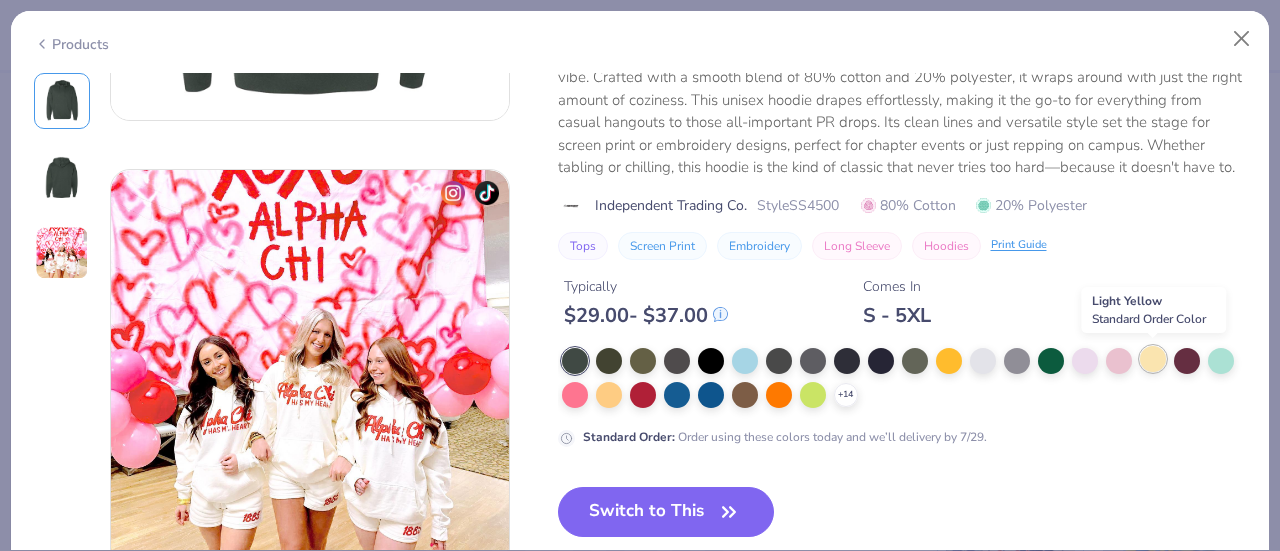 click at bounding box center [1153, 359] 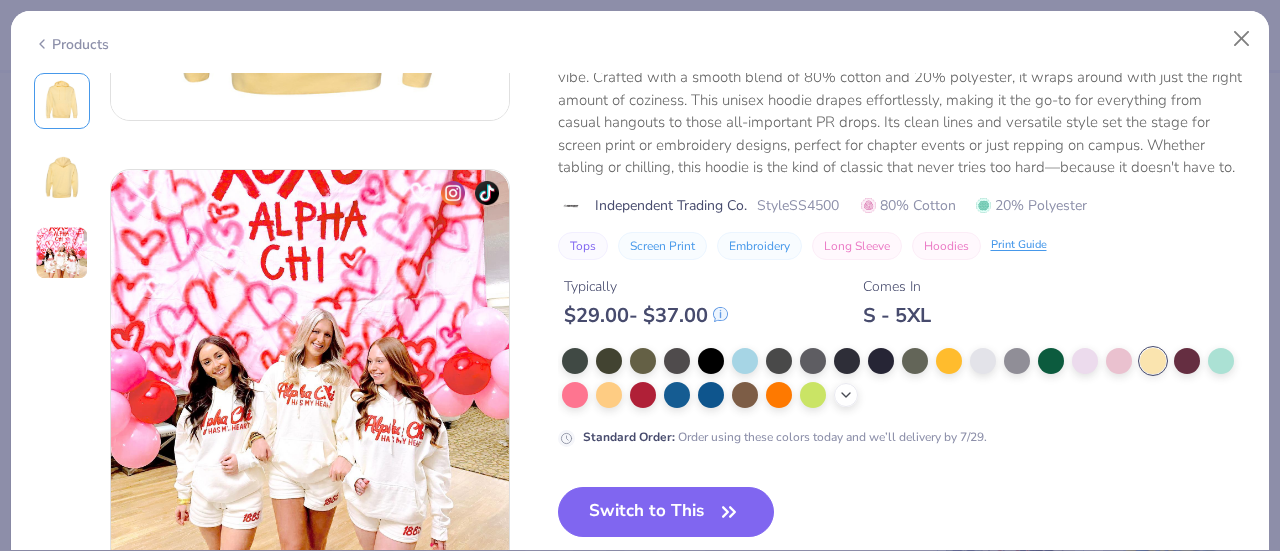 click 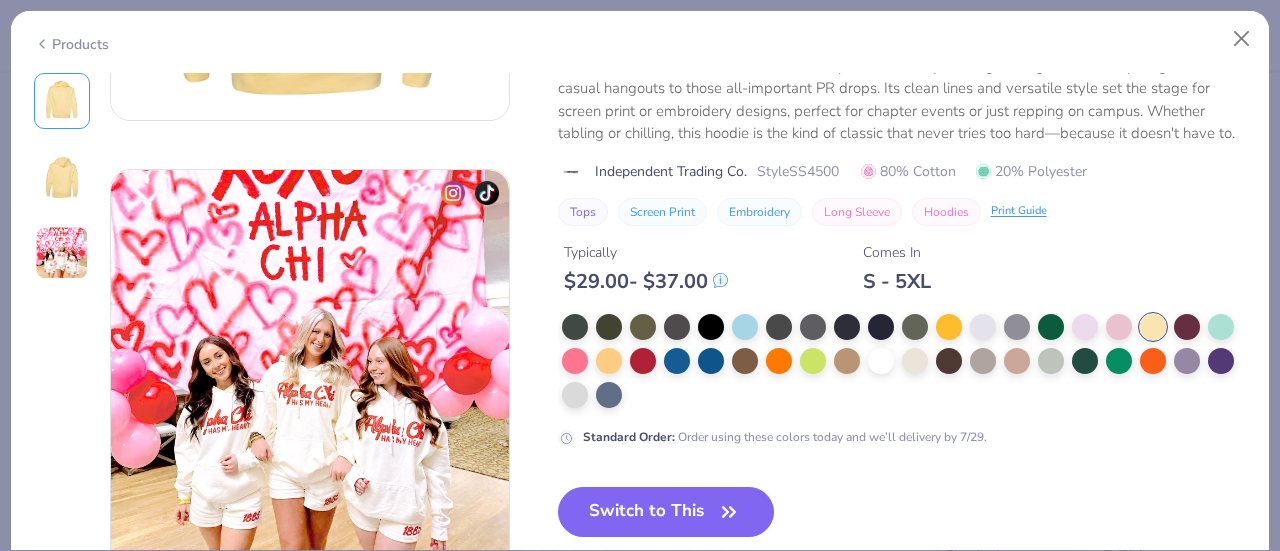 scroll, scrollTop: 810, scrollLeft: 0, axis: vertical 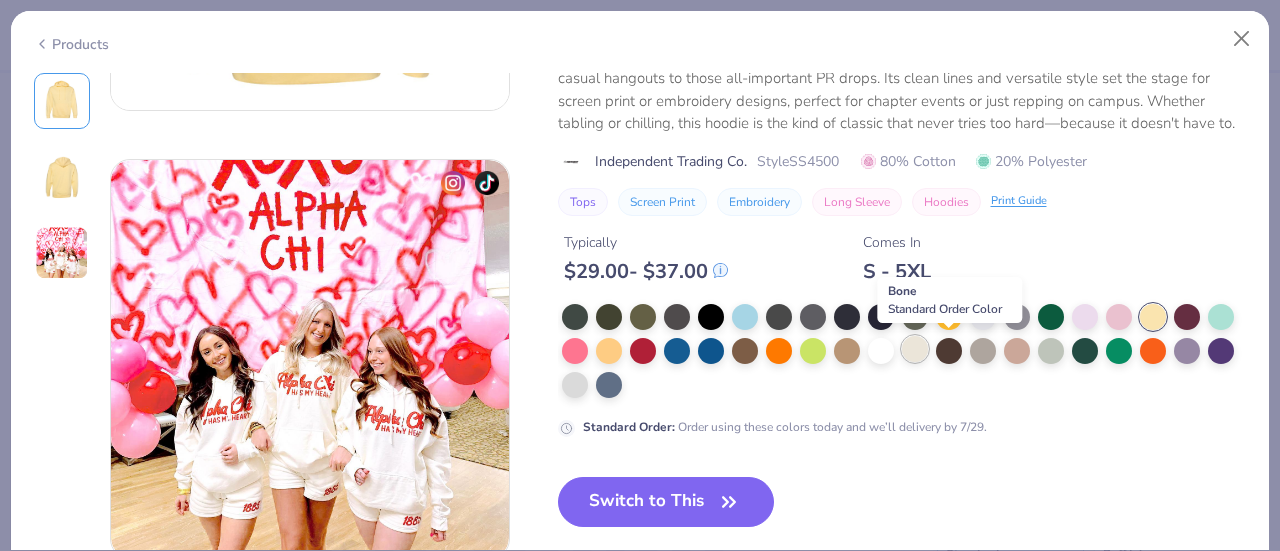 click at bounding box center (915, 349) 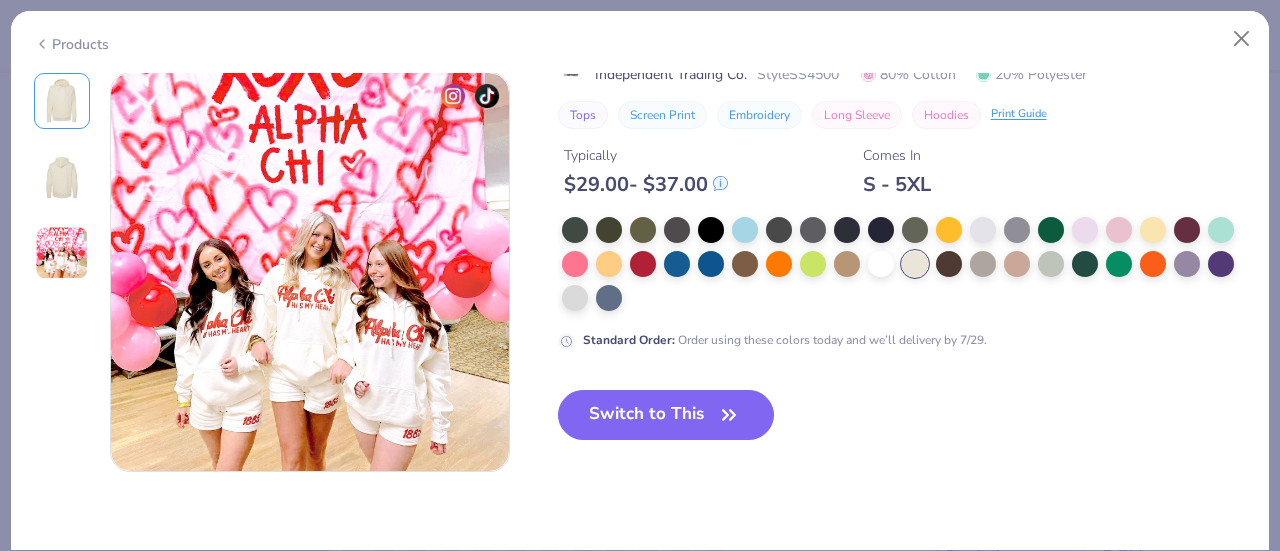 scroll, scrollTop: 894, scrollLeft: 0, axis: vertical 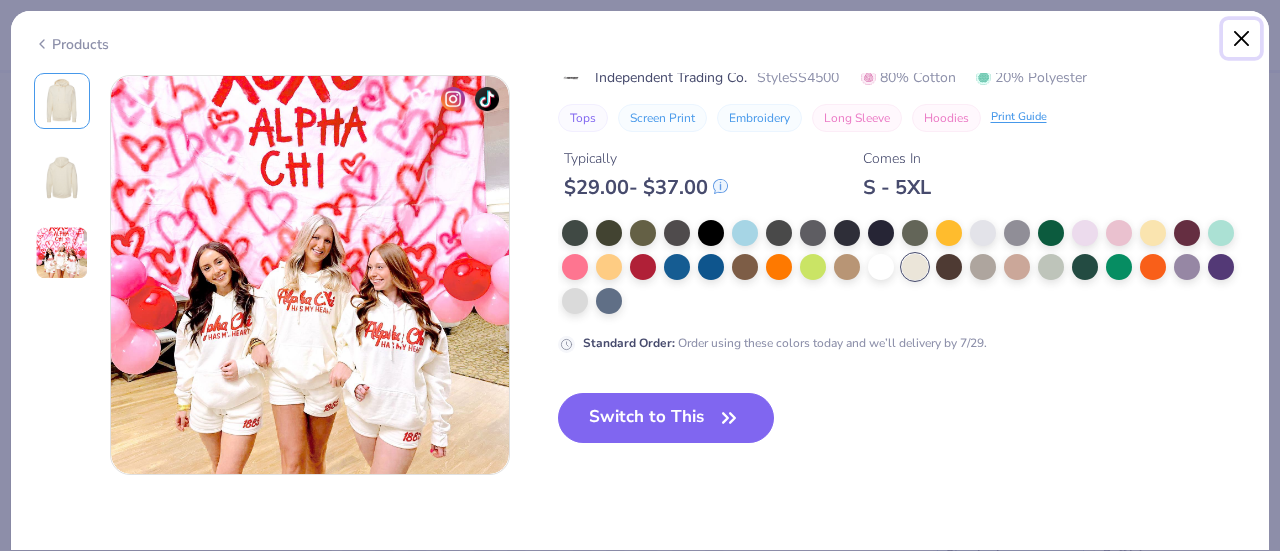 click at bounding box center [1242, 39] 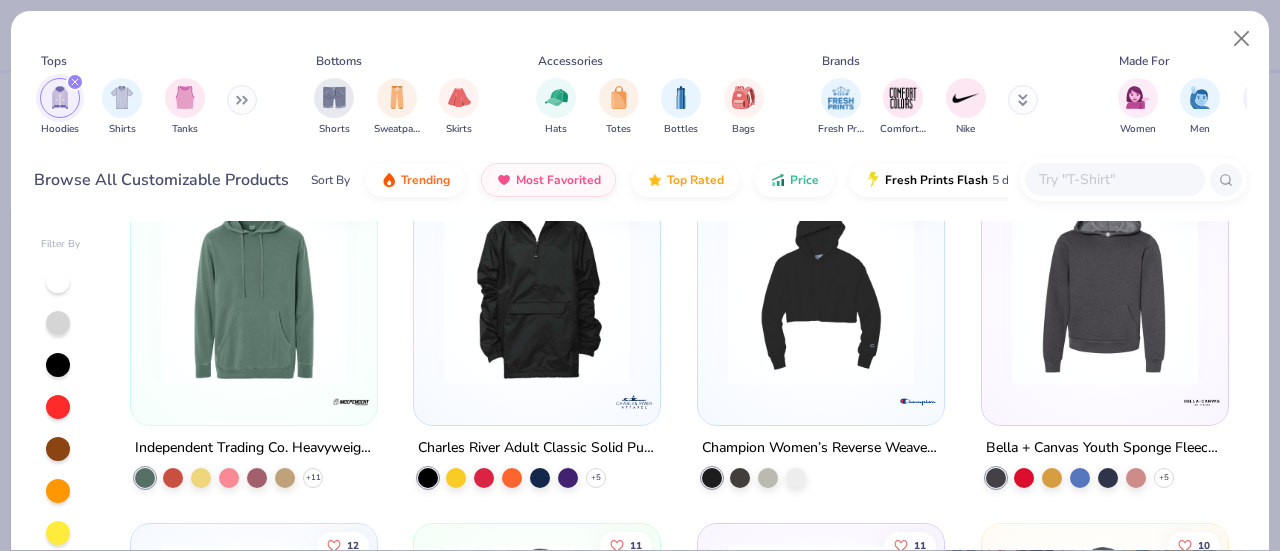 scroll, scrollTop: 2812, scrollLeft: 0, axis: vertical 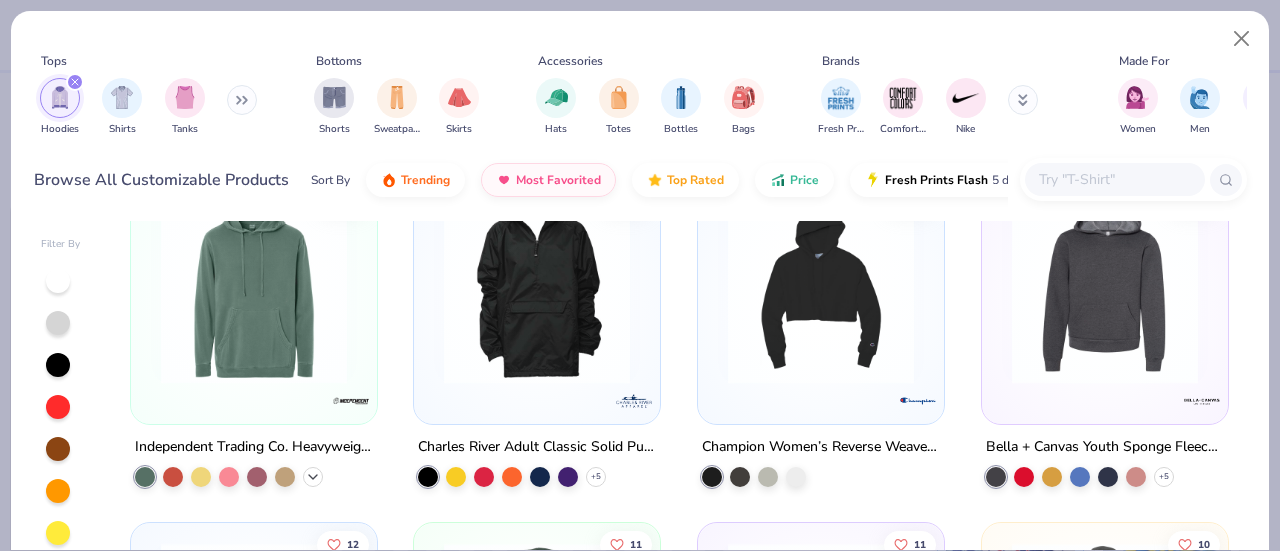 click at bounding box center (313, 477) 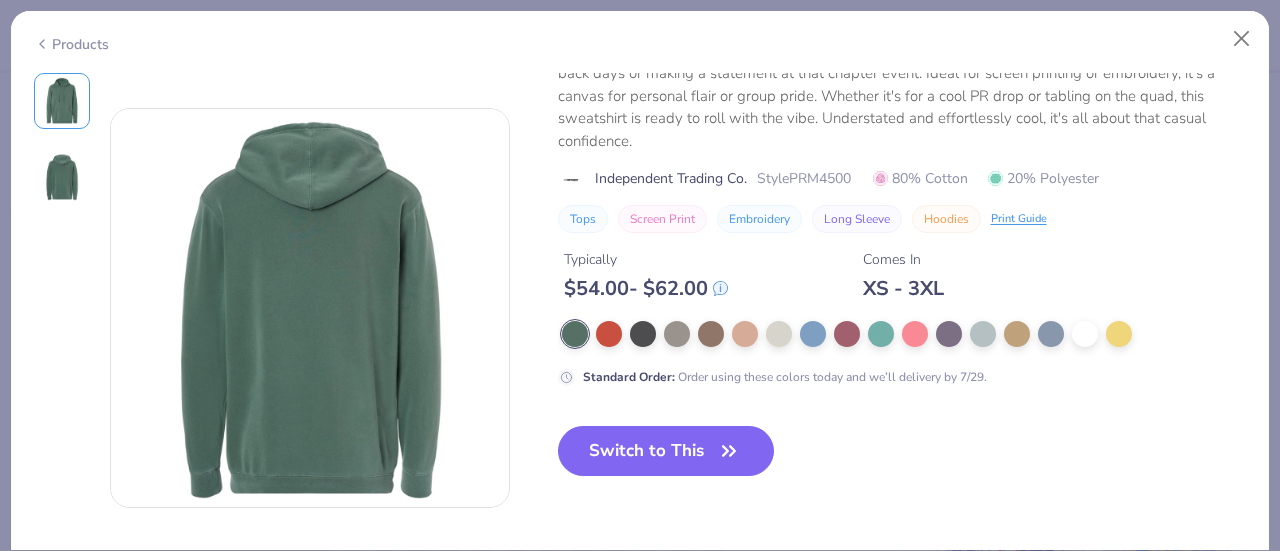 scroll, scrollTop: 414, scrollLeft: 0, axis: vertical 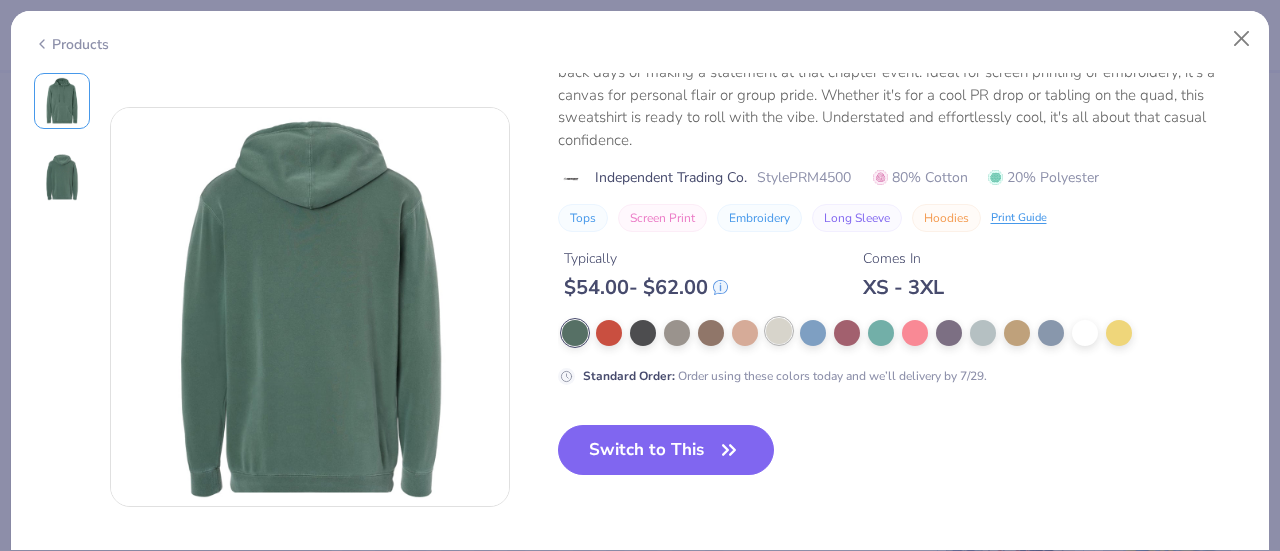 click at bounding box center [779, 331] 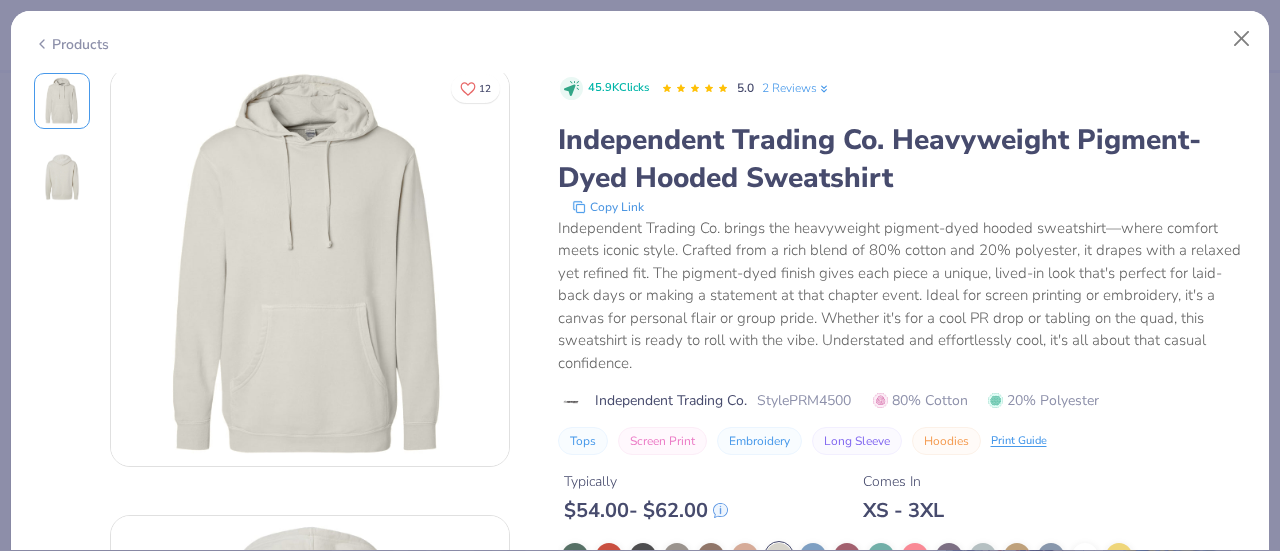 scroll, scrollTop: 0, scrollLeft: 0, axis: both 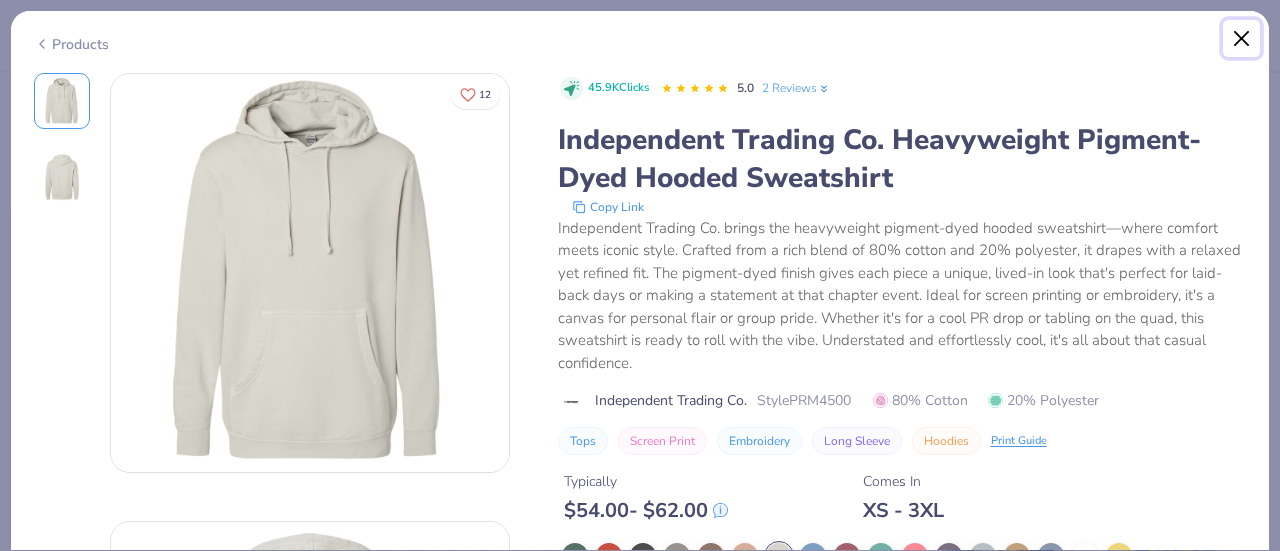 click at bounding box center [1242, 39] 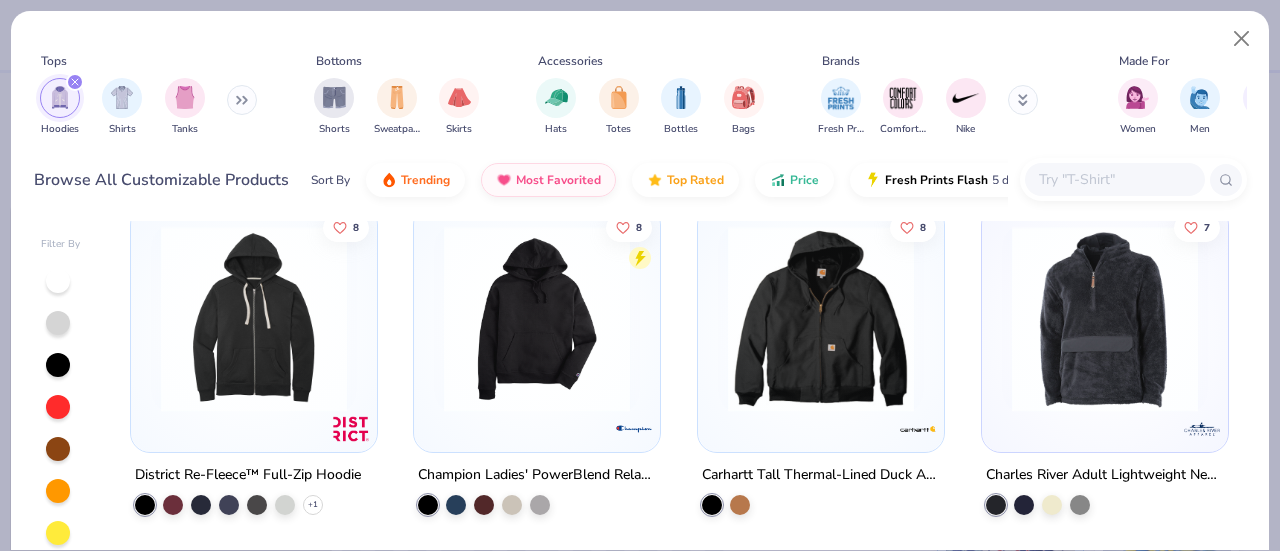 scroll, scrollTop: 4167, scrollLeft: 0, axis: vertical 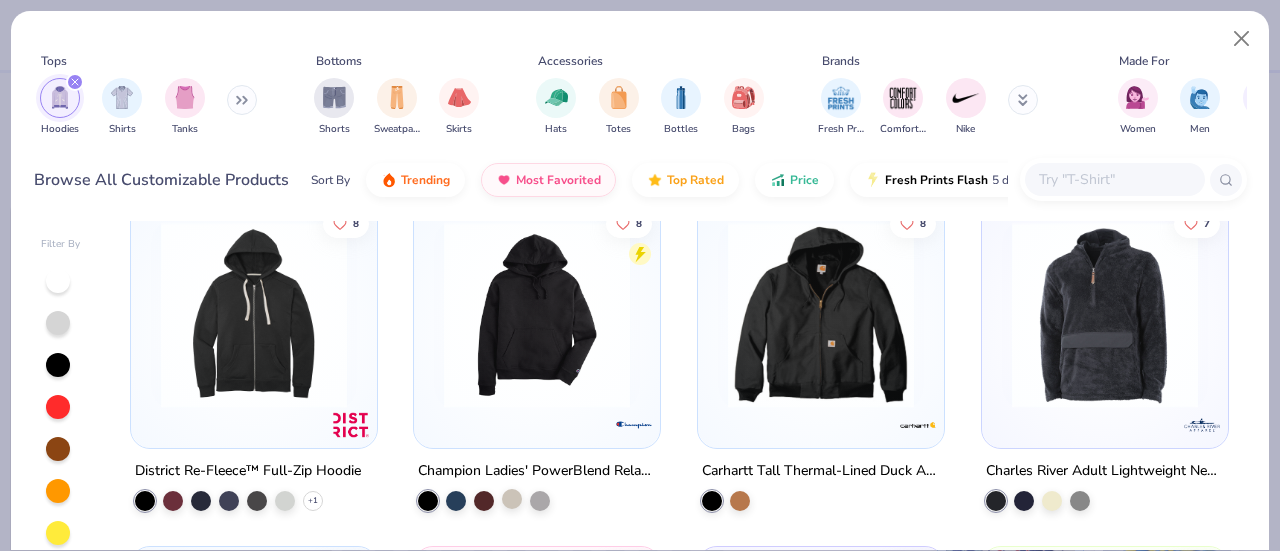 click at bounding box center (512, 499) 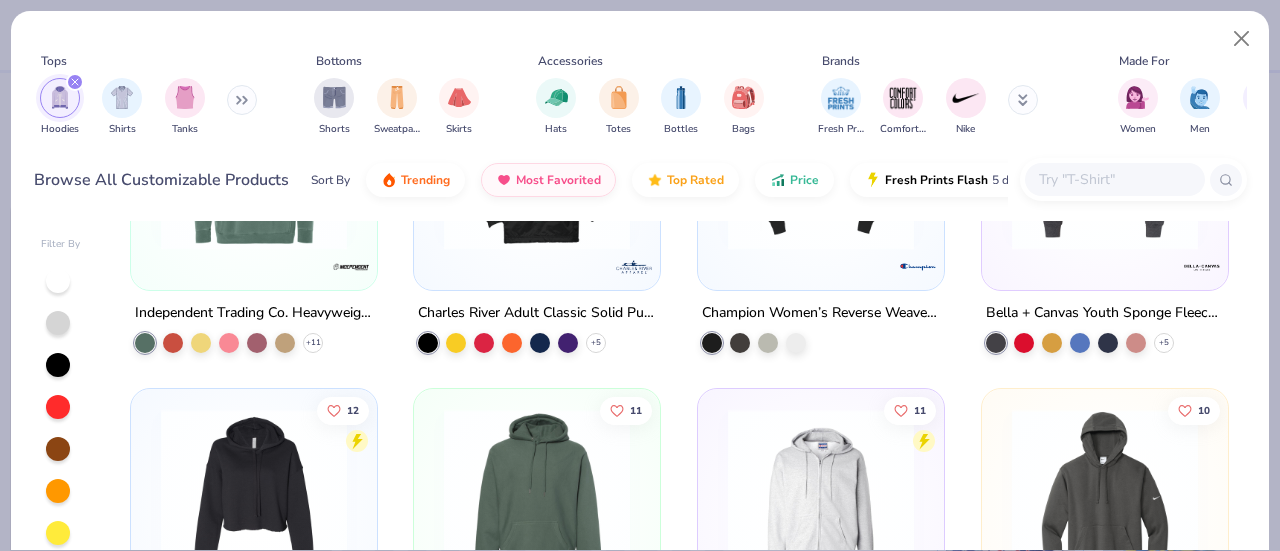 scroll, scrollTop: 2559, scrollLeft: 0, axis: vertical 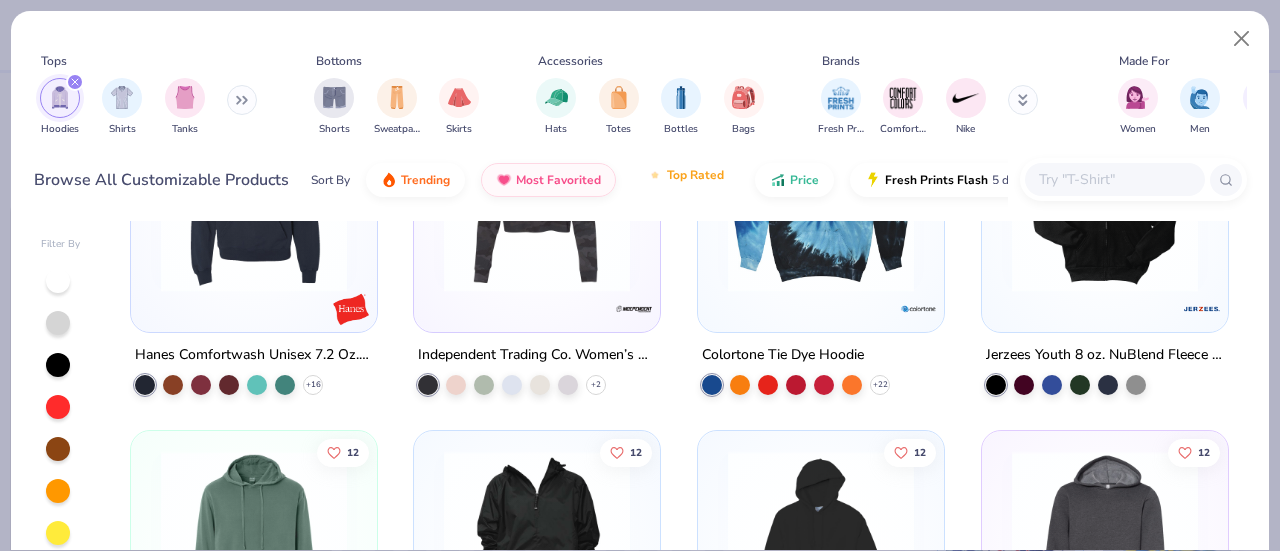 click on "Top Rated" at bounding box center [695, 175] 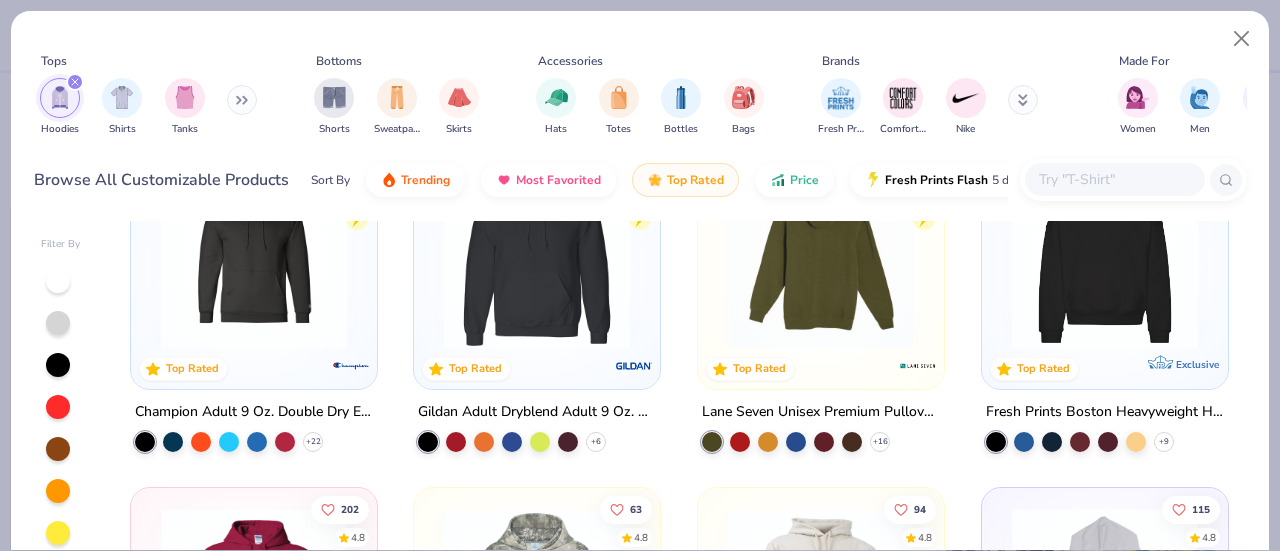 scroll, scrollTop: 90, scrollLeft: 0, axis: vertical 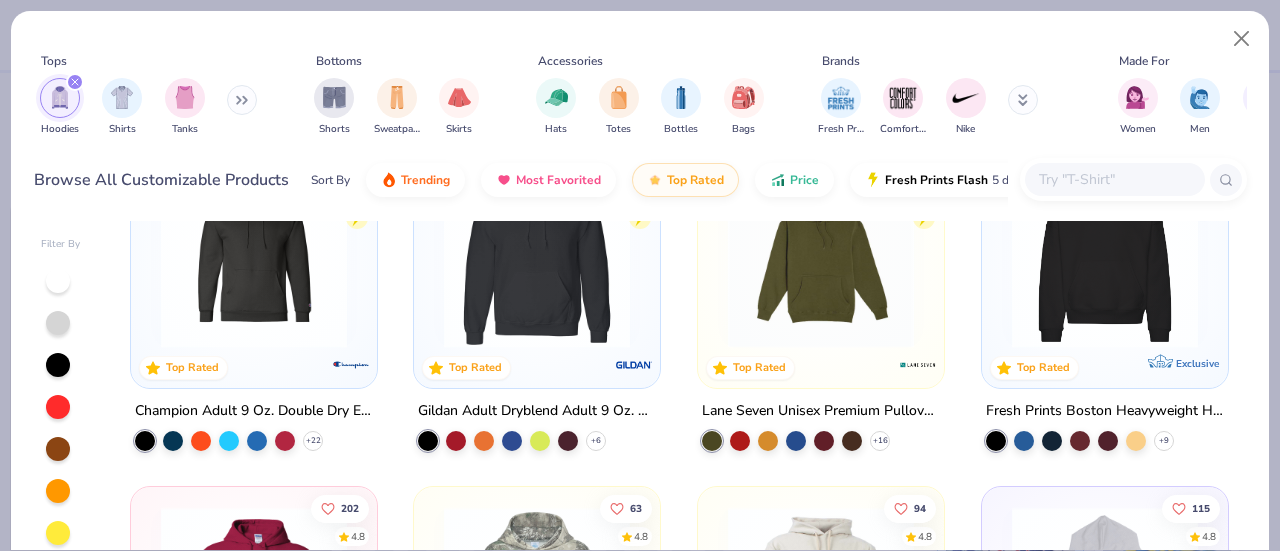 click at bounding box center (821, 255) 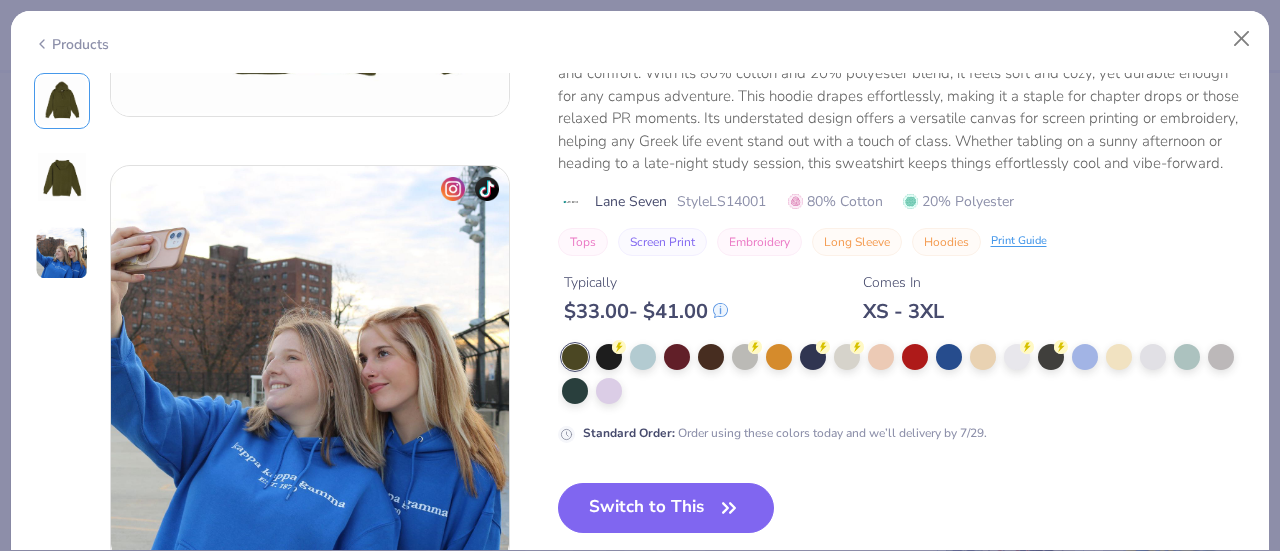 scroll, scrollTop: 805, scrollLeft: 0, axis: vertical 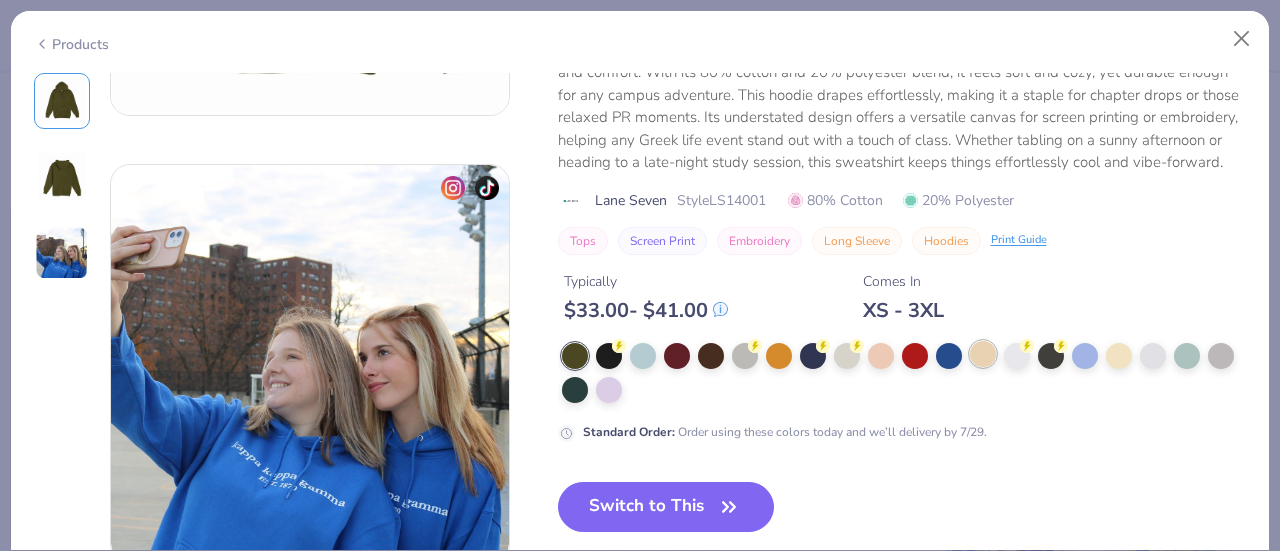 click at bounding box center [983, 354] 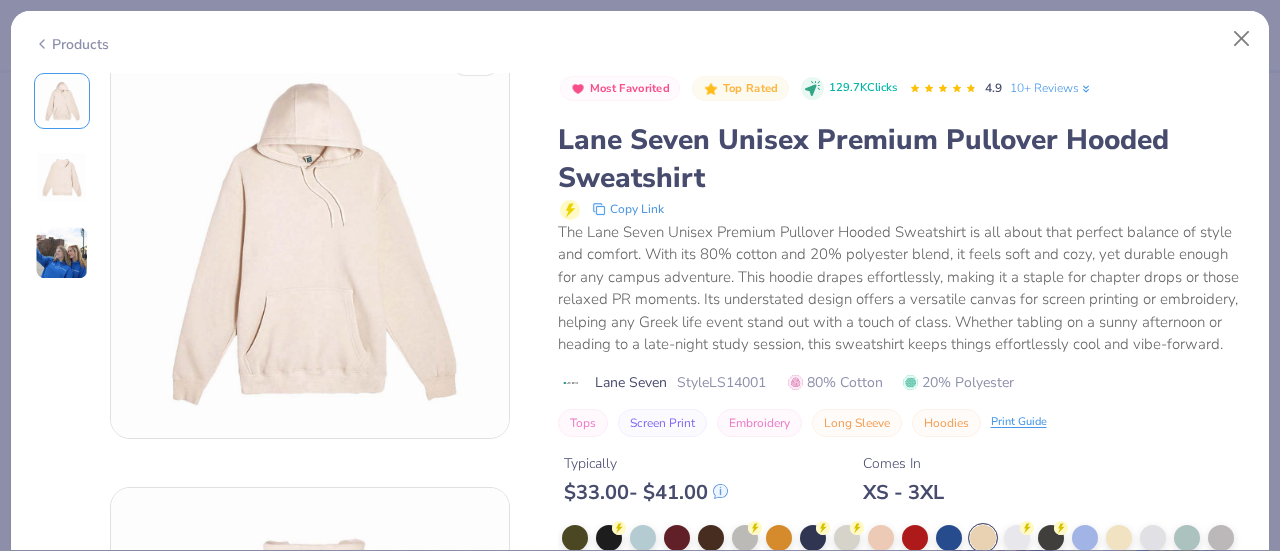 scroll, scrollTop: 0, scrollLeft: 0, axis: both 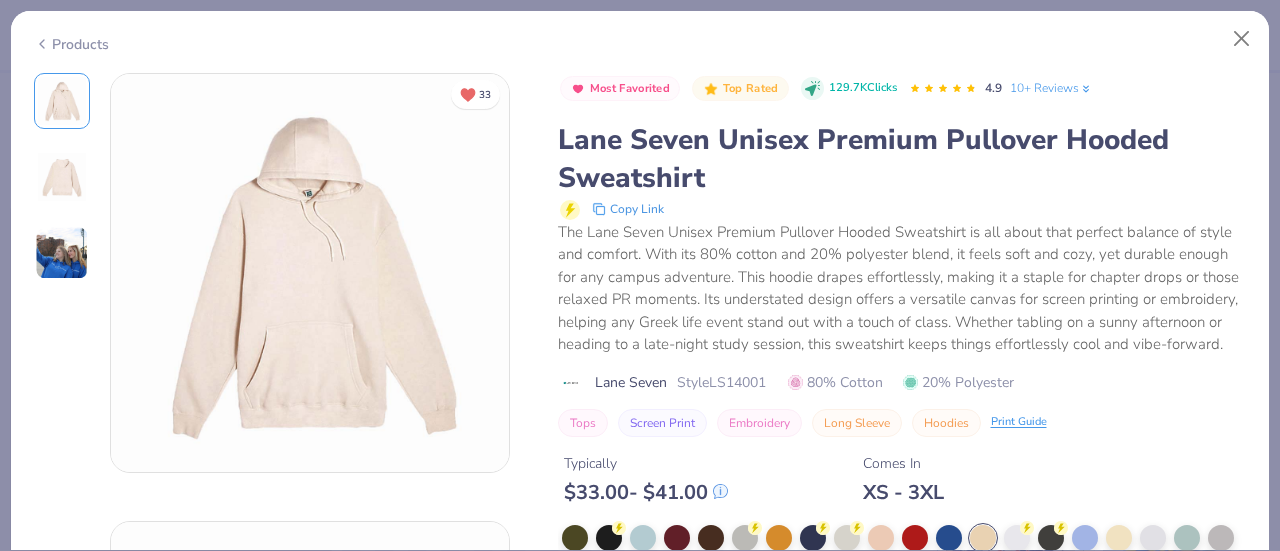 click on "Style  LS14001" at bounding box center (721, 382) 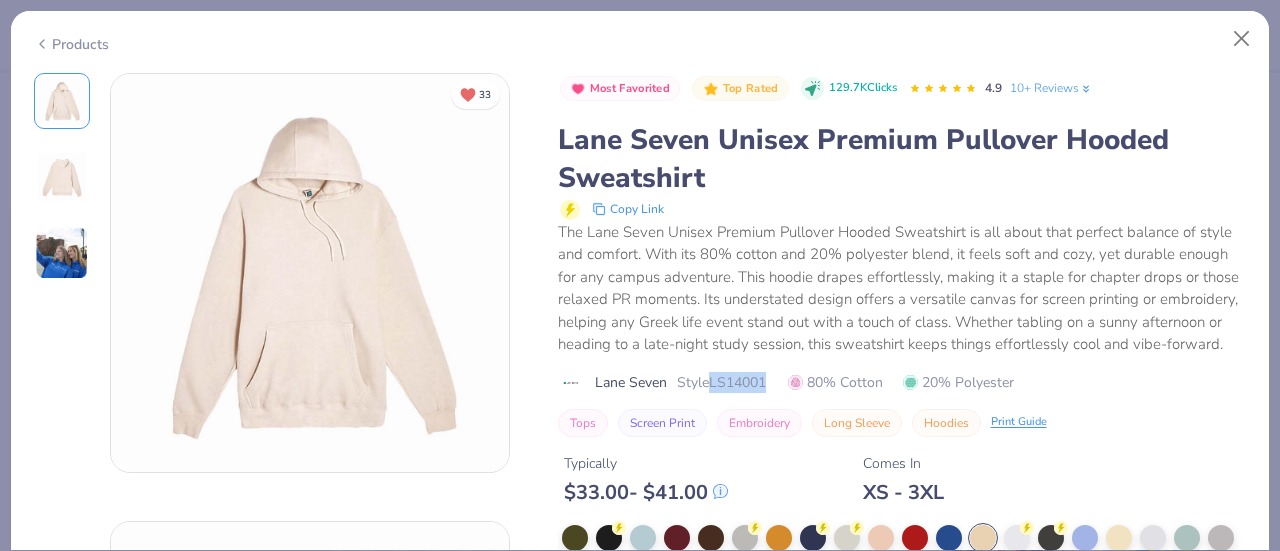 click on "Style  LS14001" at bounding box center [721, 382] 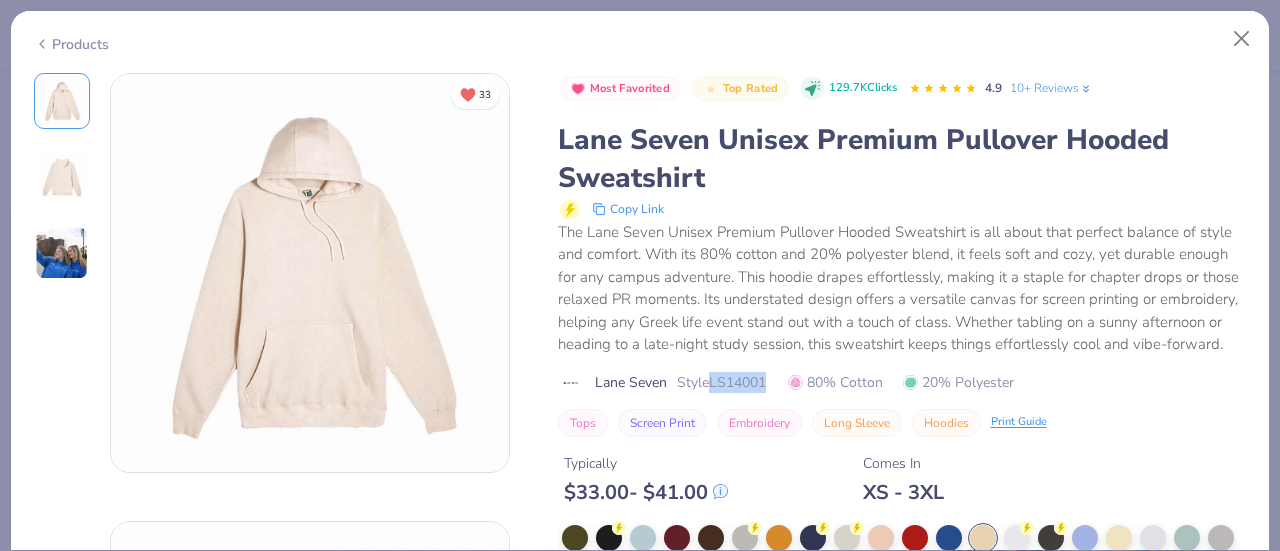 copy on "LS14001" 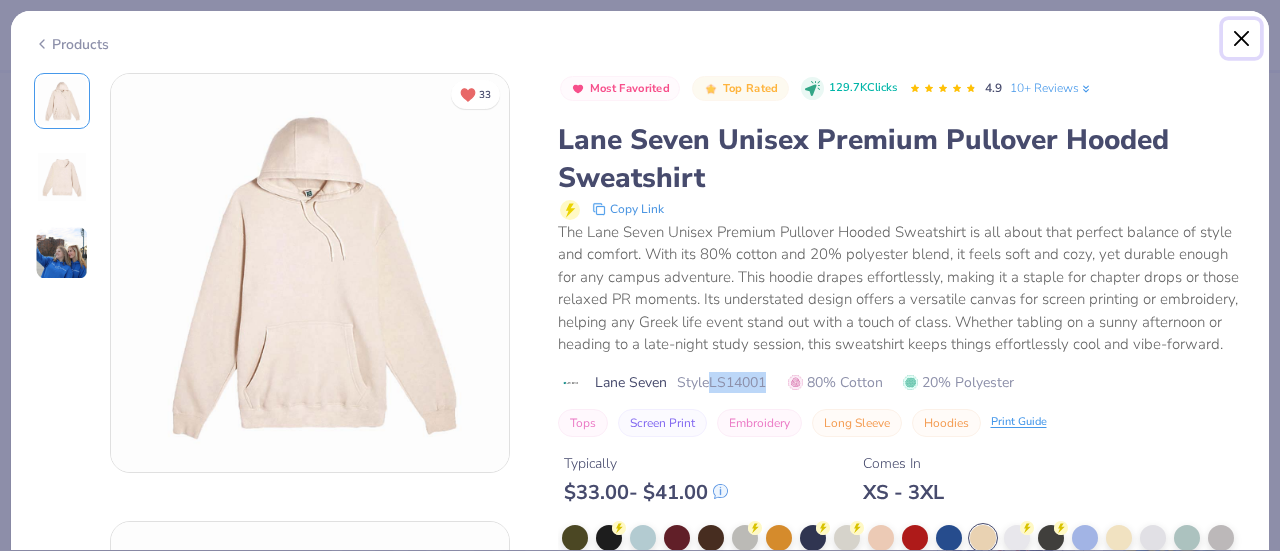 click at bounding box center [1242, 39] 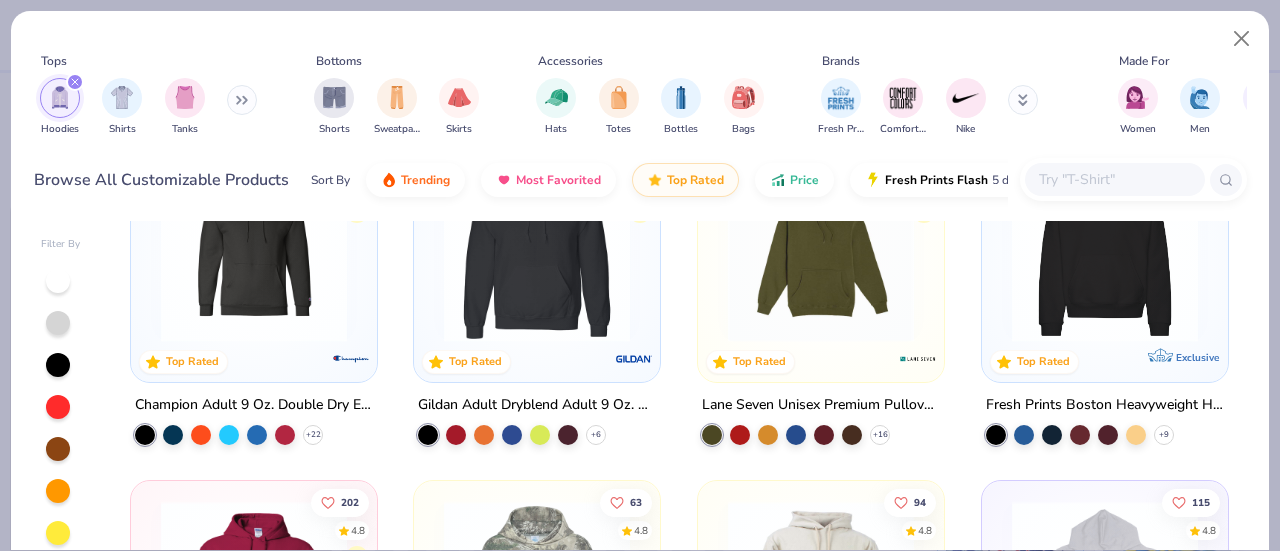 scroll, scrollTop: 110, scrollLeft: 0, axis: vertical 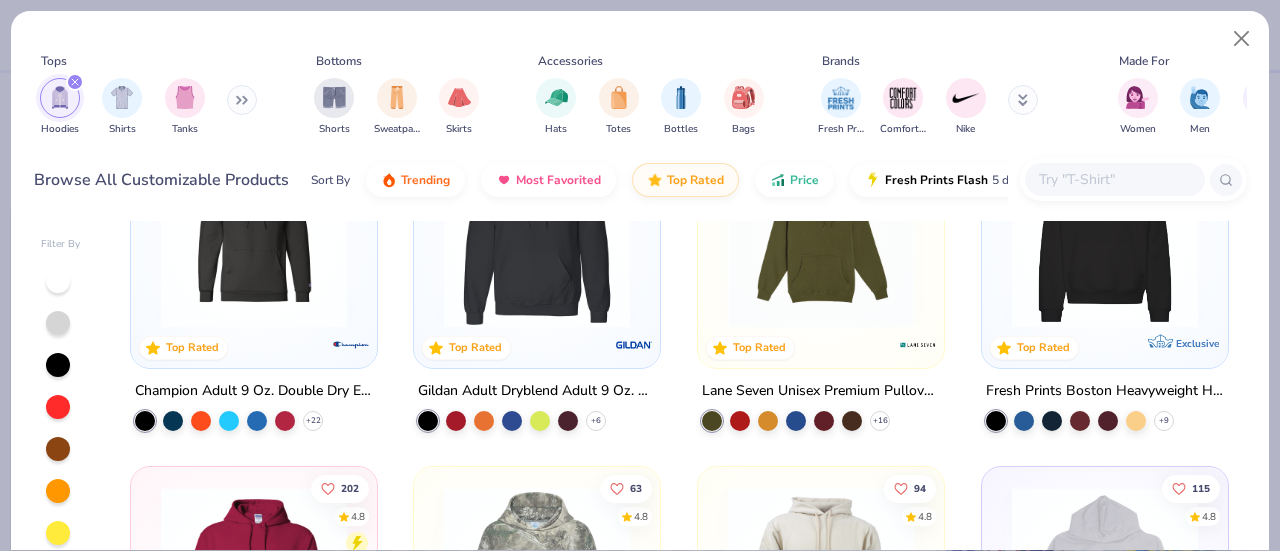 click at bounding box center [1105, 235] 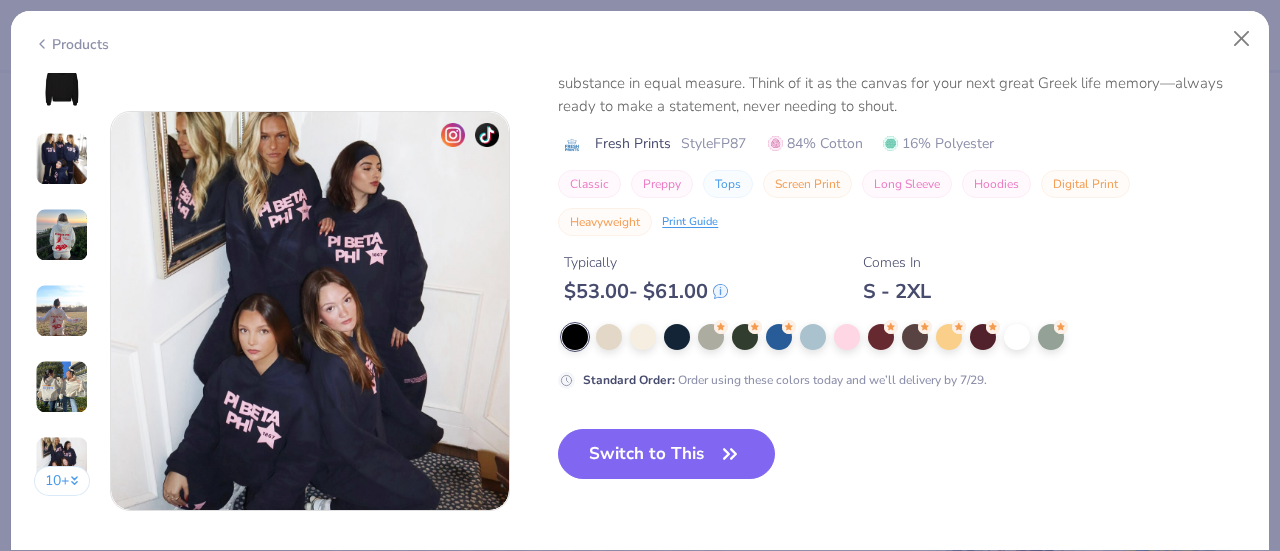scroll, scrollTop: 2651, scrollLeft: 0, axis: vertical 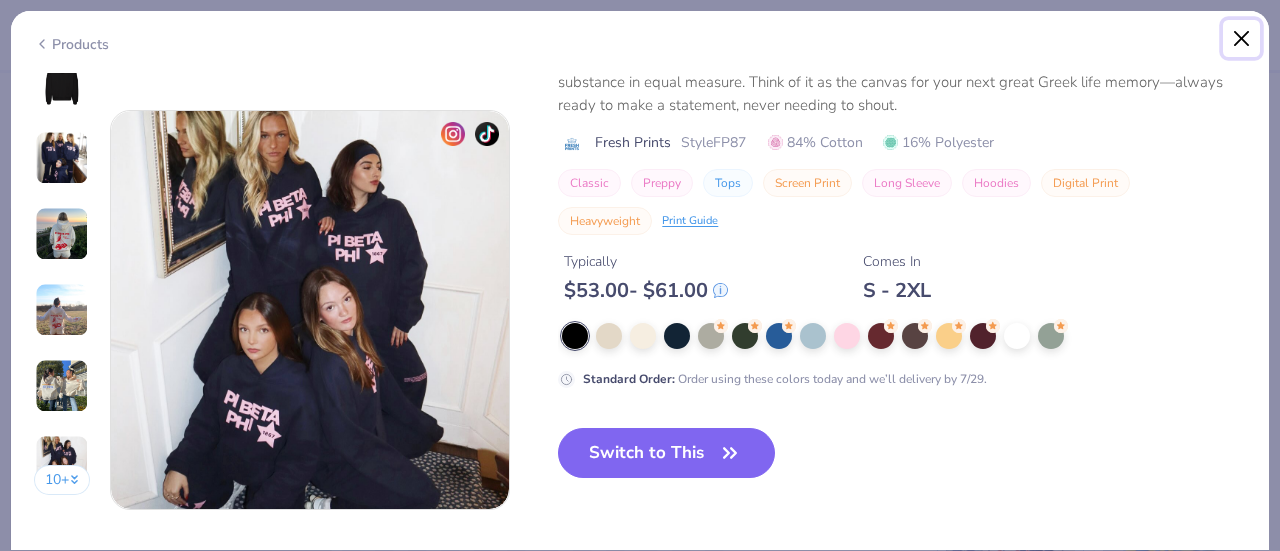 click at bounding box center [1242, 39] 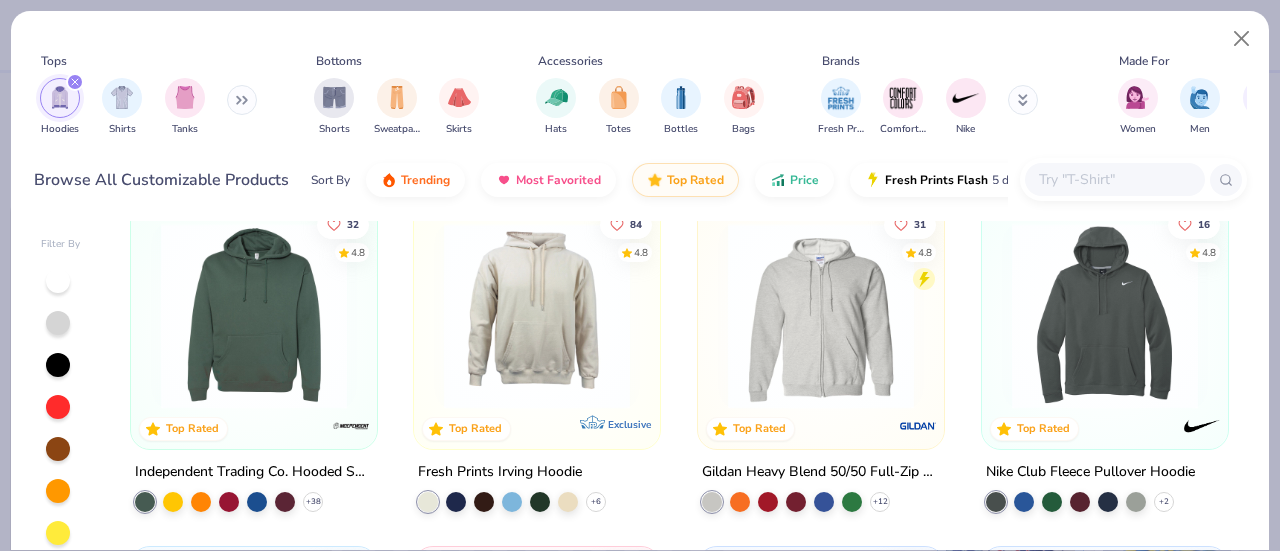 scroll, scrollTop: 720, scrollLeft: 0, axis: vertical 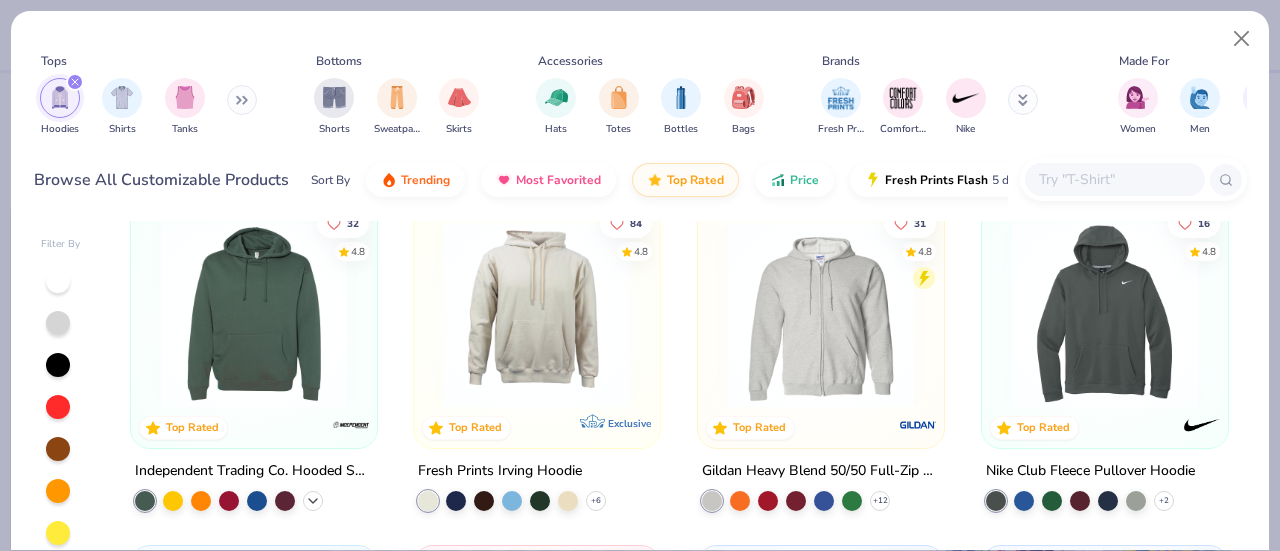 click at bounding box center [313, 500] 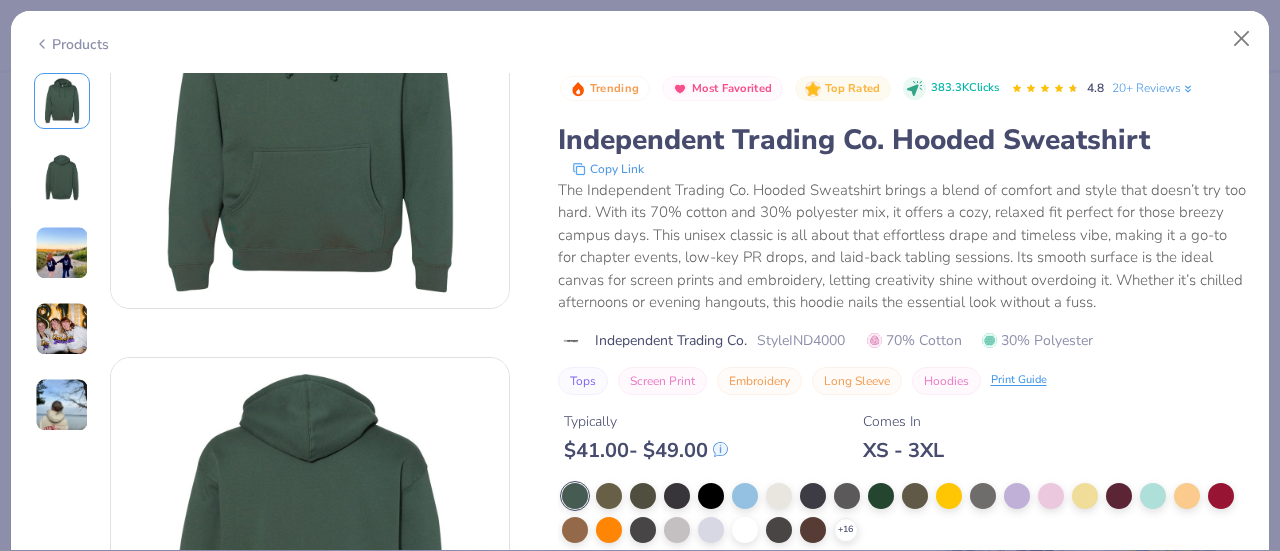 scroll, scrollTop: 0, scrollLeft: 0, axis: both 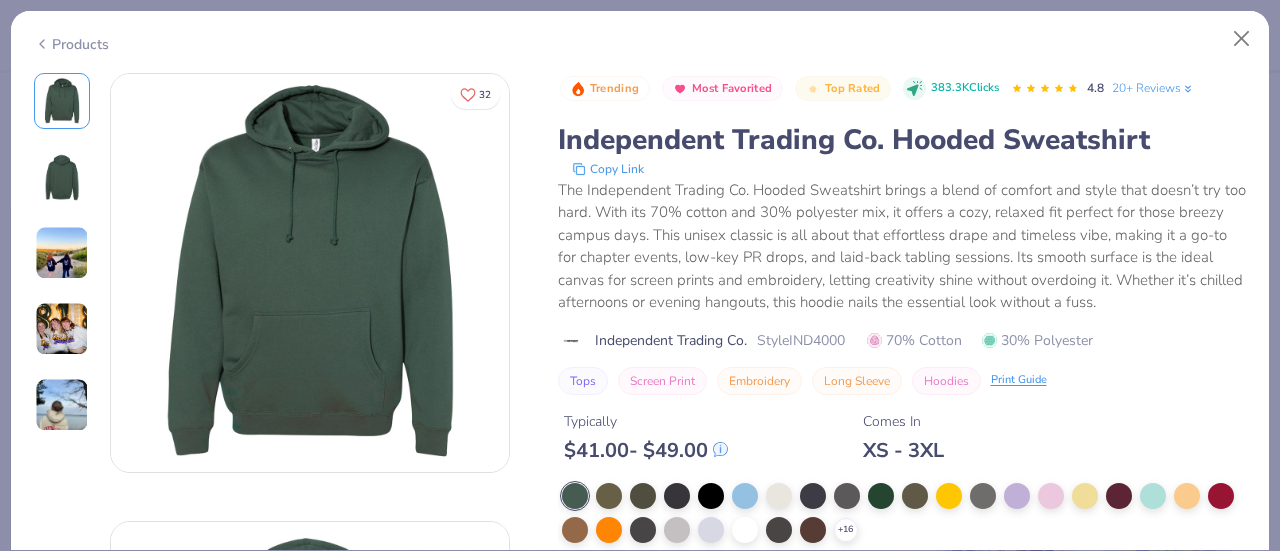 click on "Style  IND4000" at bounding box center (801, 340) 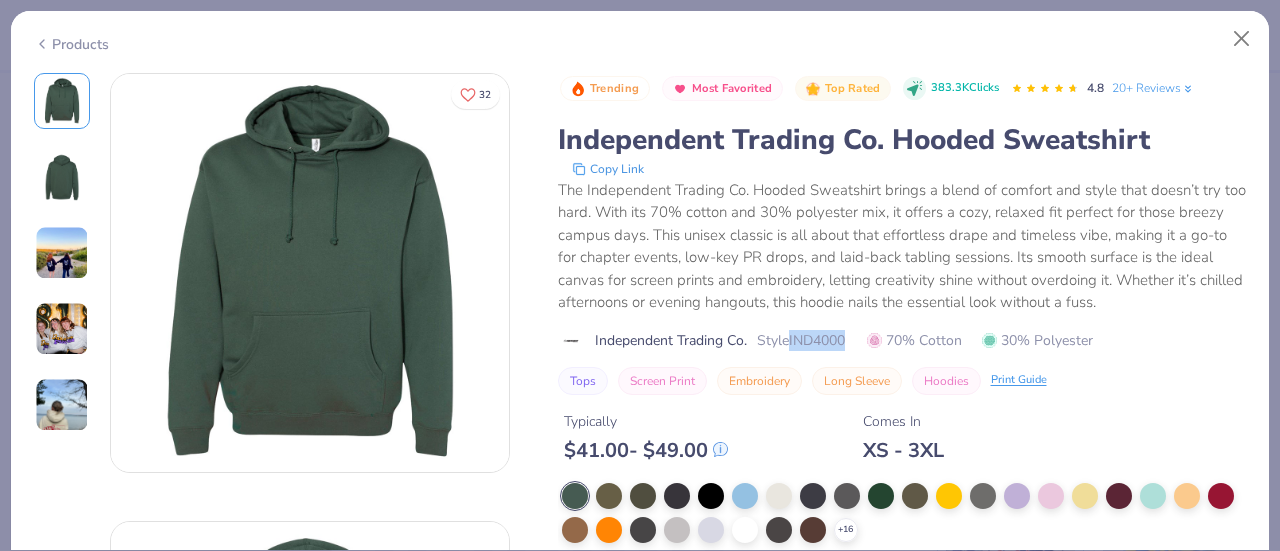 click on "Style  IND4000" at bounding box center (801, 340) 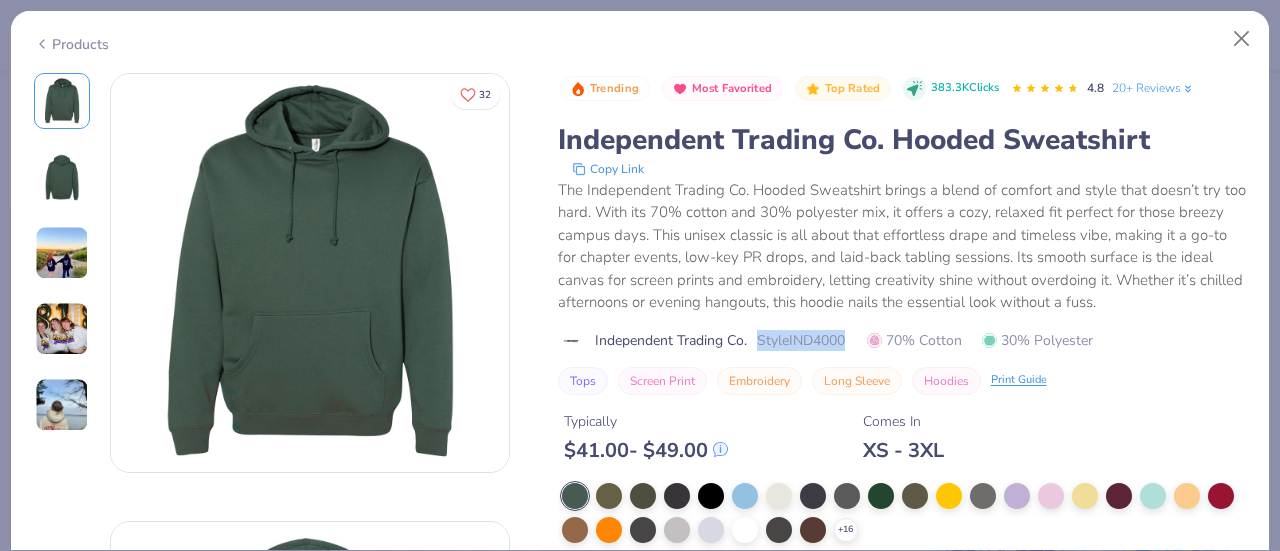 click on "Style  IND4000" at bounding box center [801, 340] 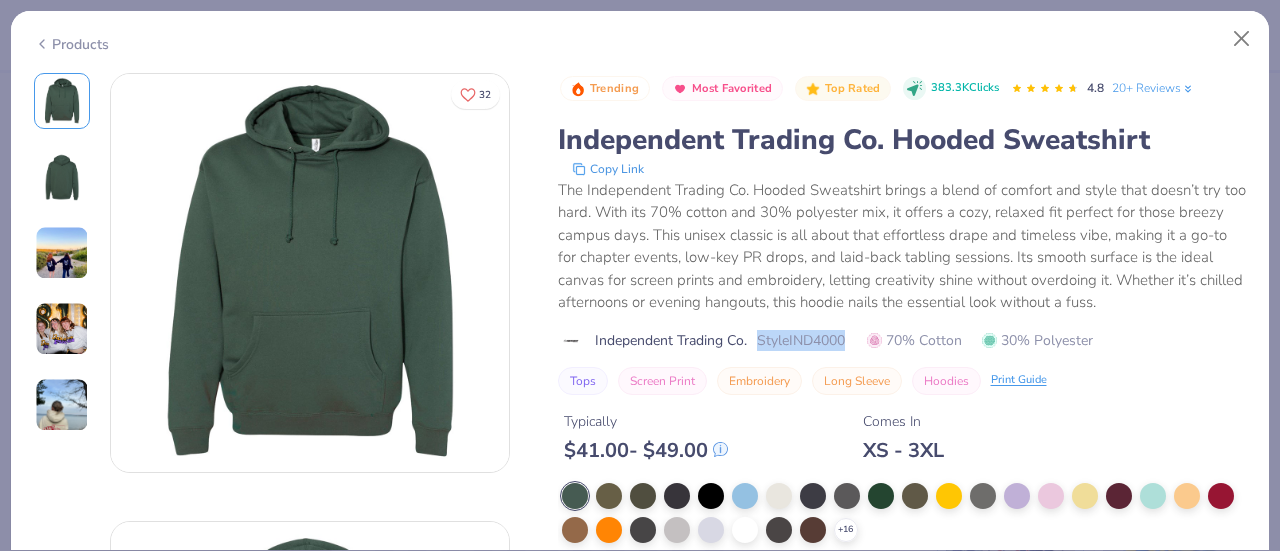 copy on "Style  IND4000" 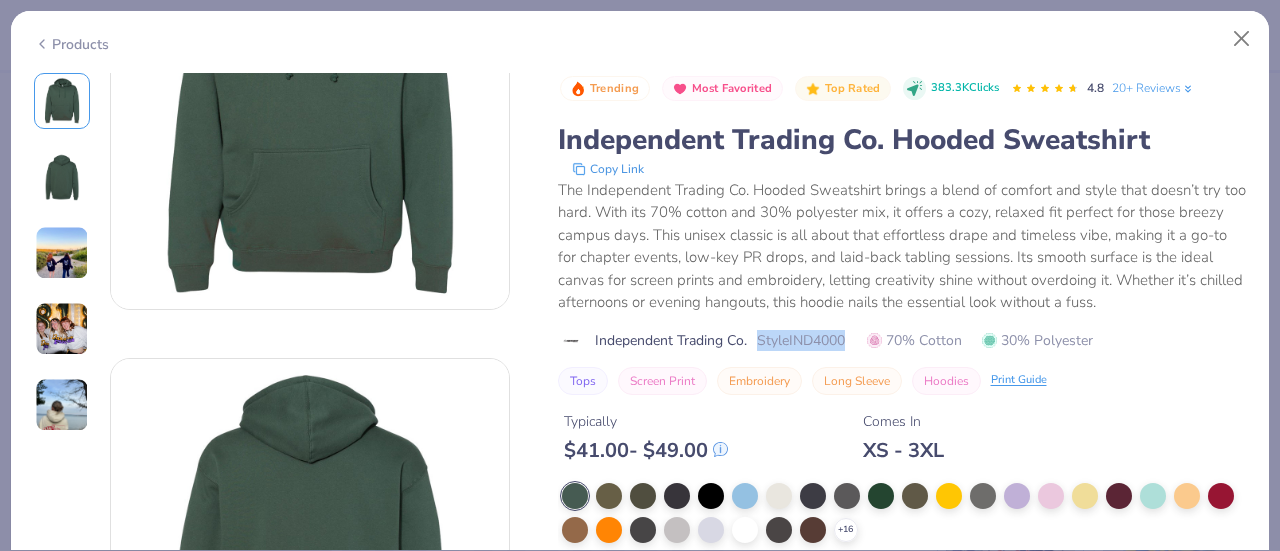 scroll, scrollTop: 127, scrollLeft: 0, axis: vertical 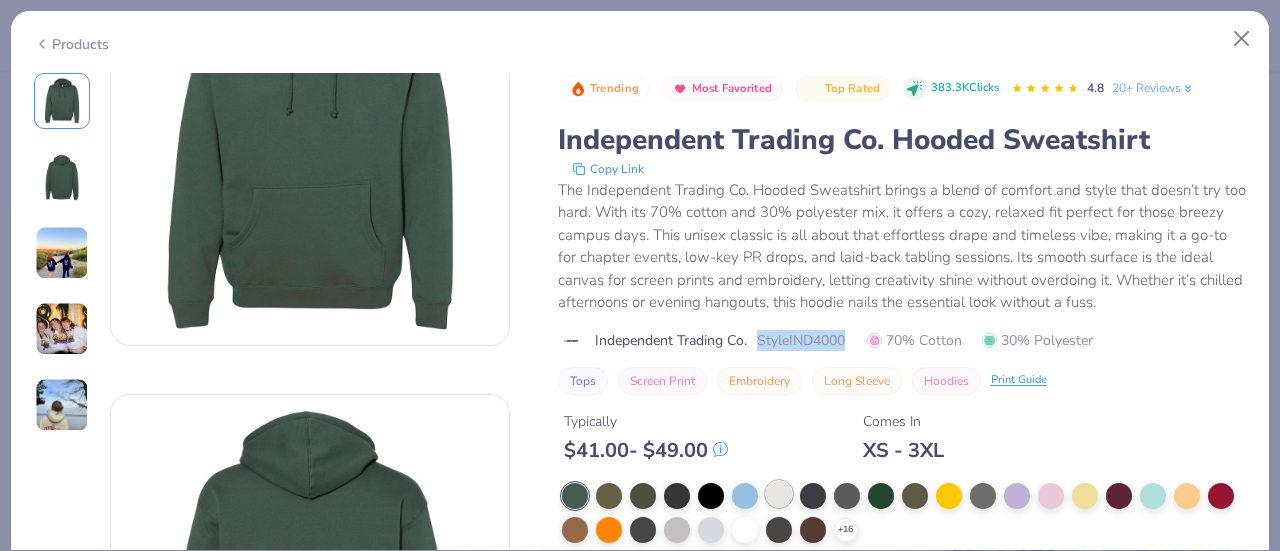 click at bounding box center [779, 494] 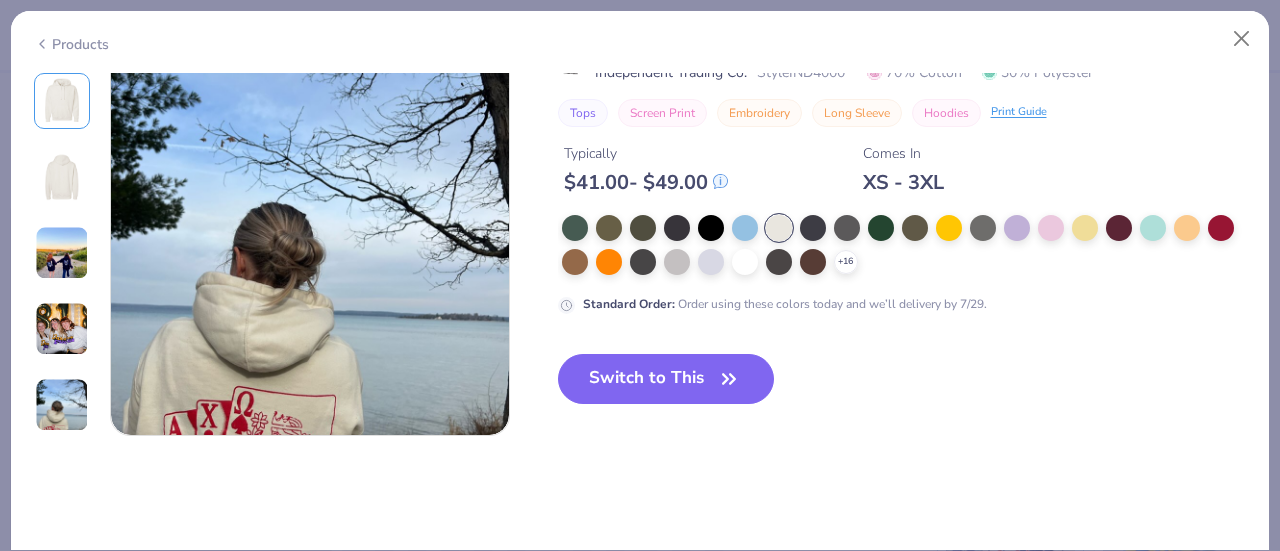 scroll, scrollTop: 1813, scrollLeft: 0, axis: vertical 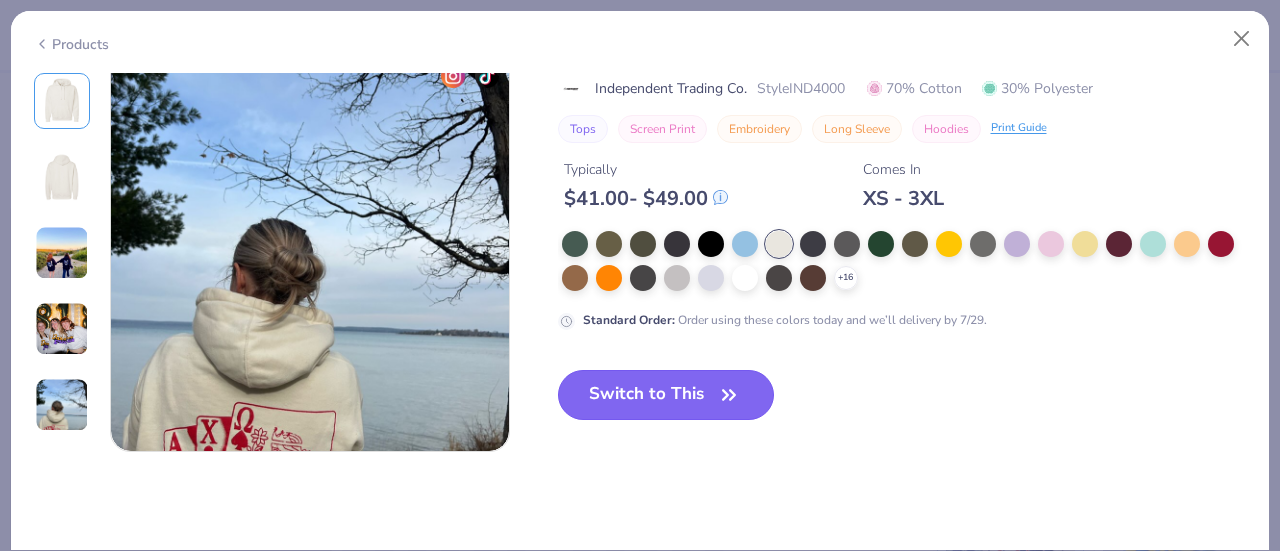 click on "Switch to This" at bounding box center (666, 395) 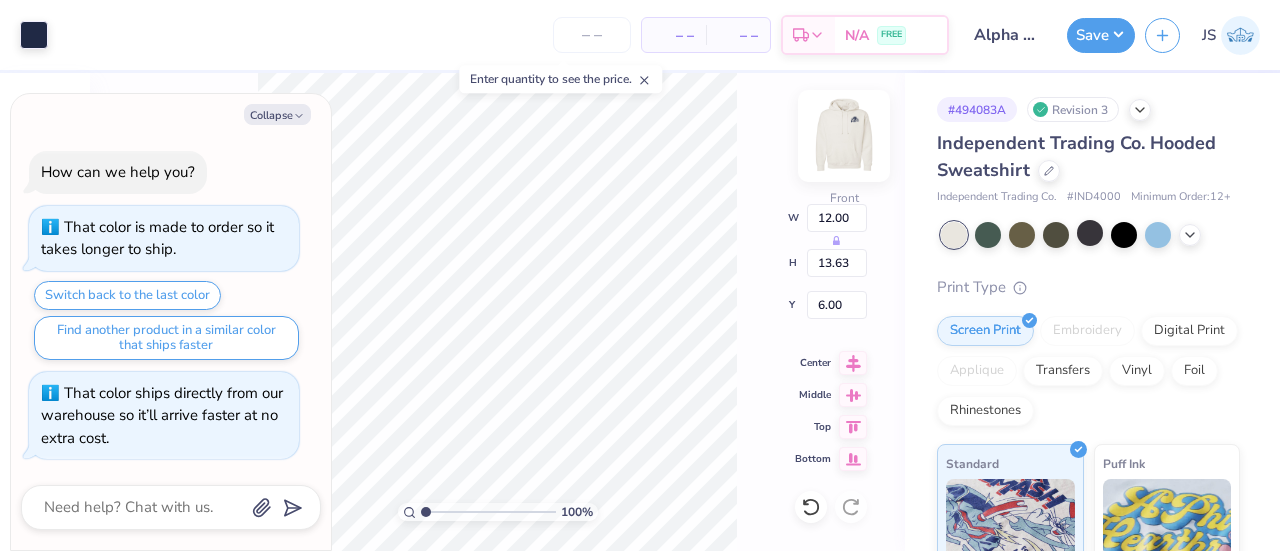 click at bounding box center (844, 136) 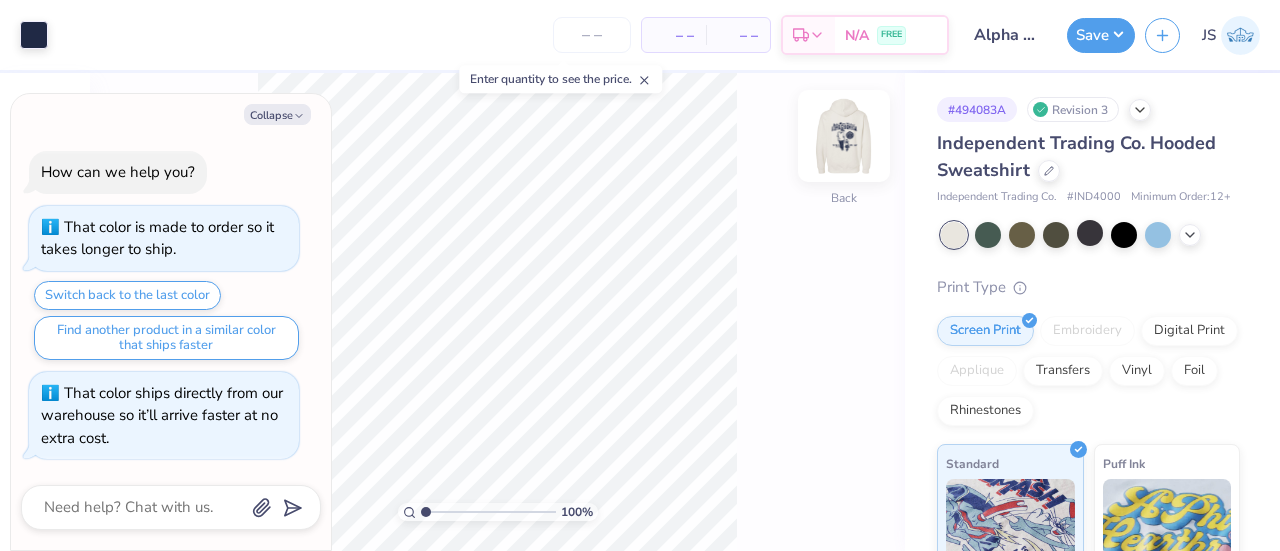 click at bounding box center [844, 136] 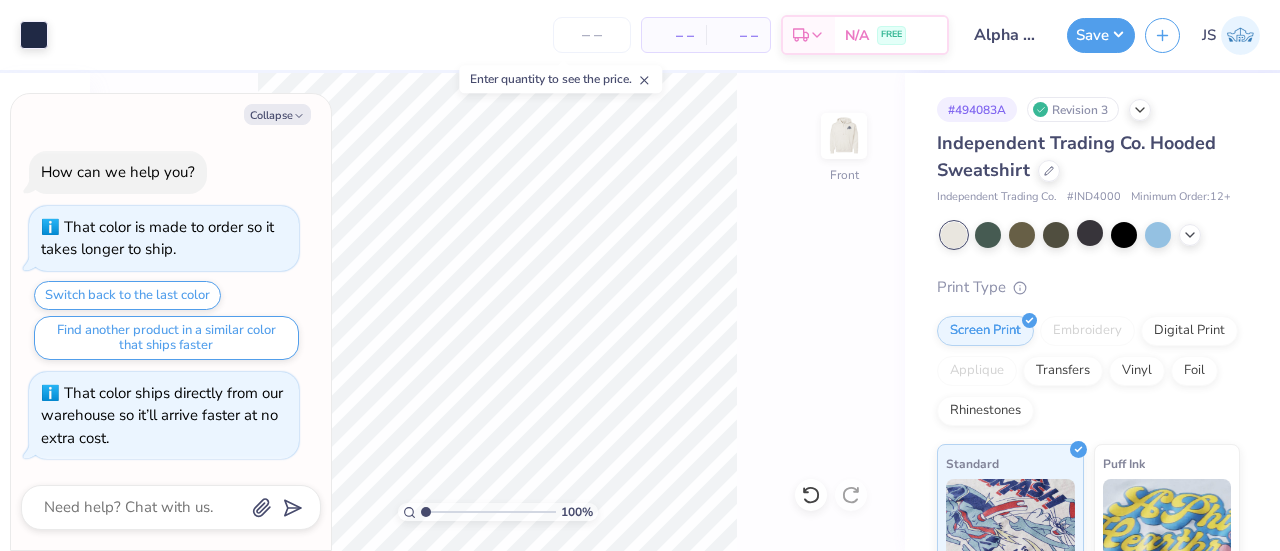 type on "x" 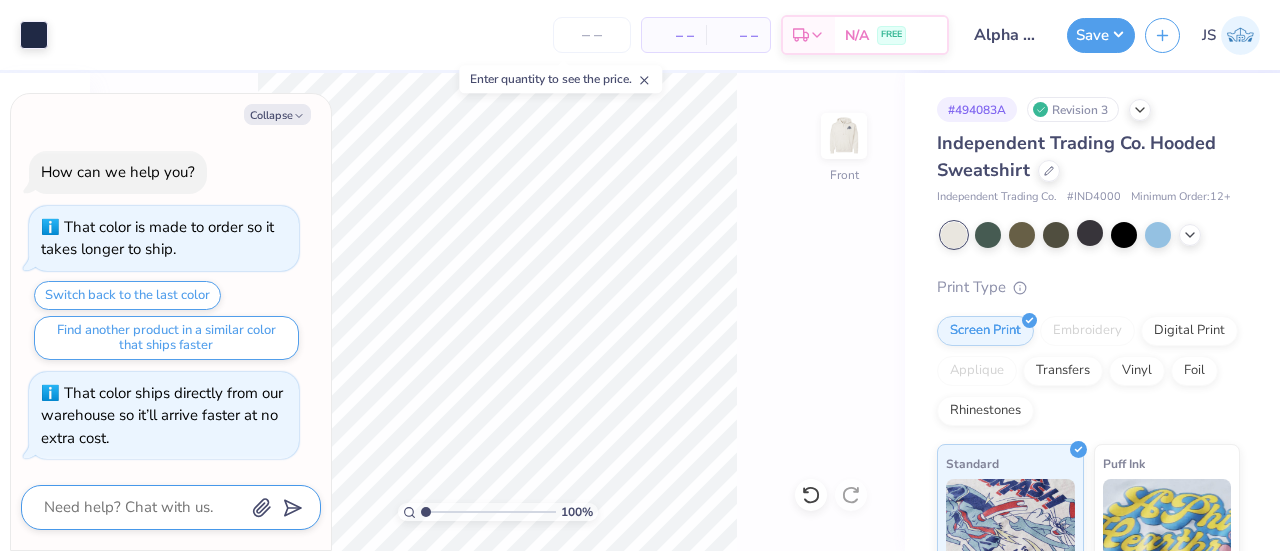 click at bounding box center [143, 507] 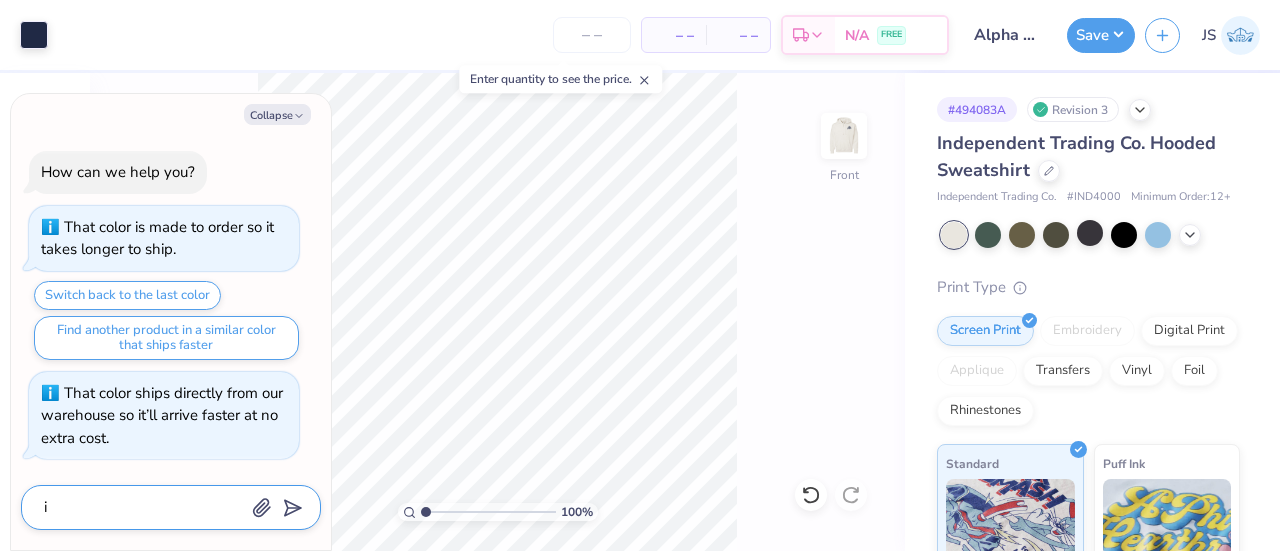 type on "i" 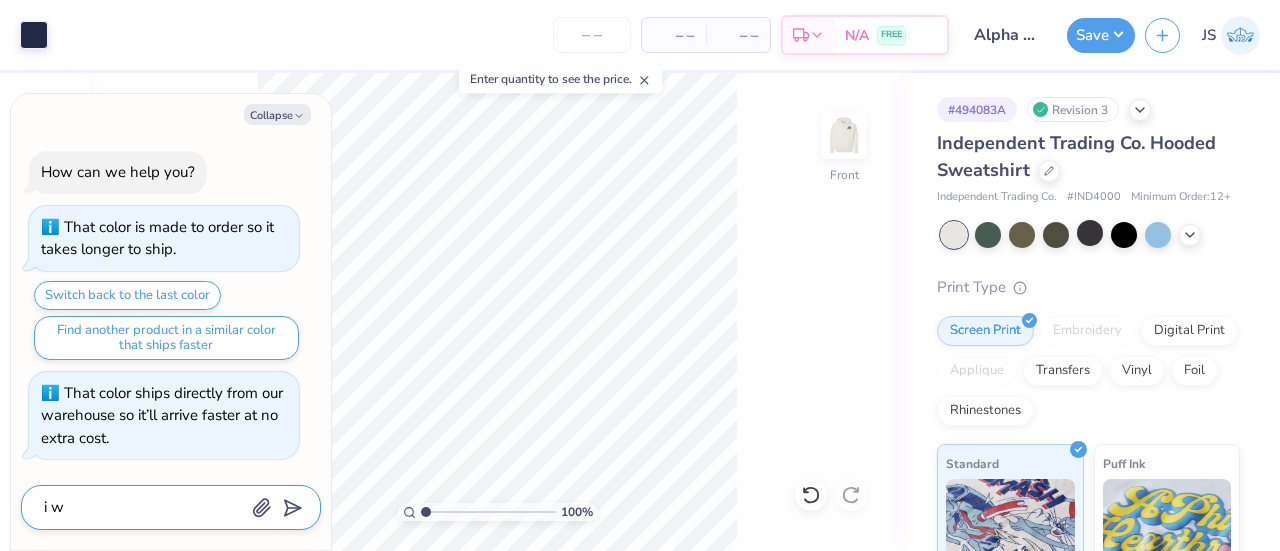 type on "i wa" 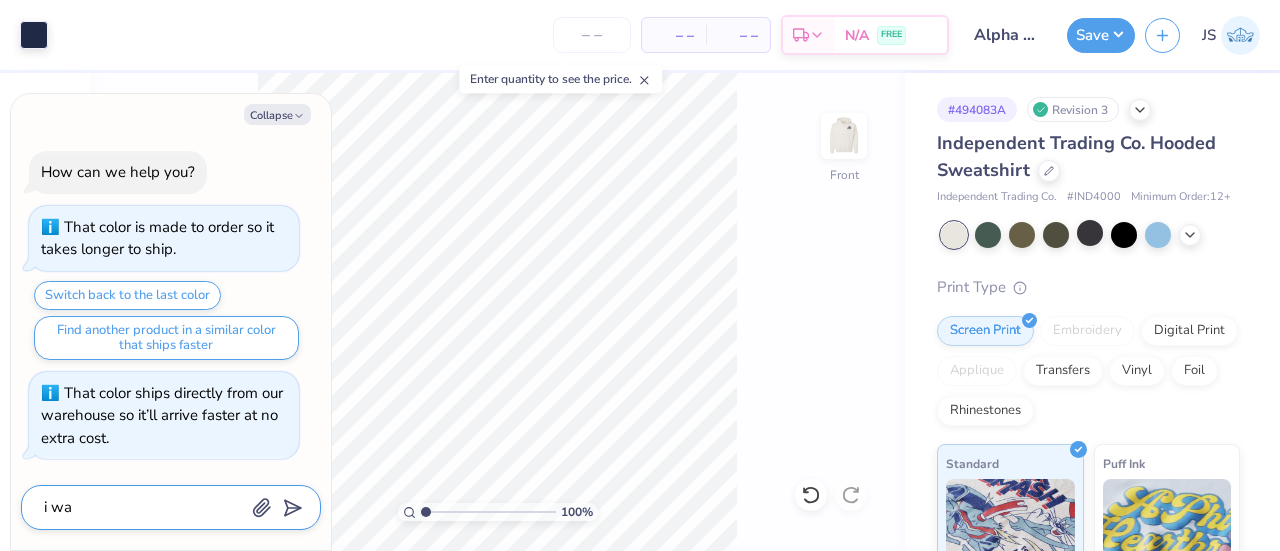type on "i wan" 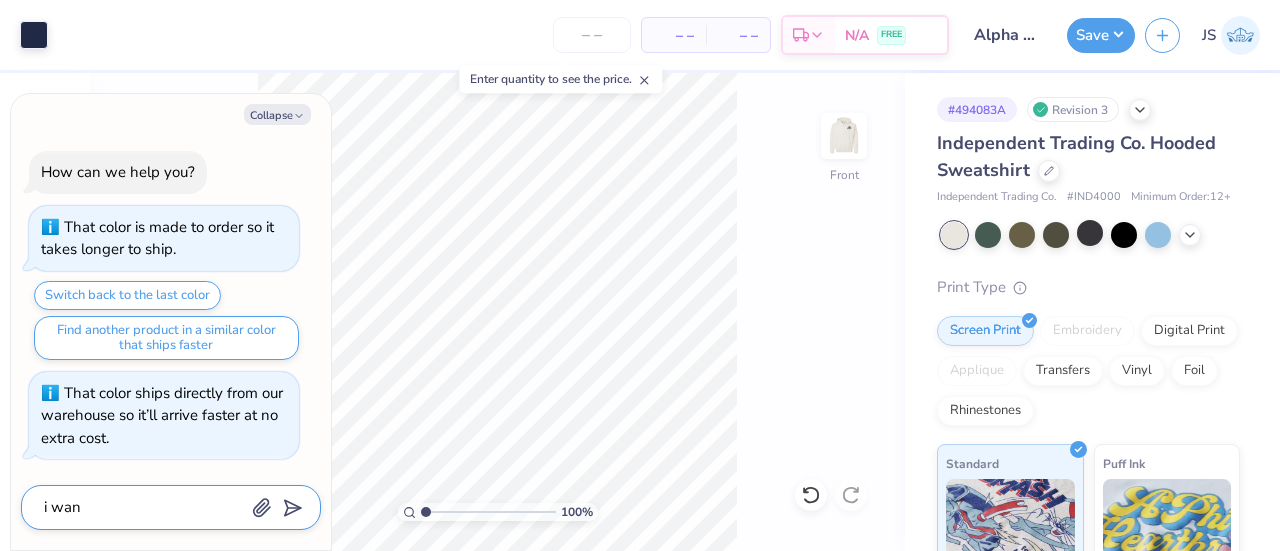 type on "i want" 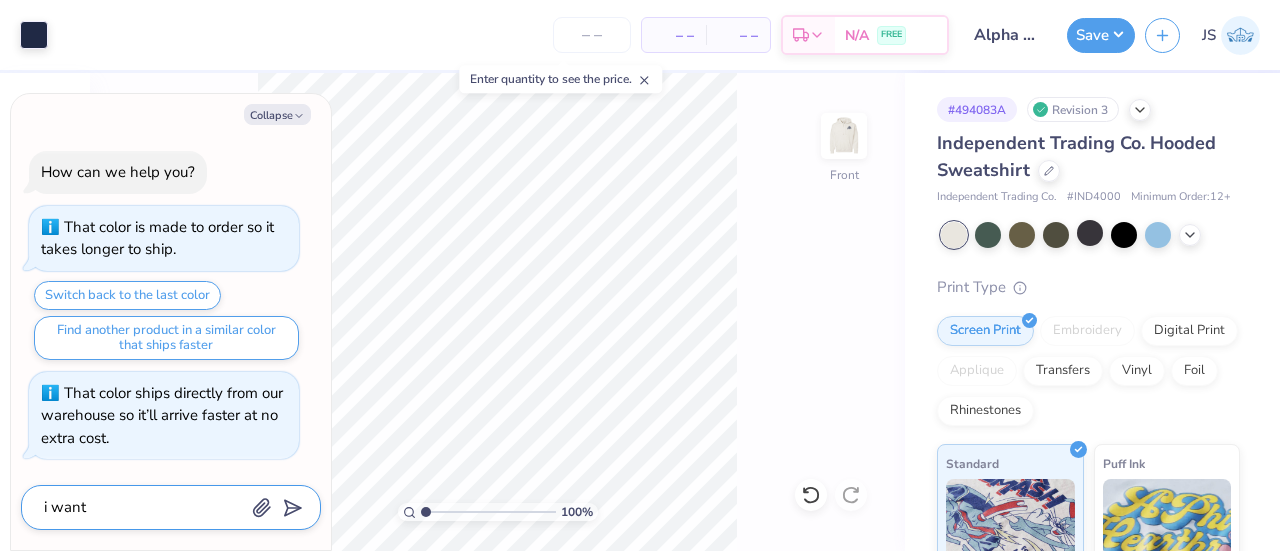 type on "i want" 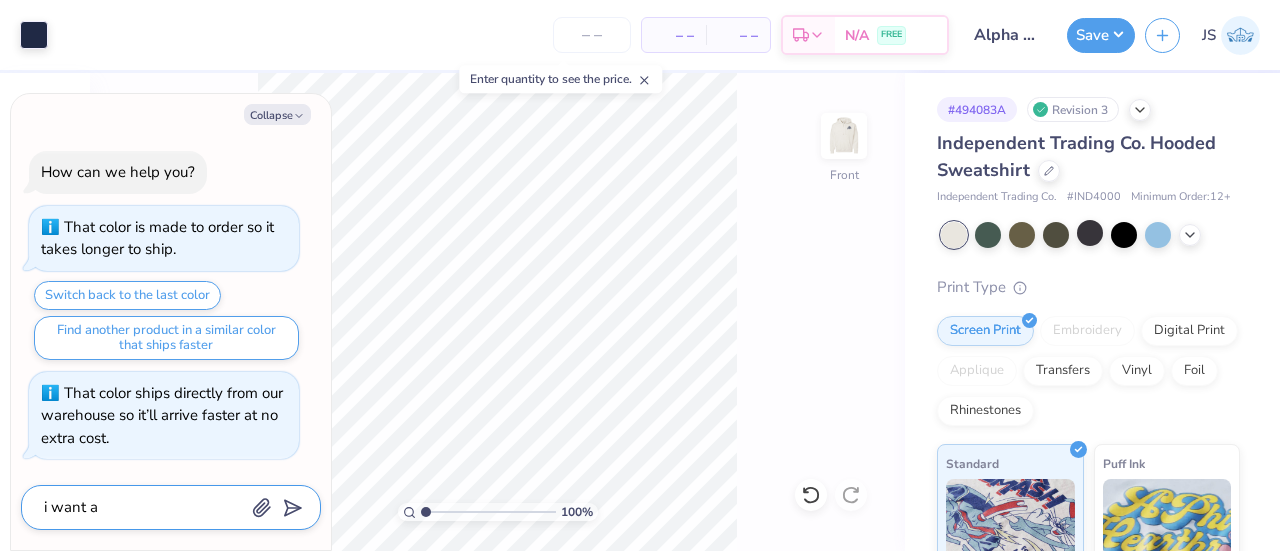 type on "i want a" 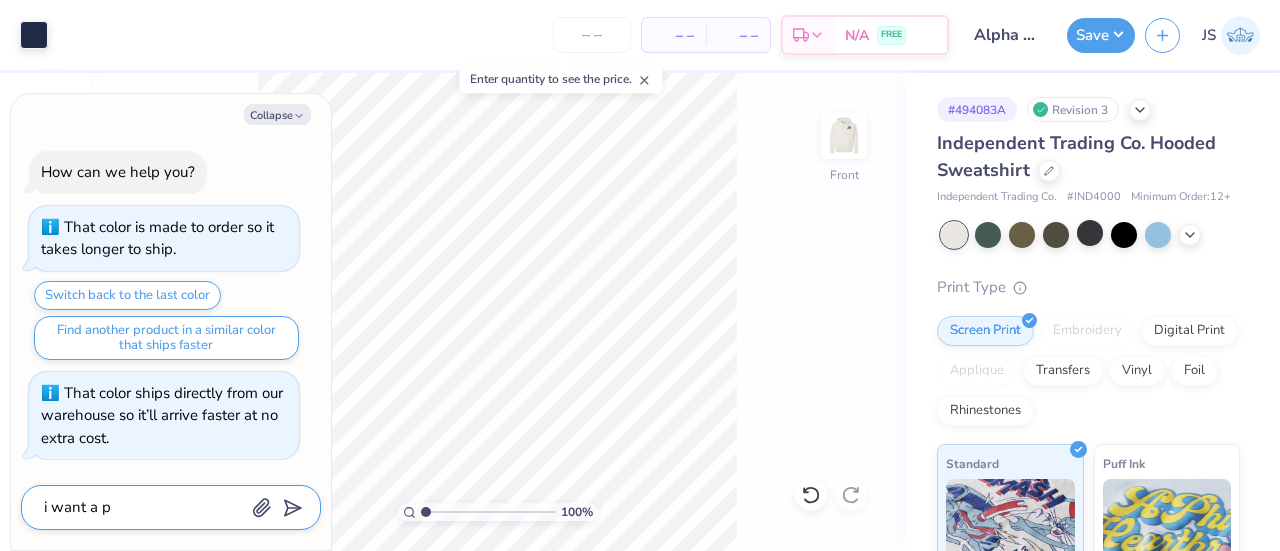 type on "i want a pr" 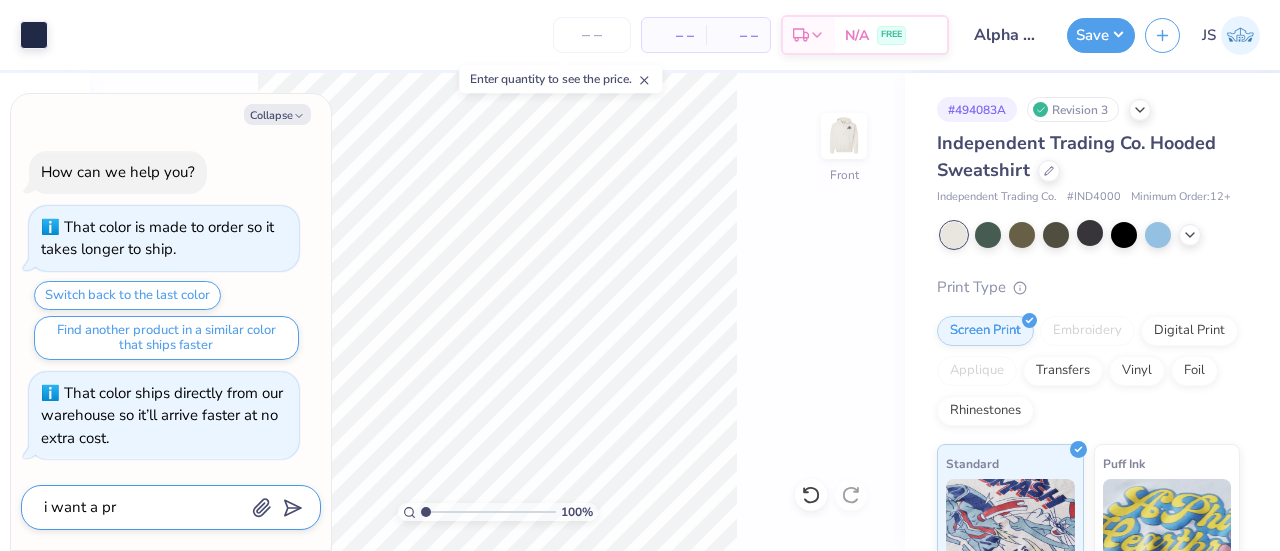 type on "i want a pro" 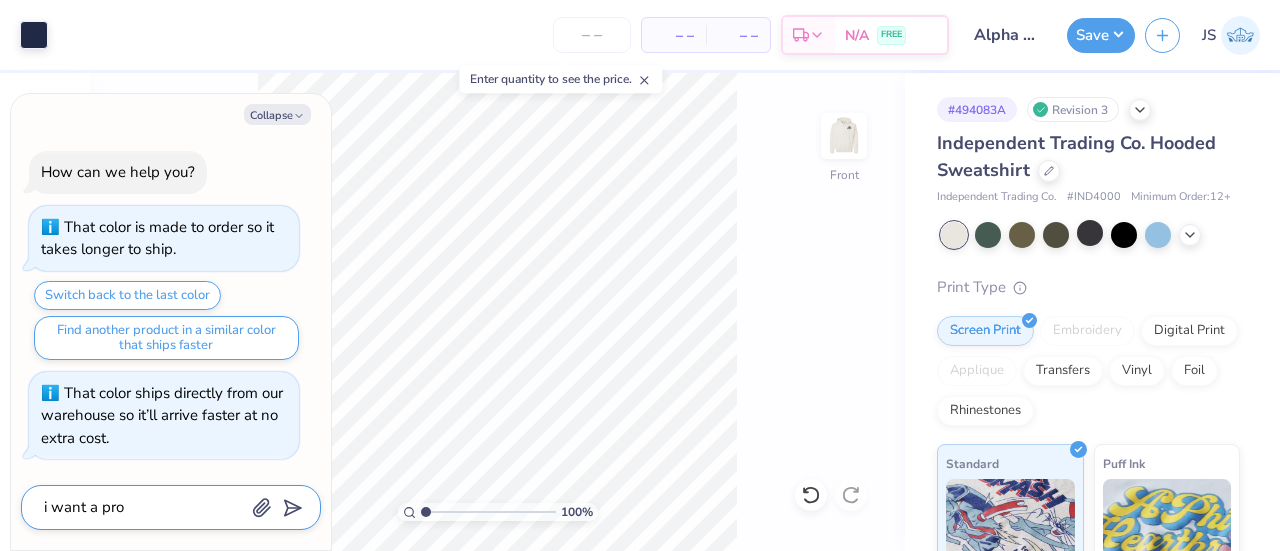 type on "x" 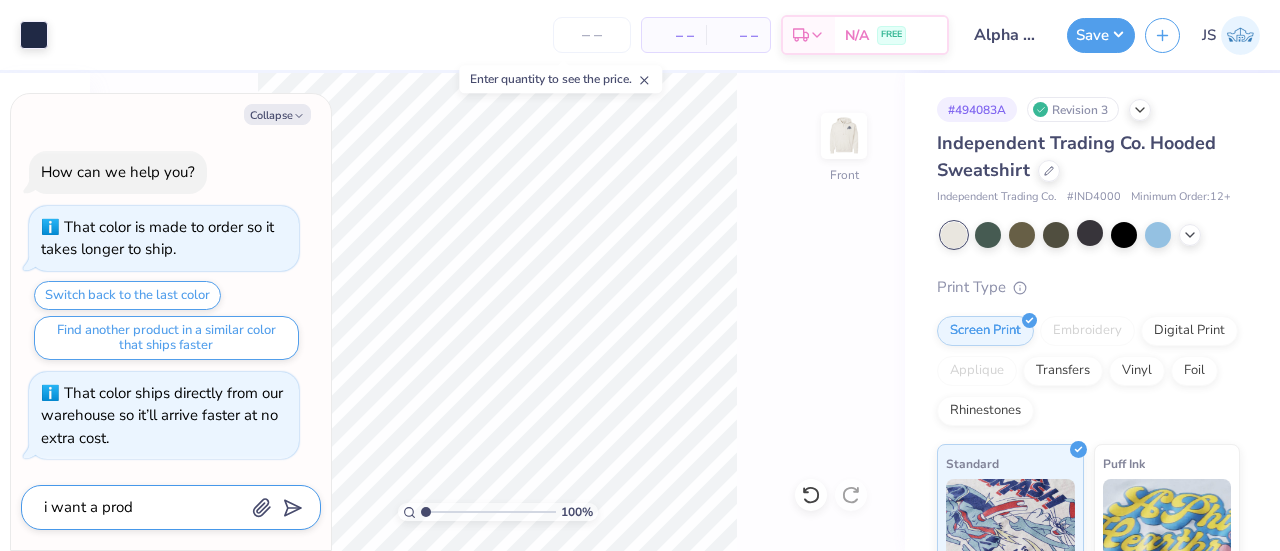 type on "i want a produ" 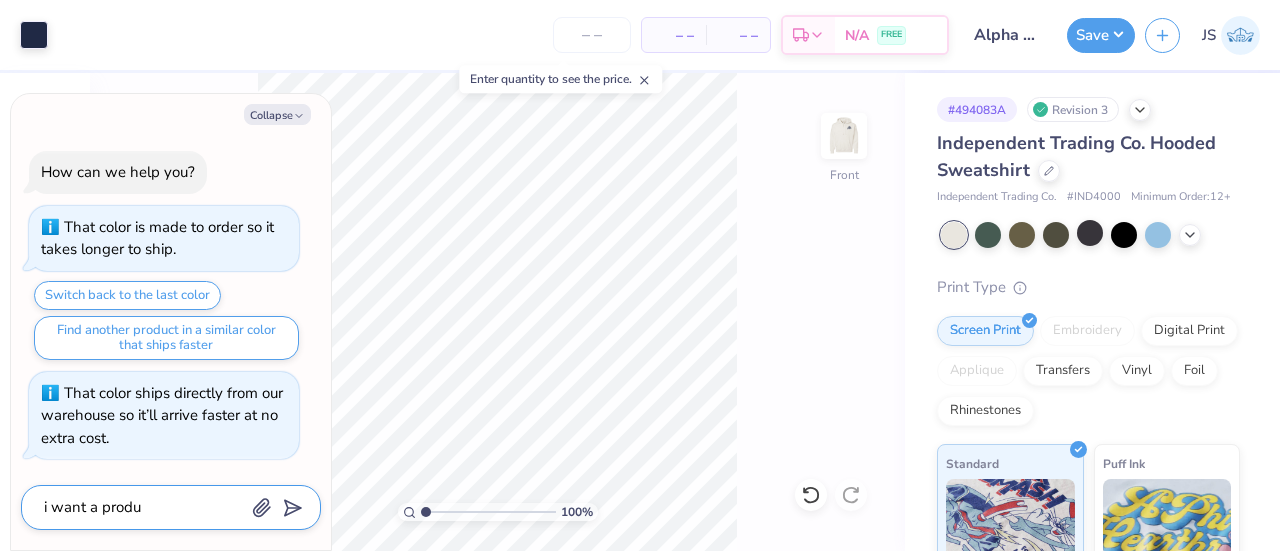 type on "x" 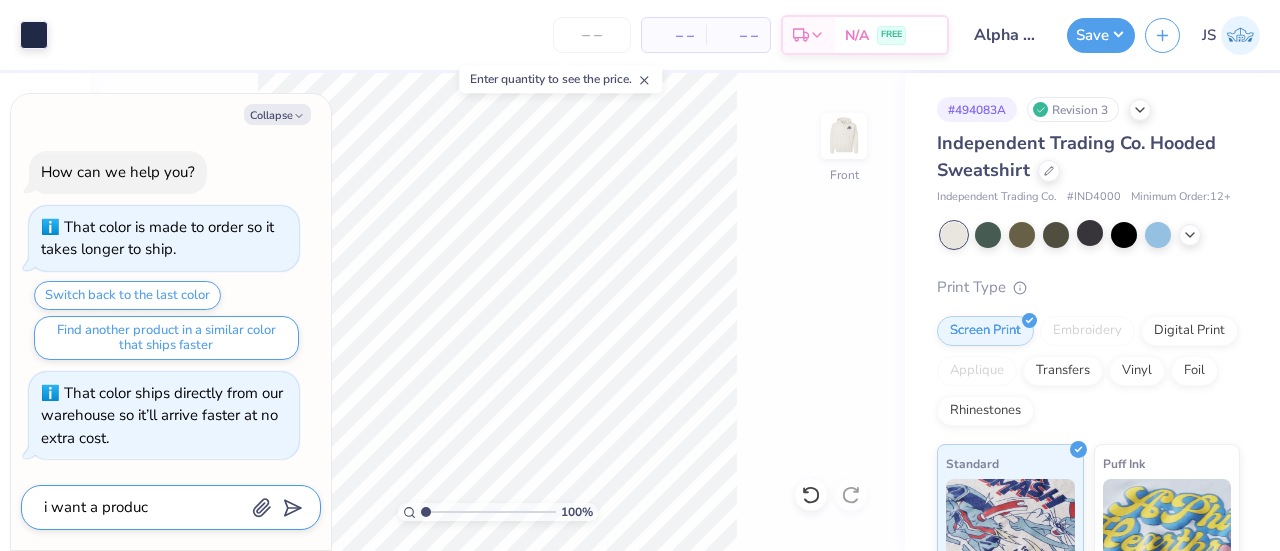 type on "i want a product" 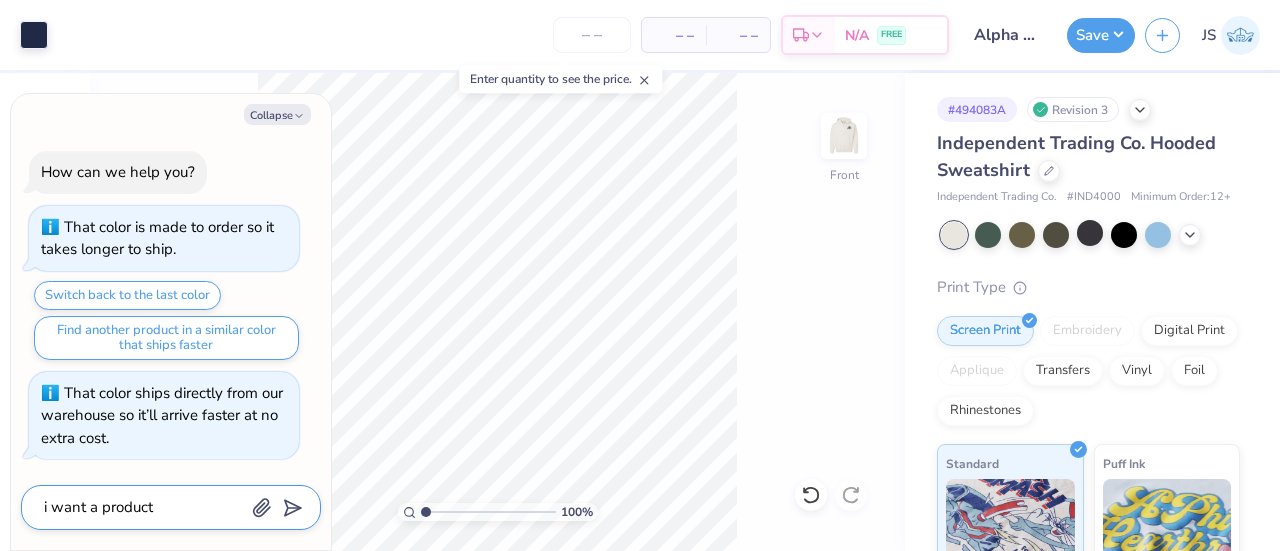 type on "x" 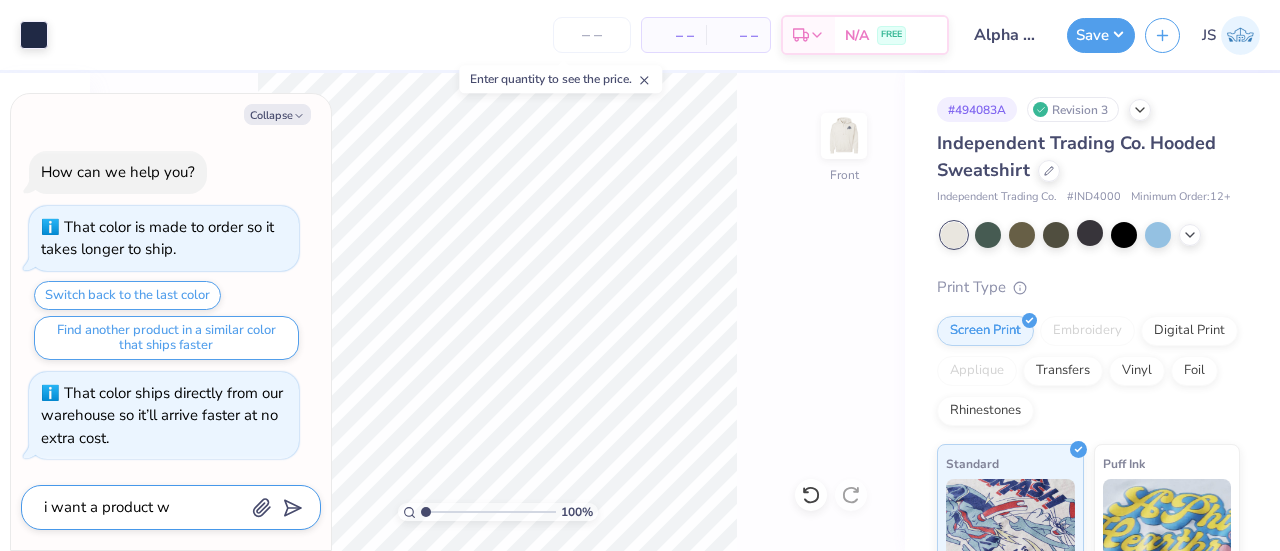 type on "i want a product wi" 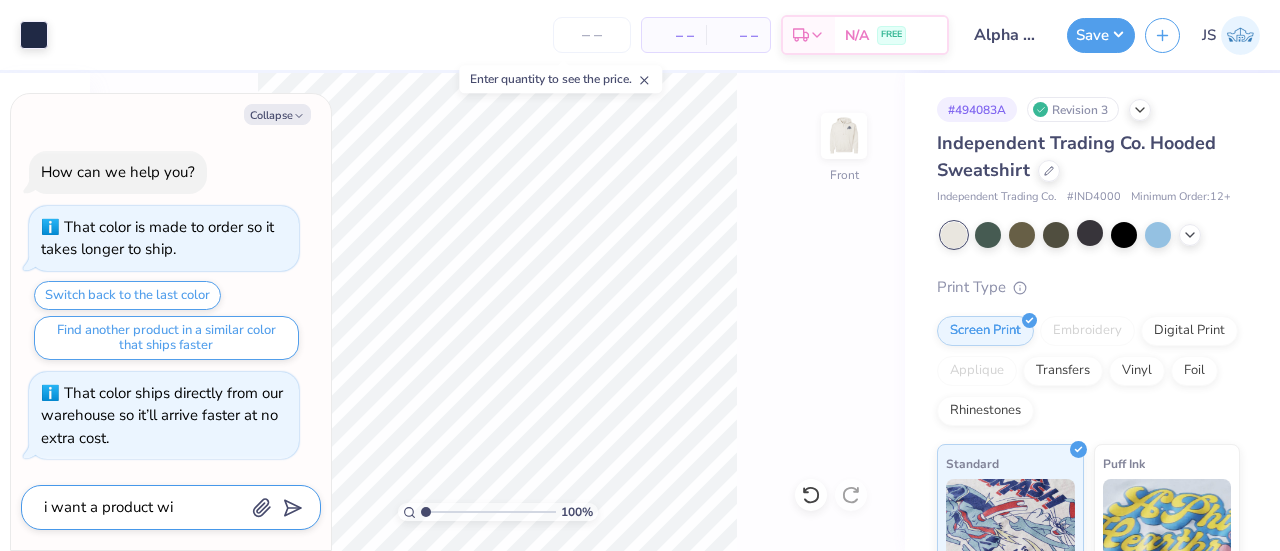 type on "i want a product wit" 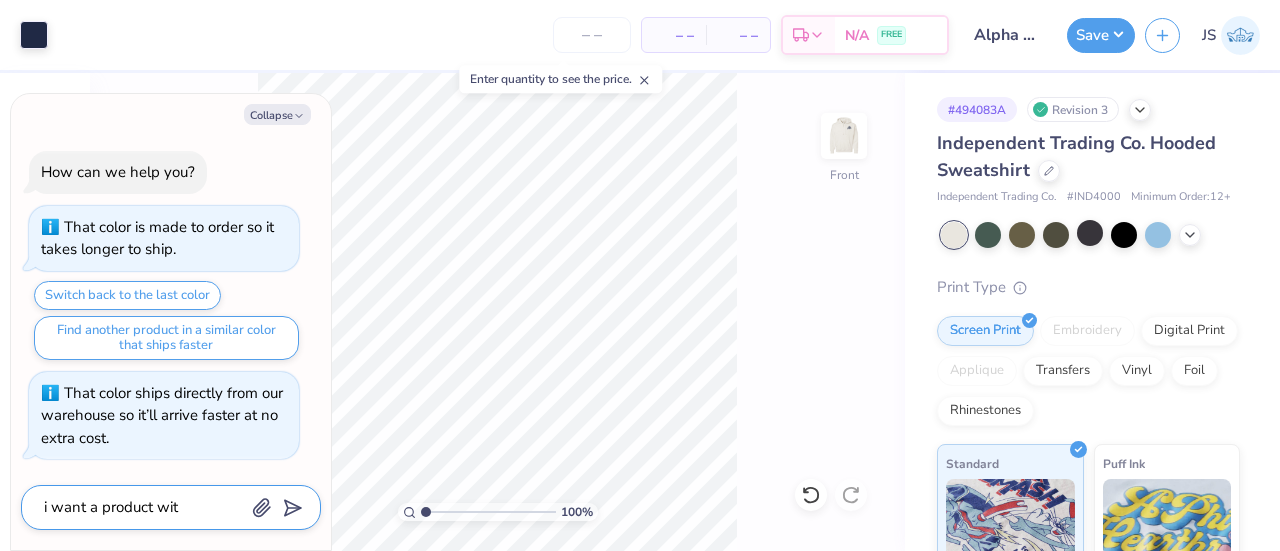 type on "i want a product with" 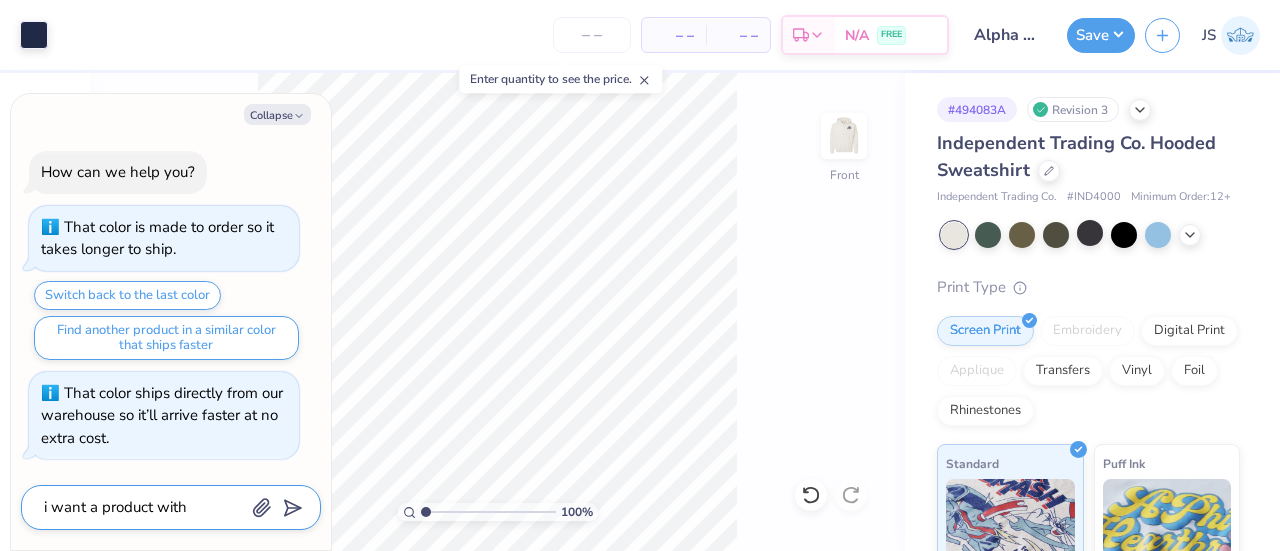 type on "i want a product with" 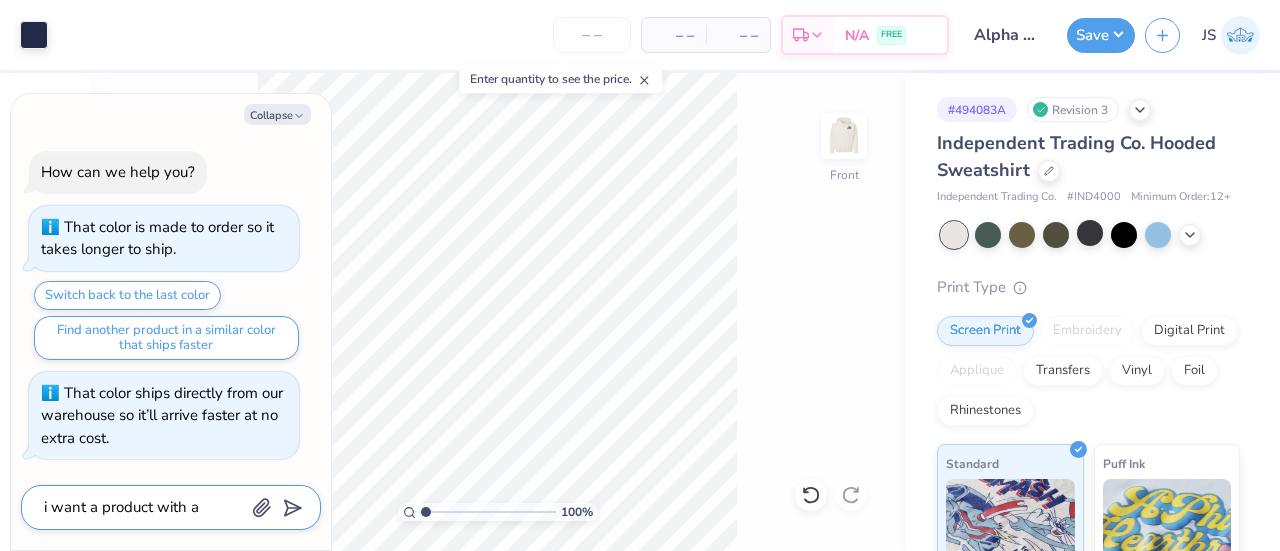 type on "i want a product with a" 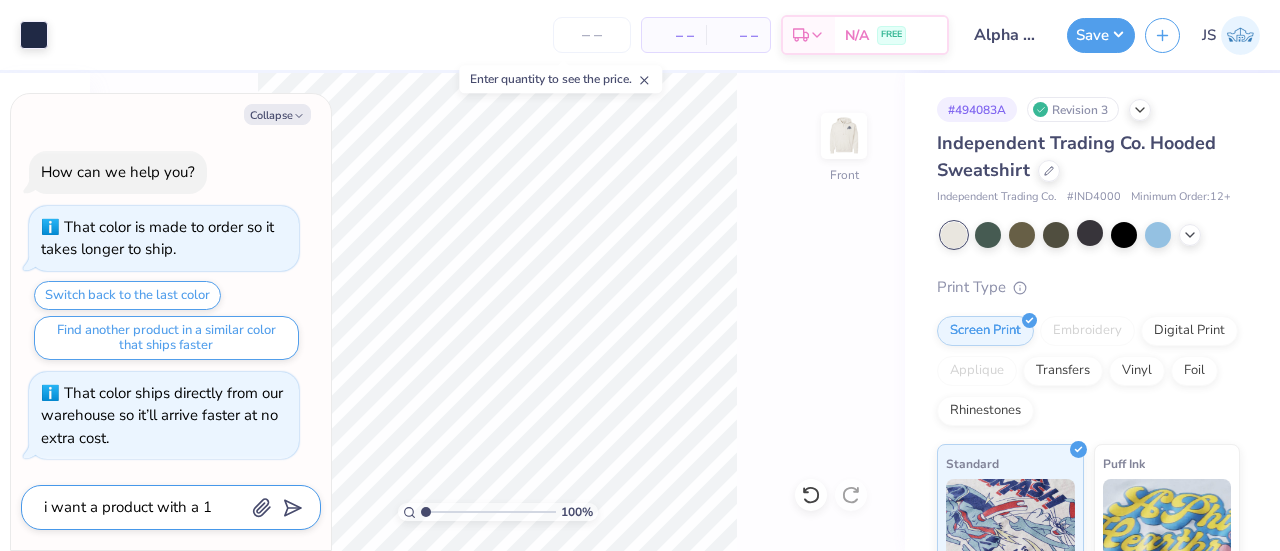 type on "i want a product with a 15" 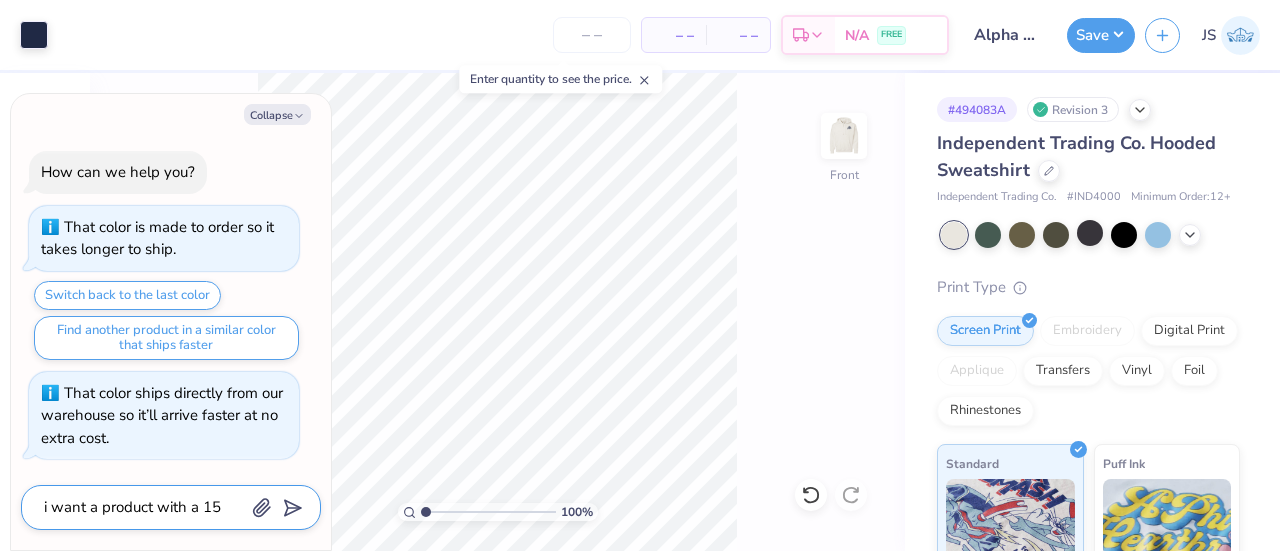 type on "i want a product with a 15" 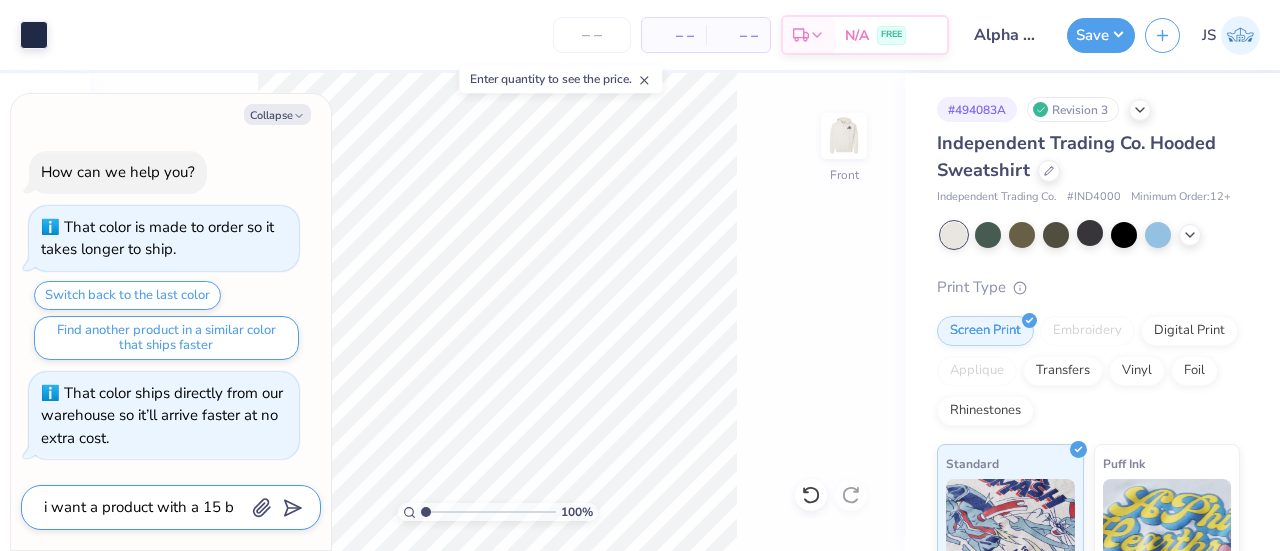 type on "i want a product with a 15 ba" 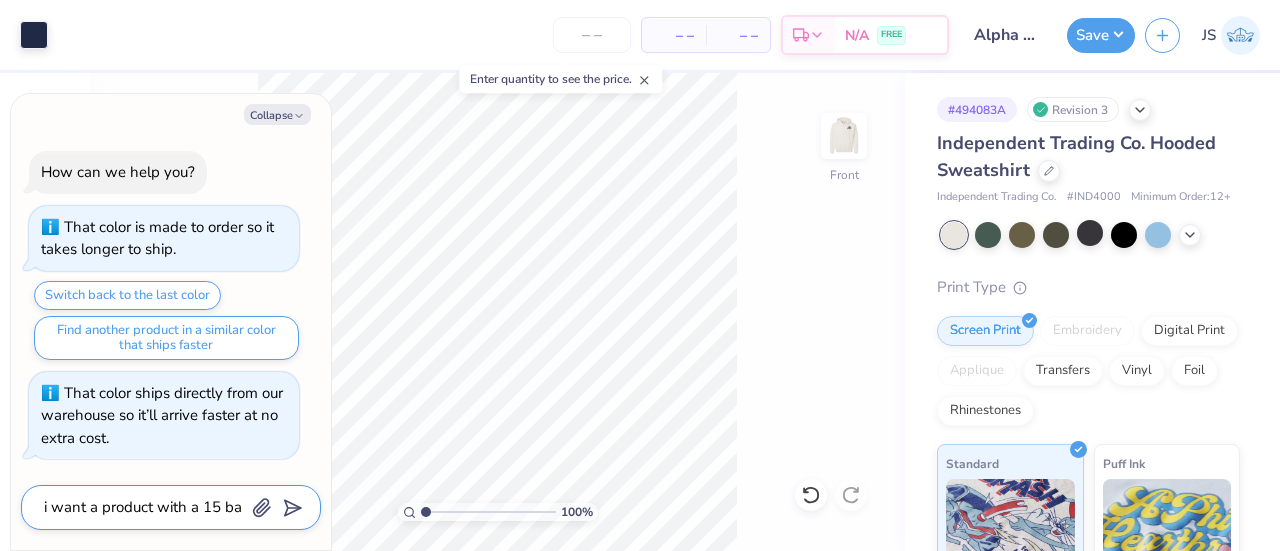 type on "i want a product with a 15 bas" 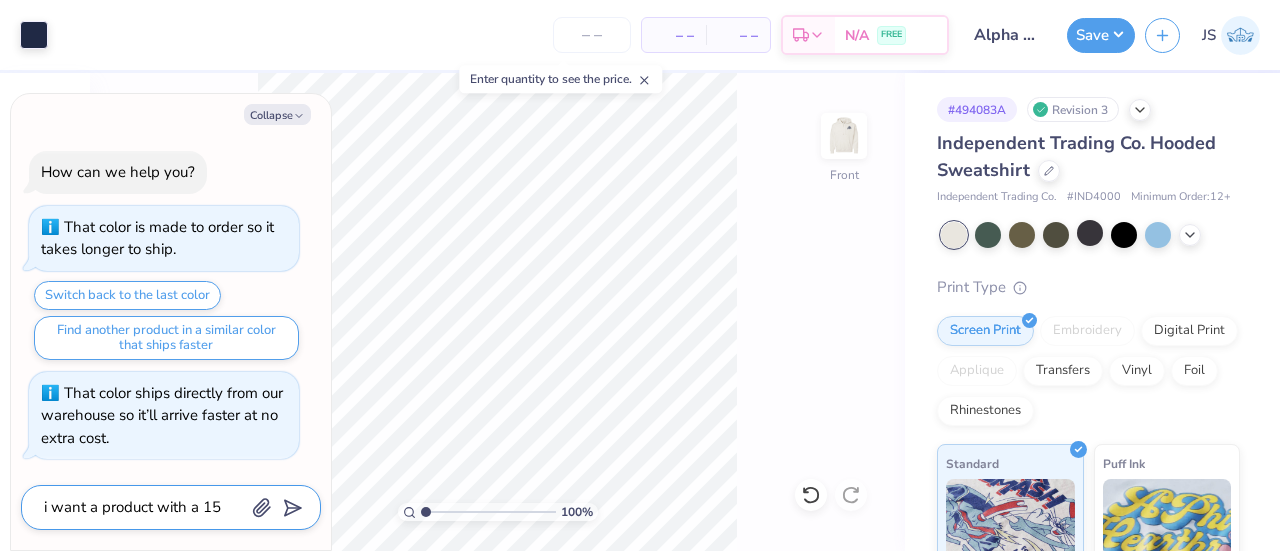 type on "x" 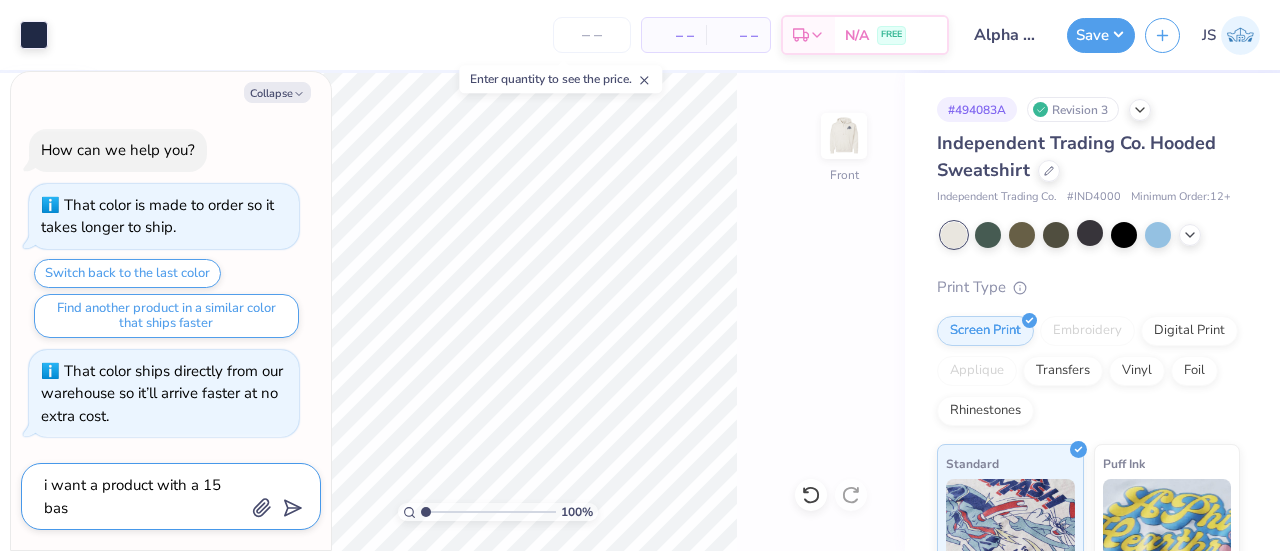 type on "i want a product with a 15 base" 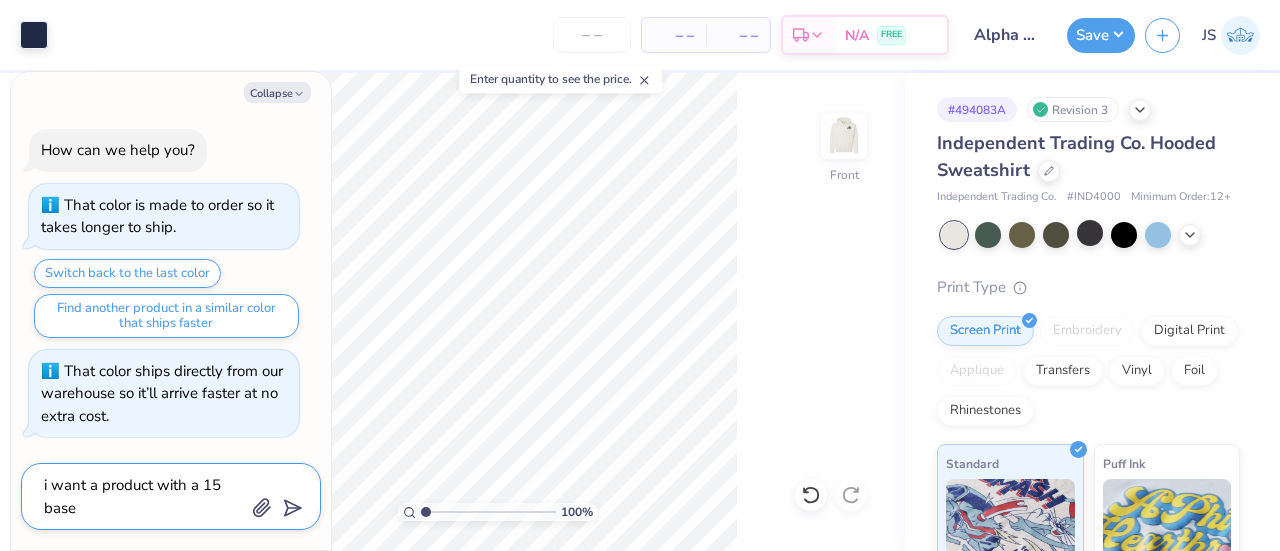 type on "i want a product with a 15 base" 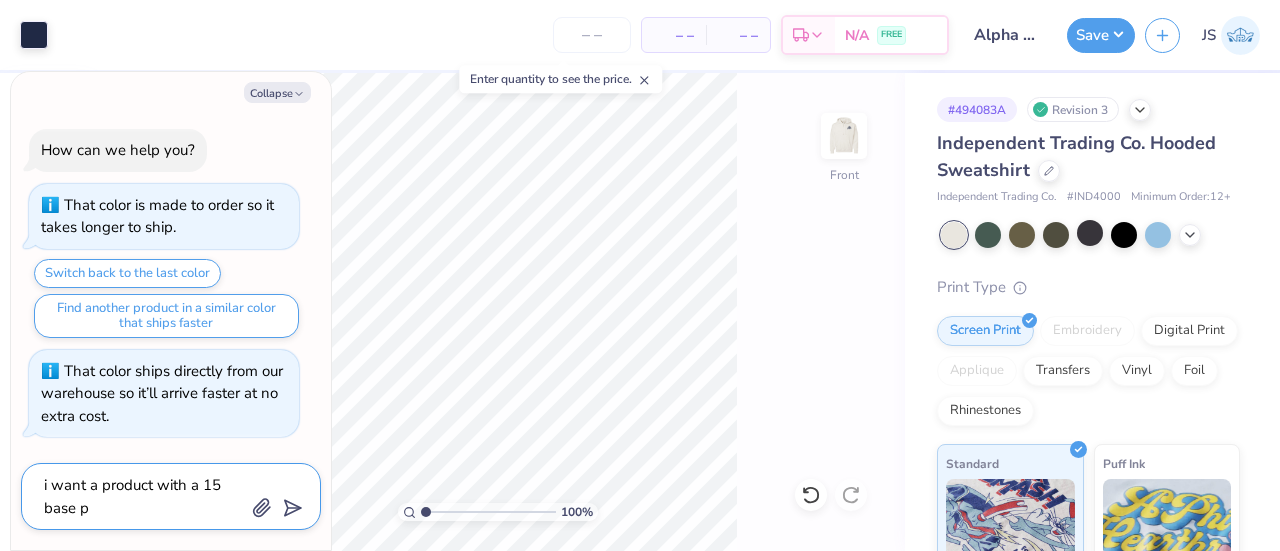 type on "i want a product with a 15 base pi" 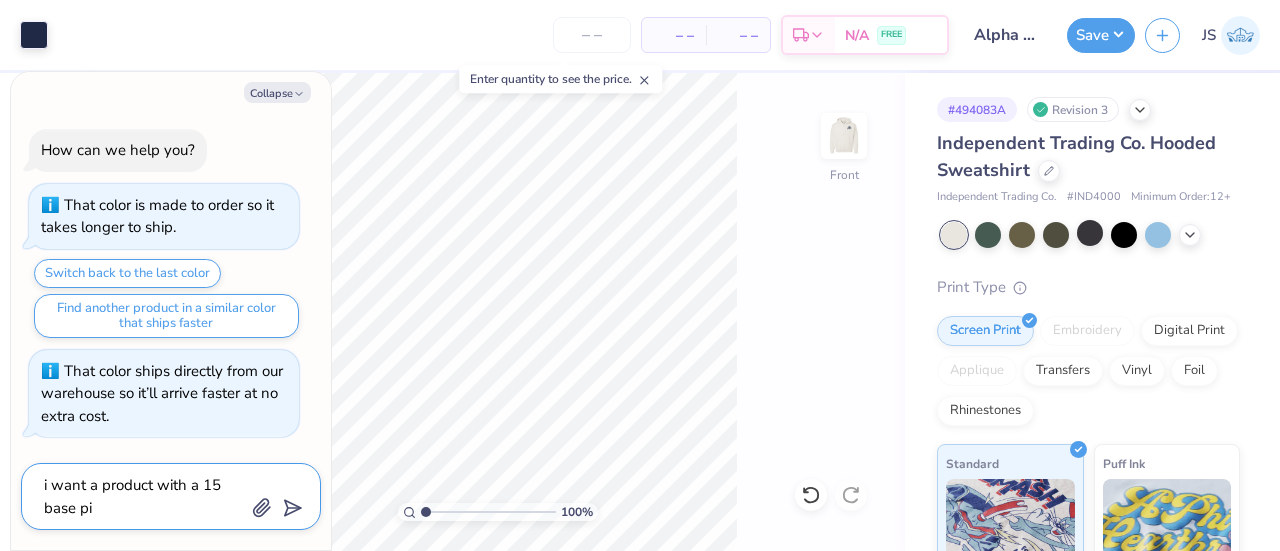 type on "i want a product with a 15 base p" 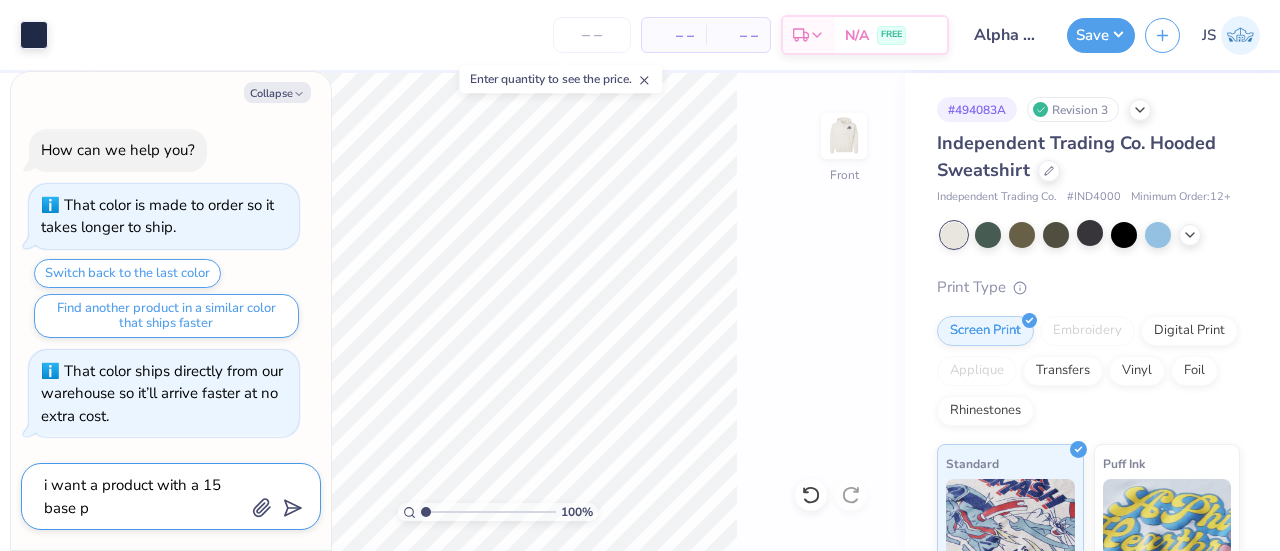 type on "i want a product with a 15 base pr" 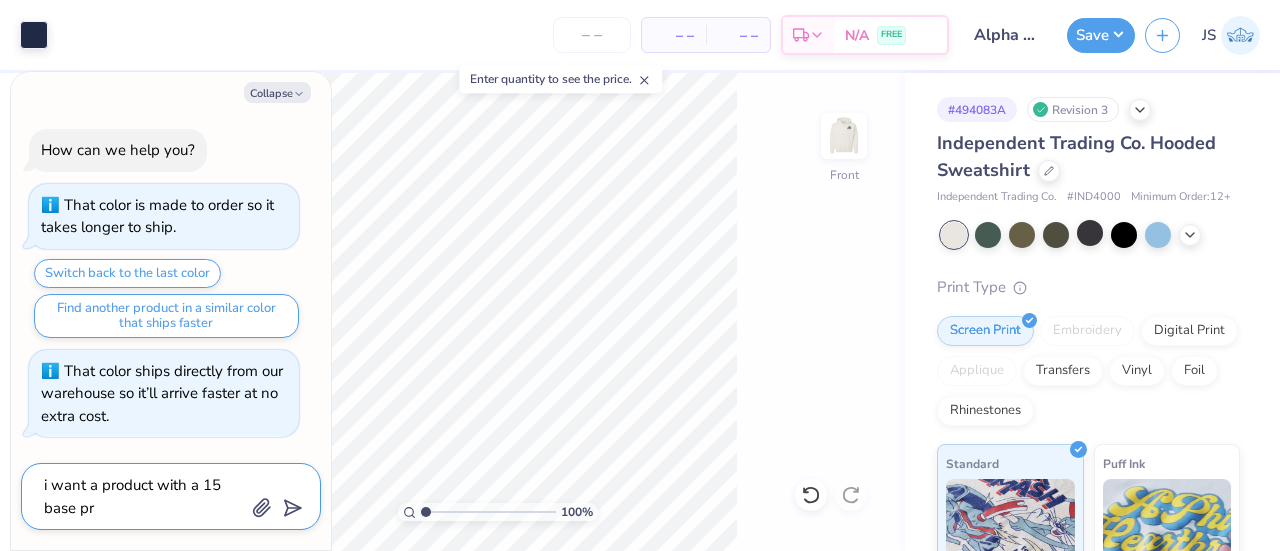 type on "i want a product with a 15 base pri" 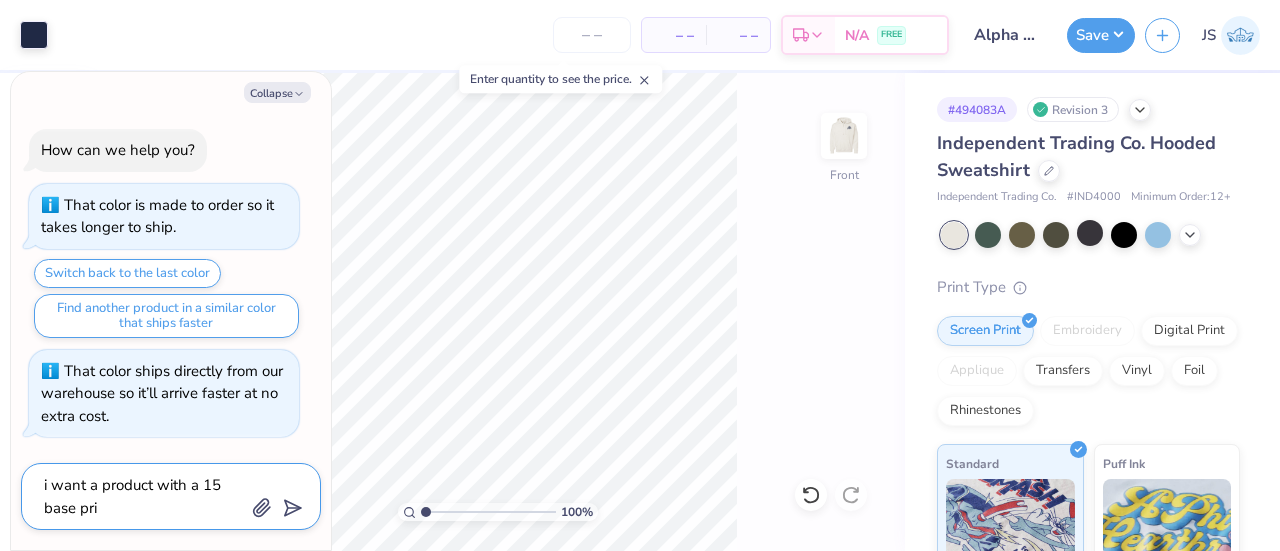 type on "i want a product with a 15 base pric" 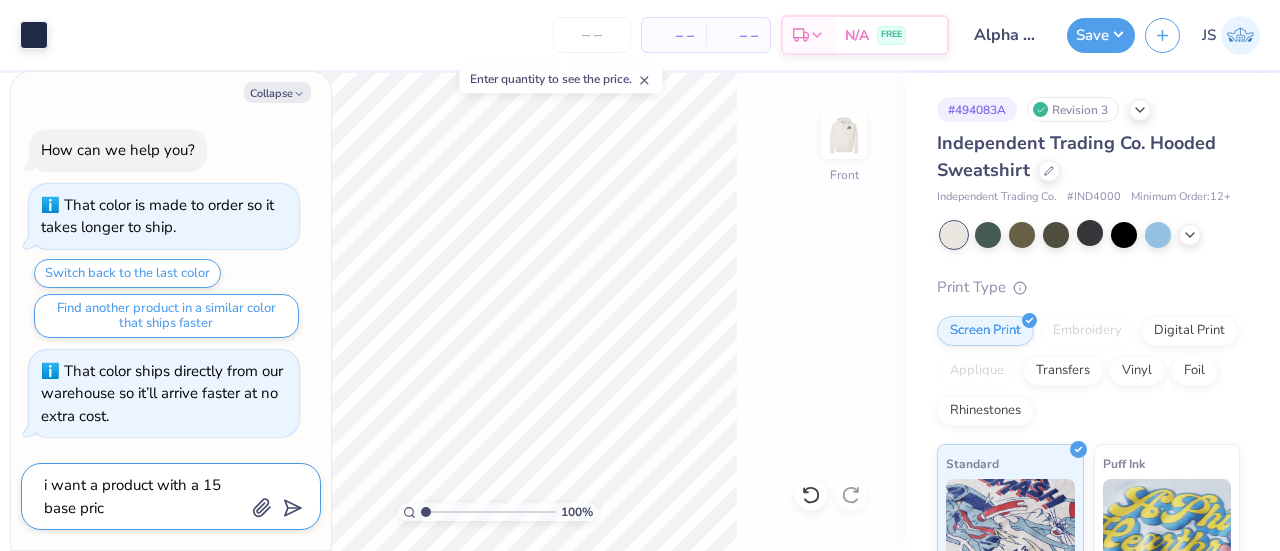 type on "i want a product with a 15 base price" 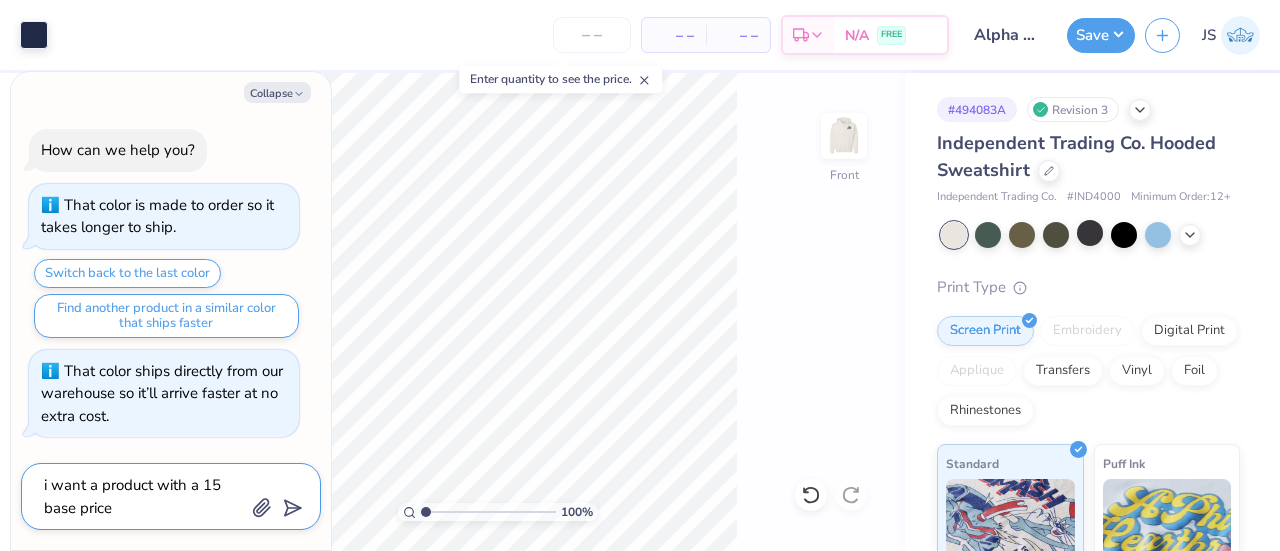 type on "i want a product with a 15 base price" 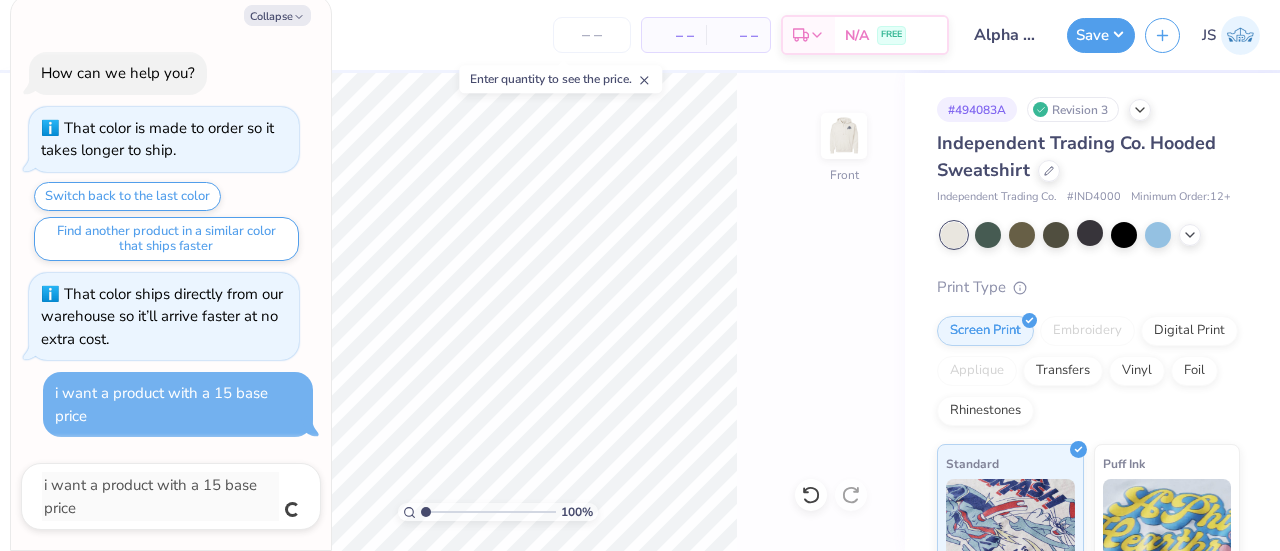 type on "x" 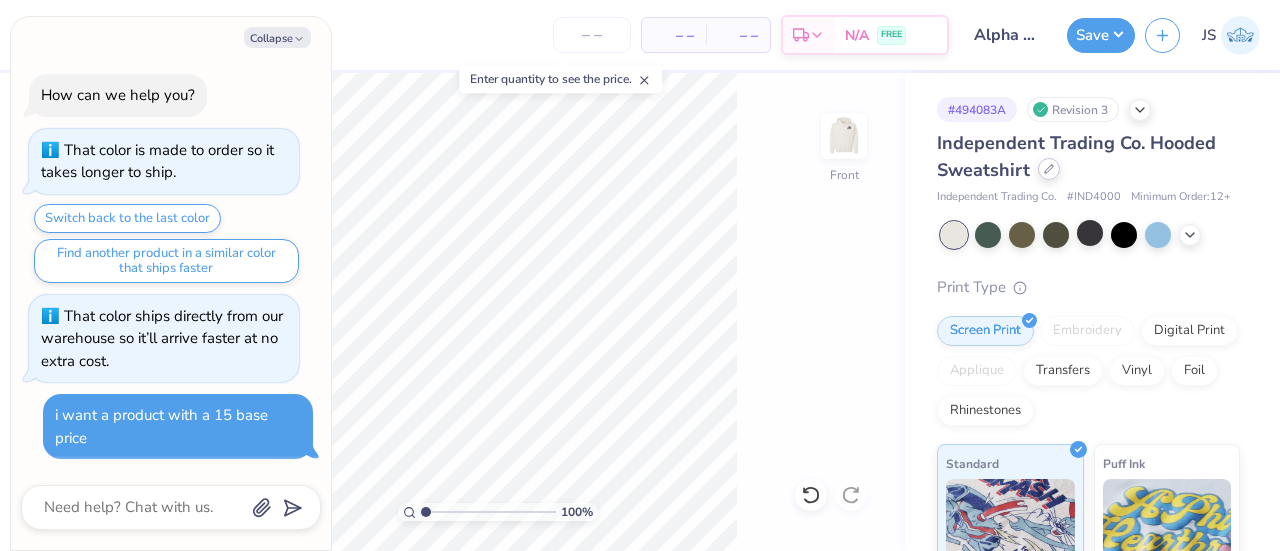 click at bounding box center [1049, 169] 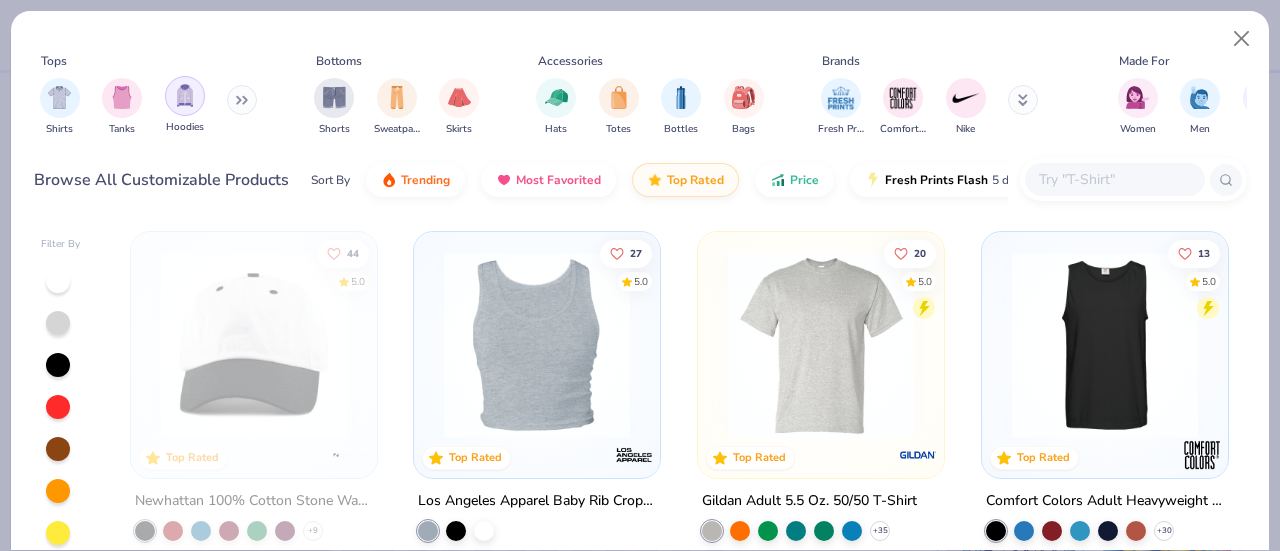 click at bounding box center [185, 95] 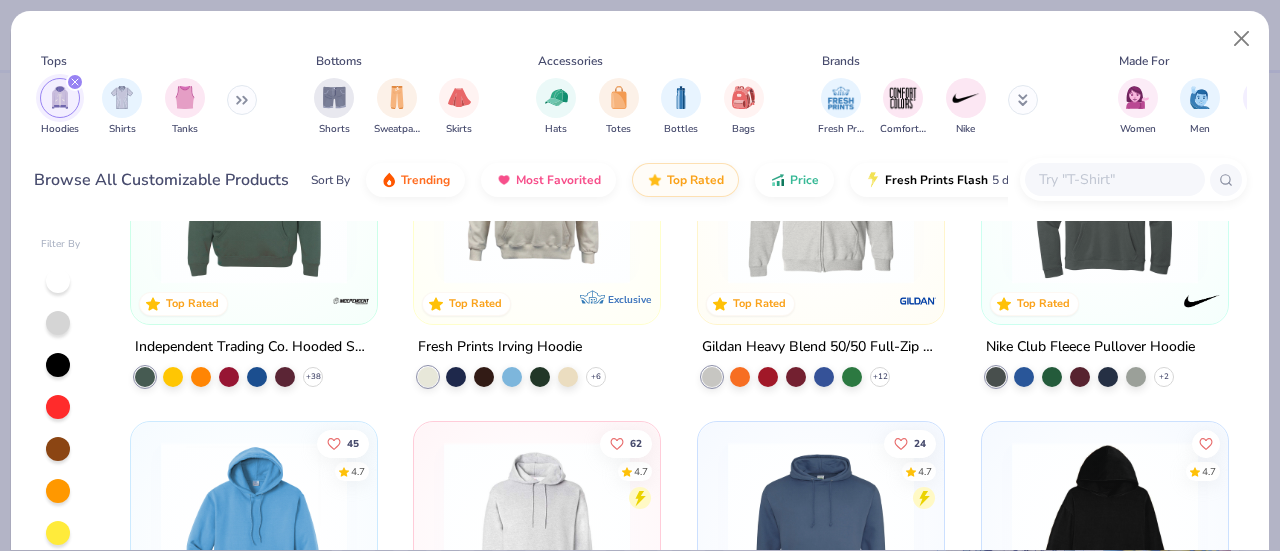 scroll, scrollTop: 853, scrollLeft: 0, axis: vertical 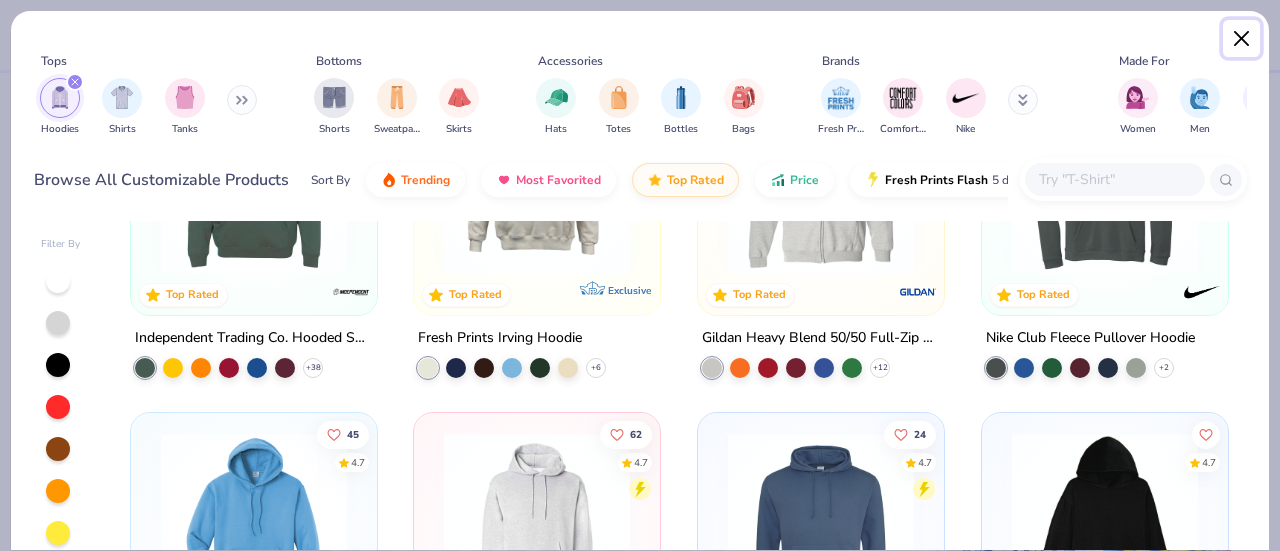 click at bounding box center [1242, 39] 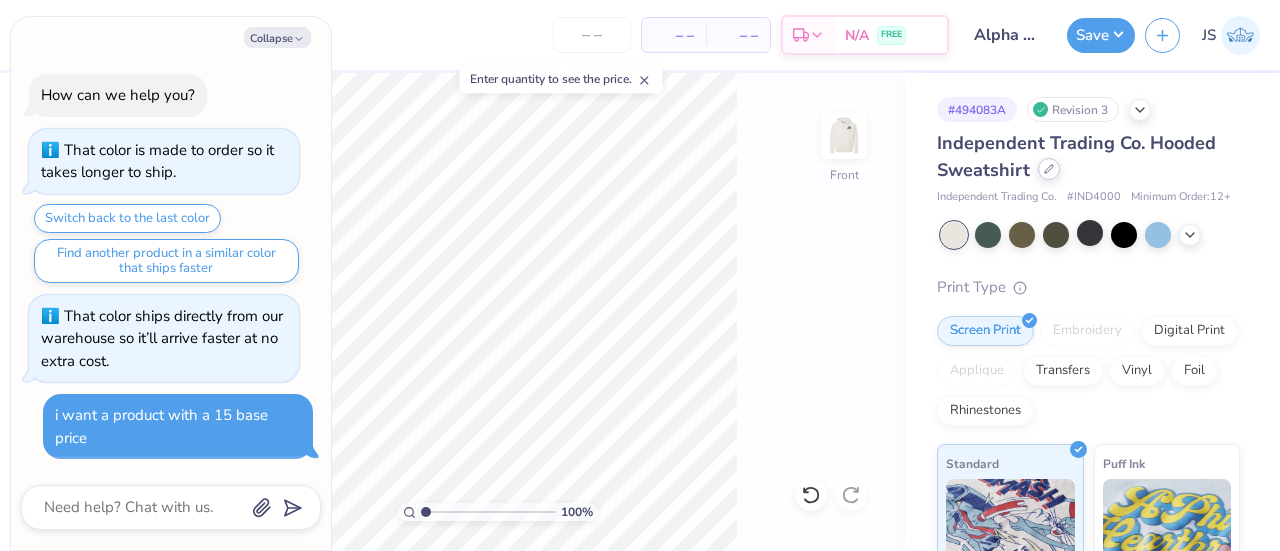click 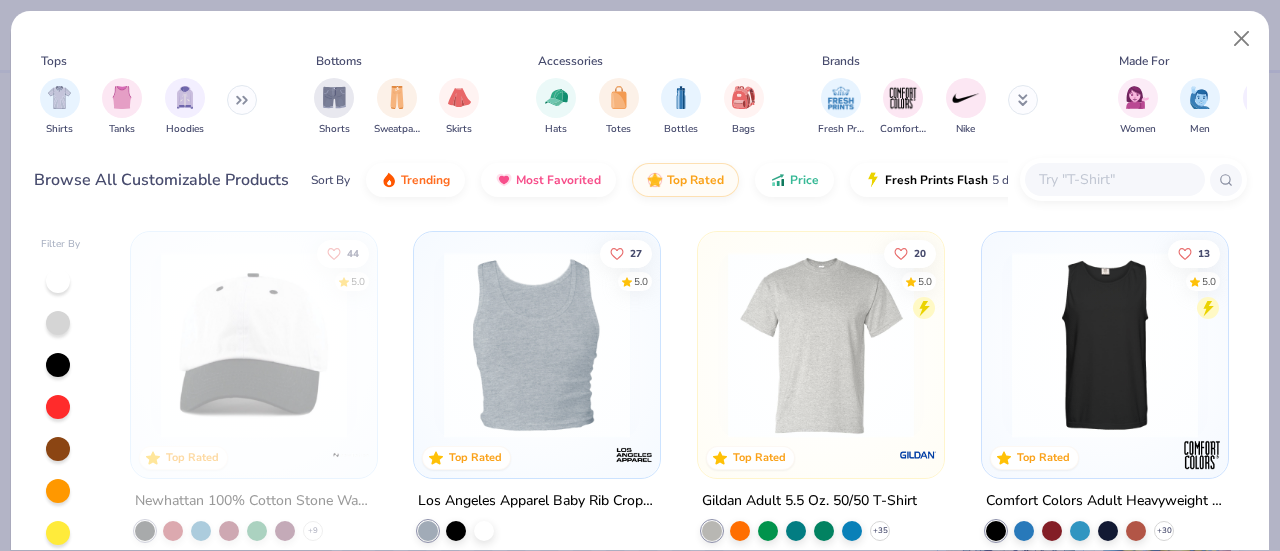 click at bounding box center (242, 100) 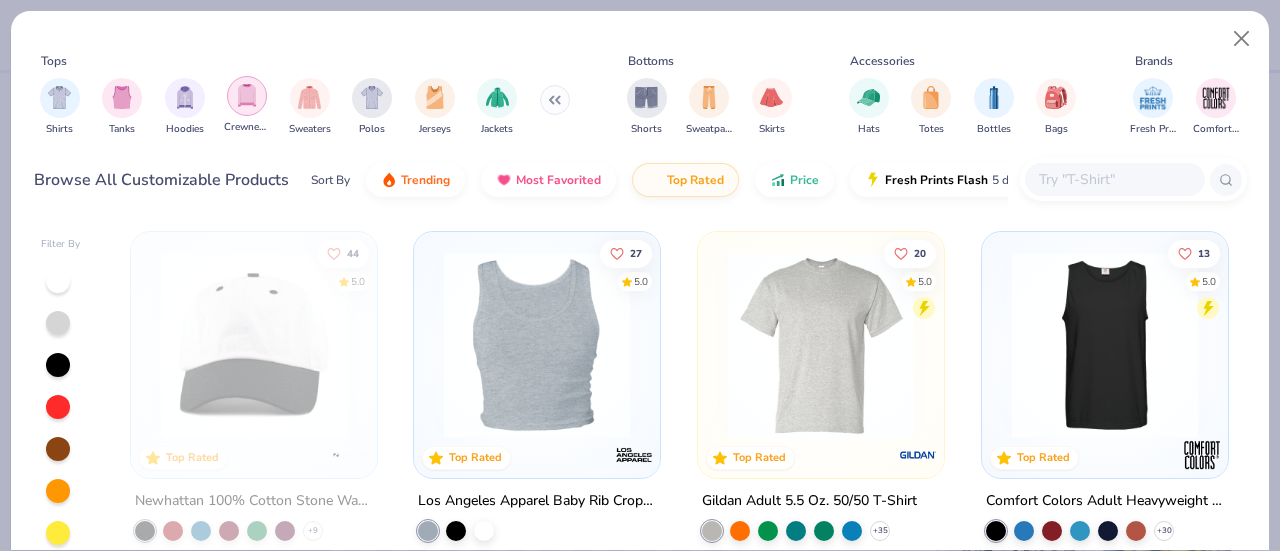 click at bounding box center (247, 96) 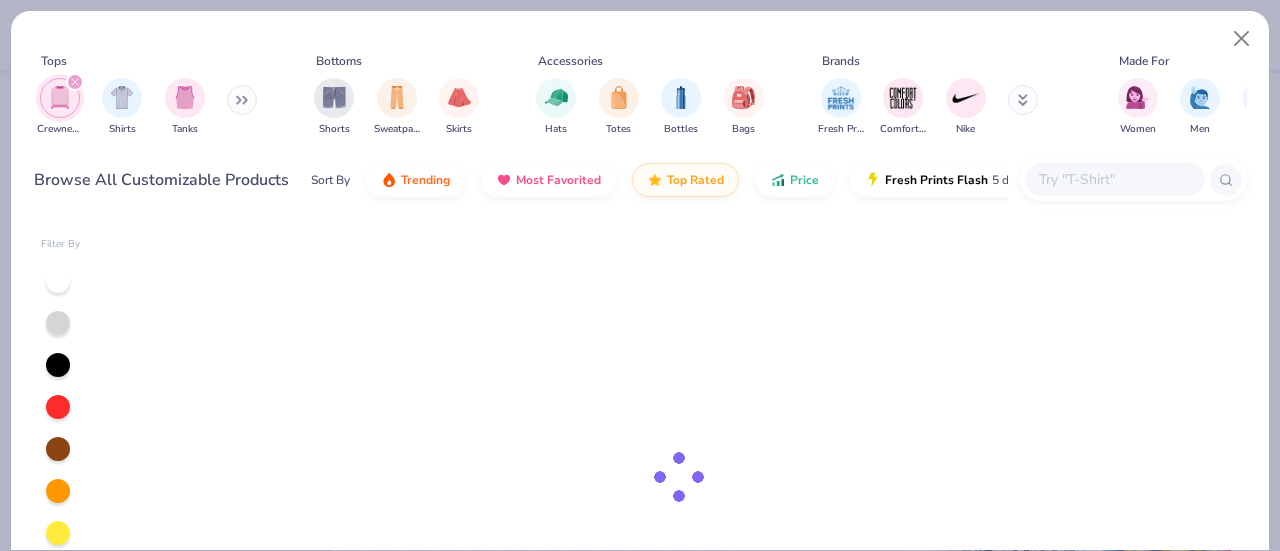 type on "x" 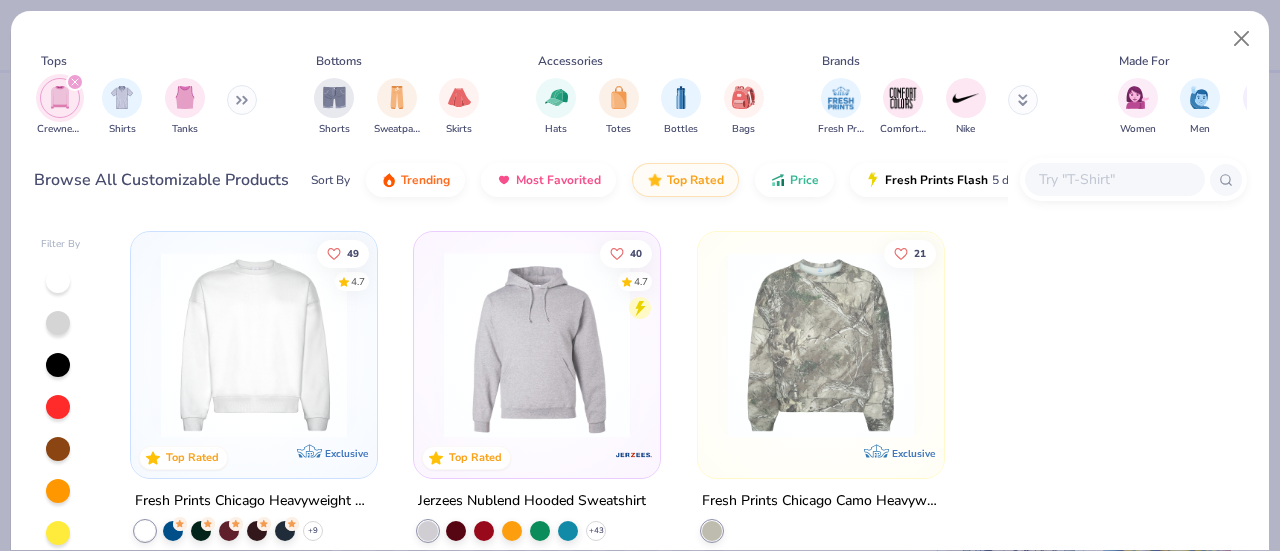 click on "Tops Hoodies Shirts Tanks Bottoms Shorts Sweatpants Skirts Accessories Hats Totes Bottles Bags Brands Fresh Prints Comfort Colors Nike Made For Women Men Unisex Fits Cropped Slim Oversized Regular Styles Classic Sportswear Preppy Minimums 12-17 18-23 24-35 Print Types Guide Embroidery Screen Print Patches" at bounding box center [640, 98] 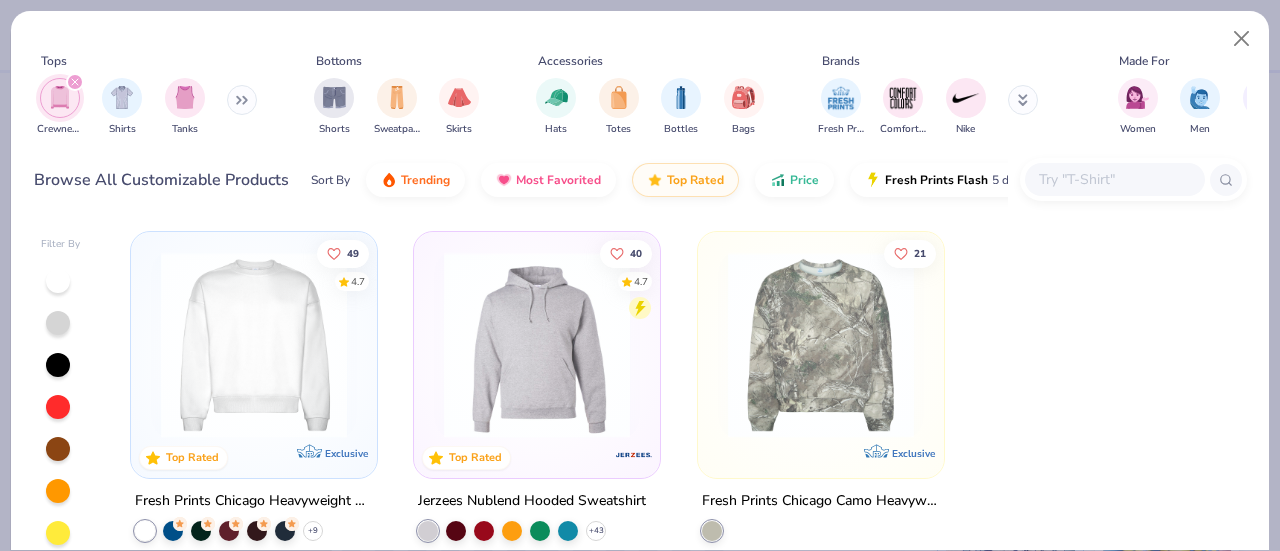 click at bounding box center (1114, 179) 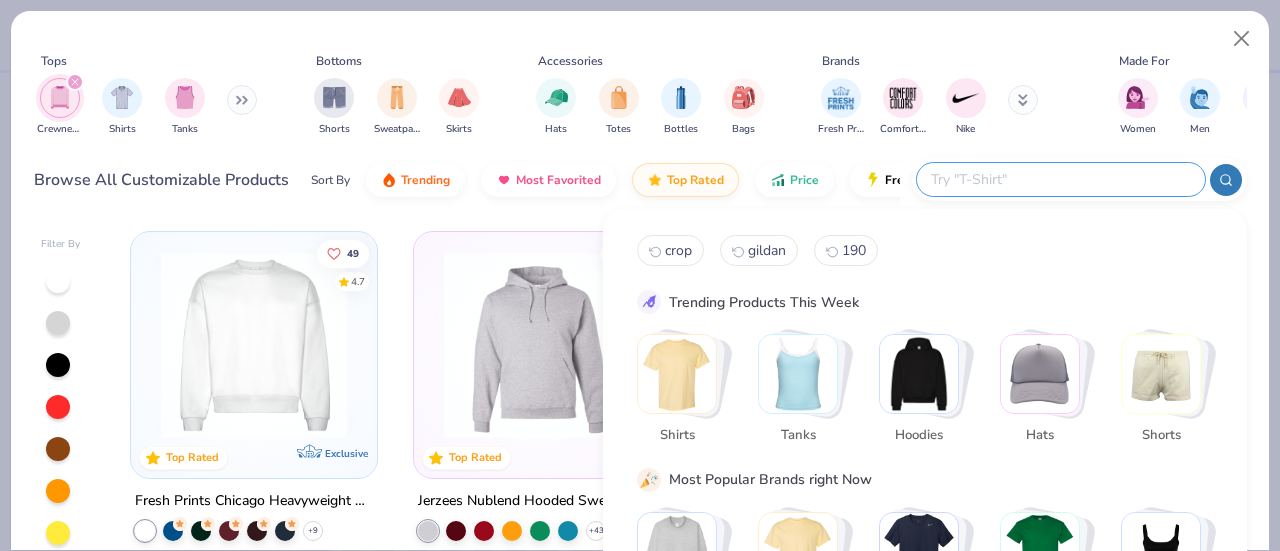 paste on "SS3000" 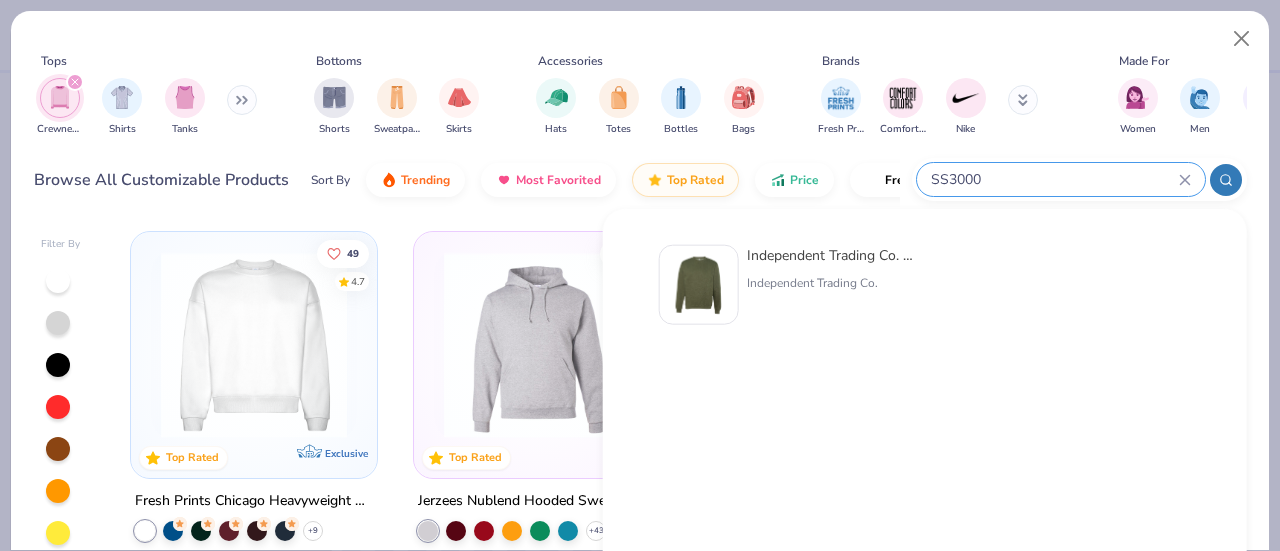 click on "SS3000" at bounding box center (1054, 179) 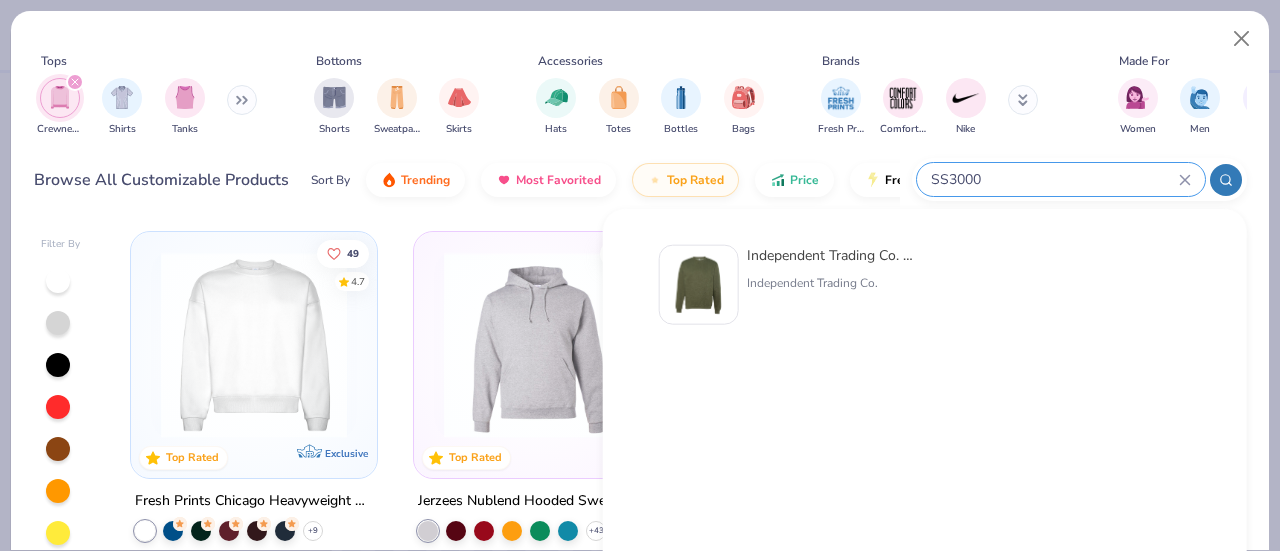 type on "SS3000" 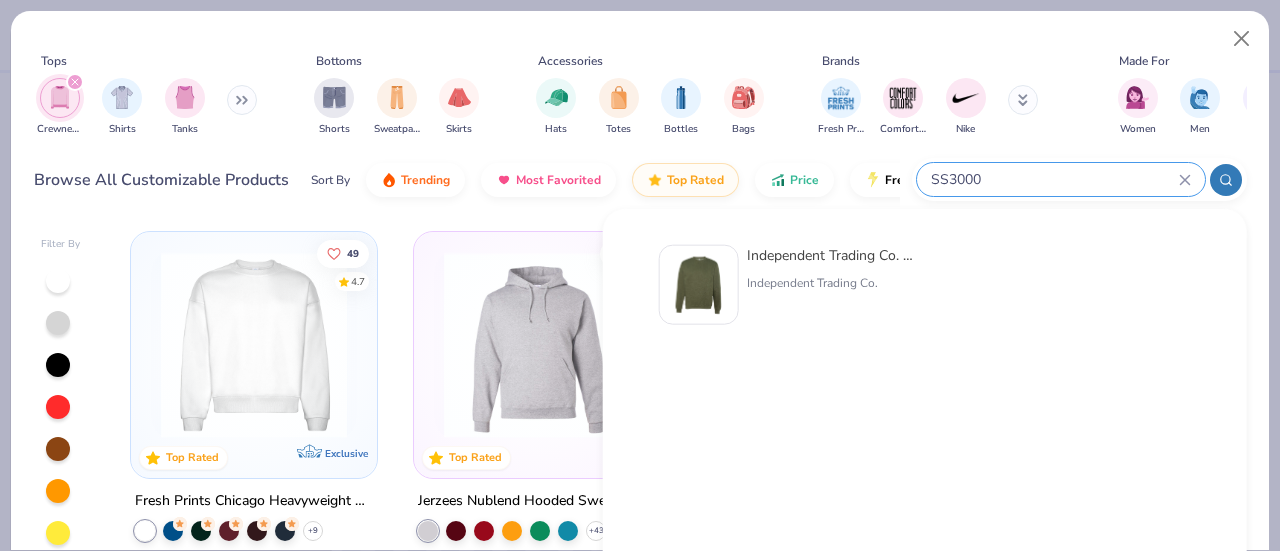 click on "Independent Trading Co. Midweight Sweatshirt Independent Trading Co." at bounding box center [831, 285] 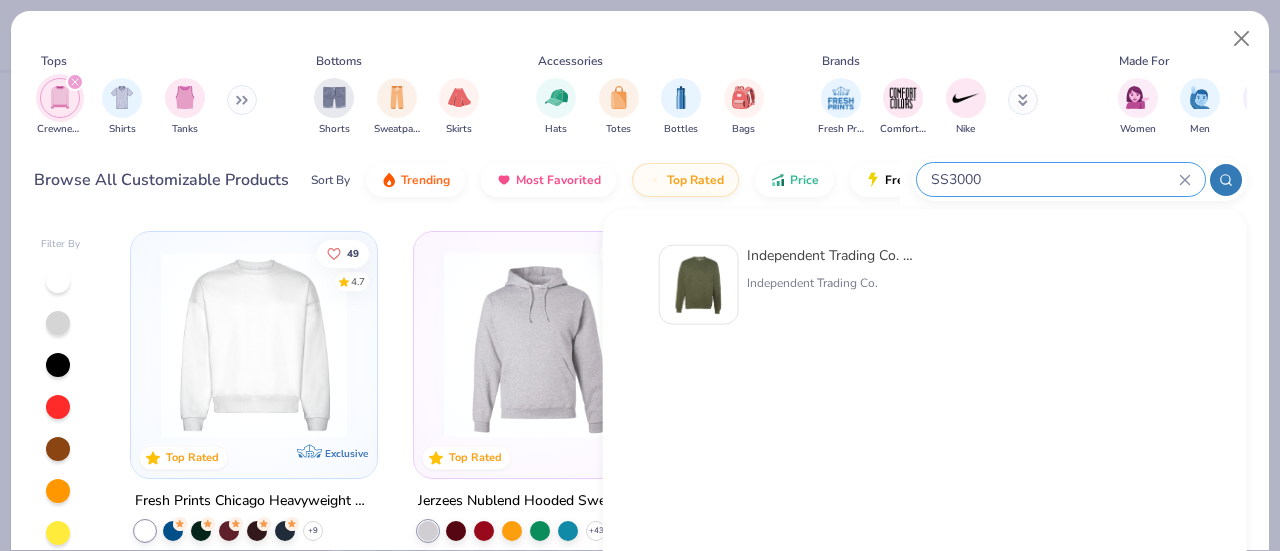 type 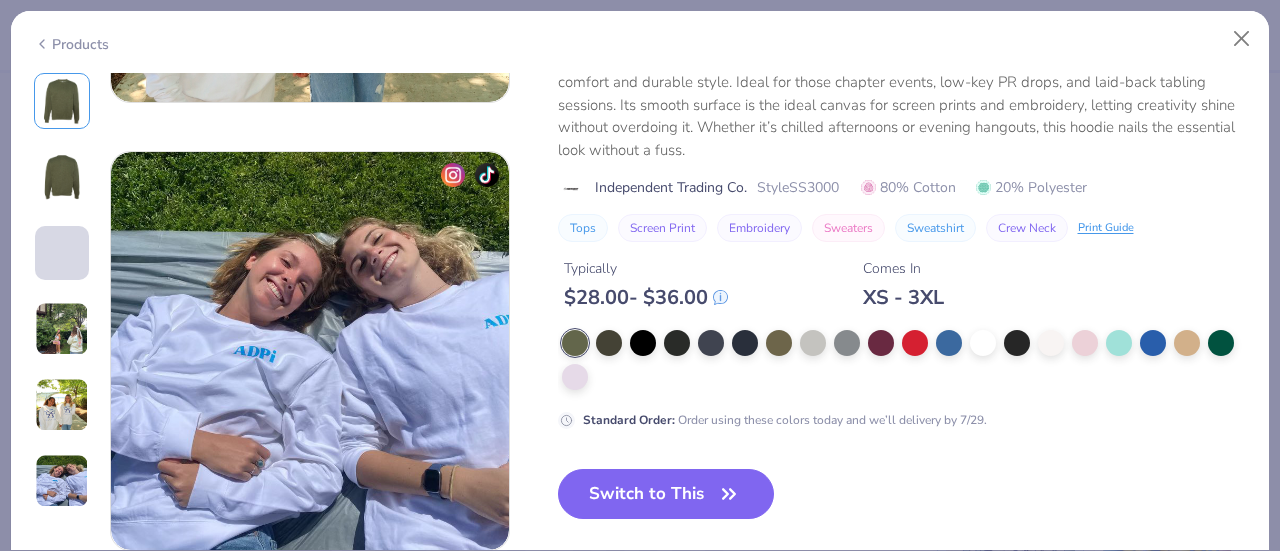 scroll, scrollTop: 2162, scrollLeft: 0, axis: vertical 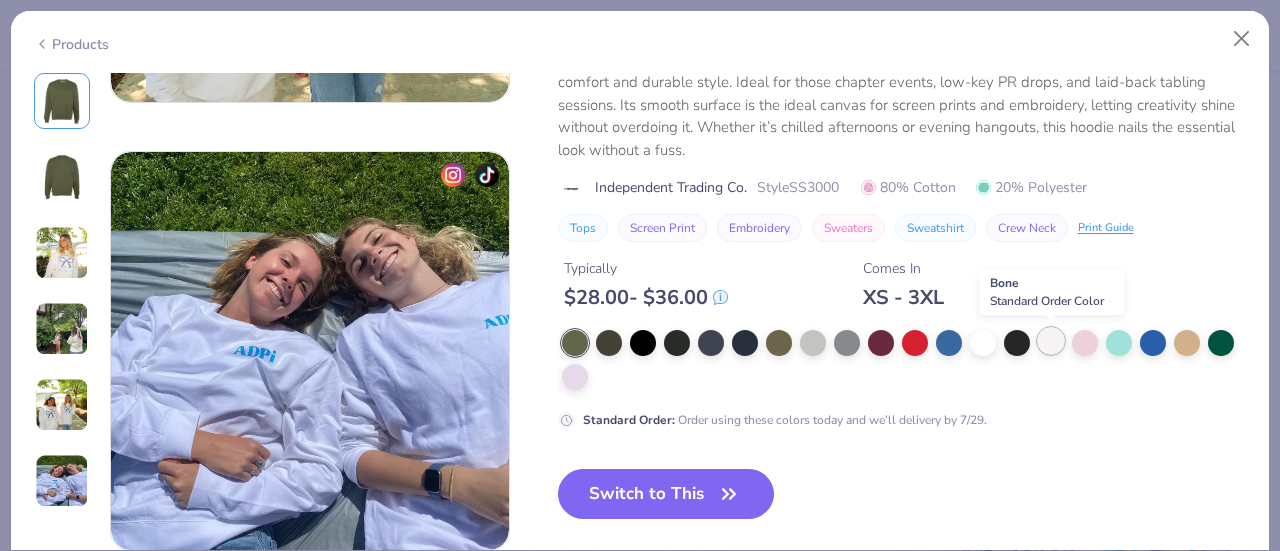 click at bounding box center [1051, 341] 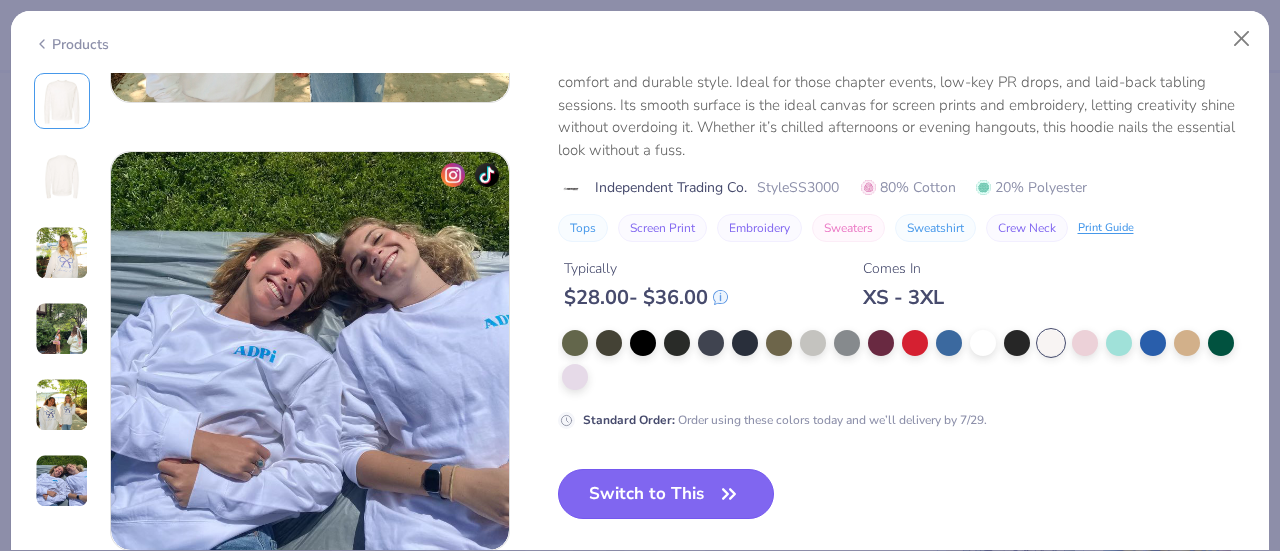 click on "Switch to This" at bounding box center [666, 494] 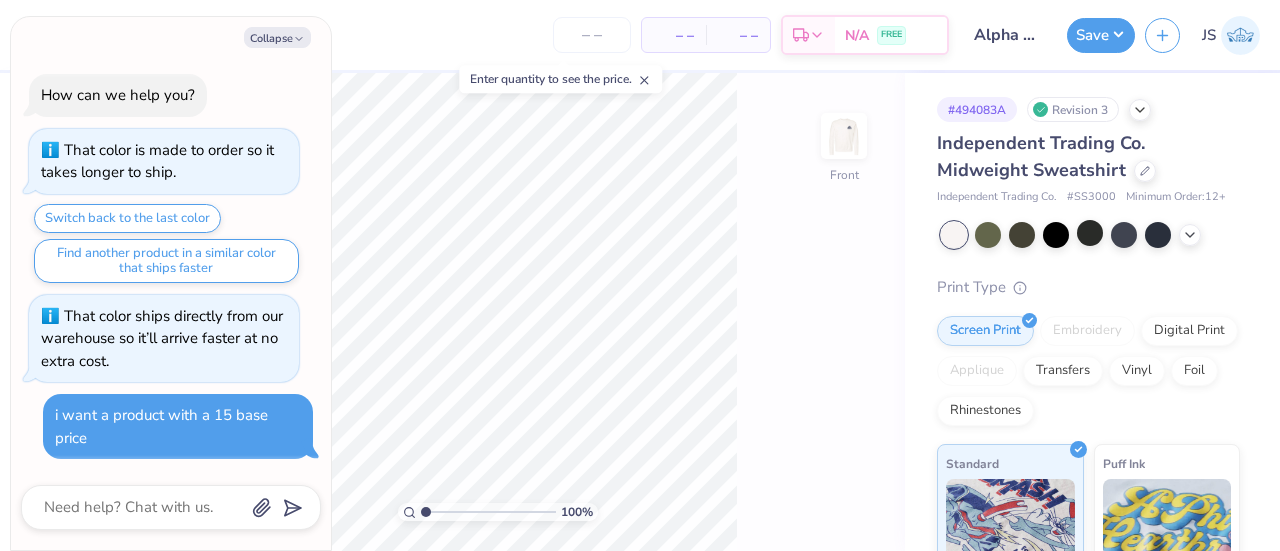 click on "100  %" at bounding box center [497, 312] 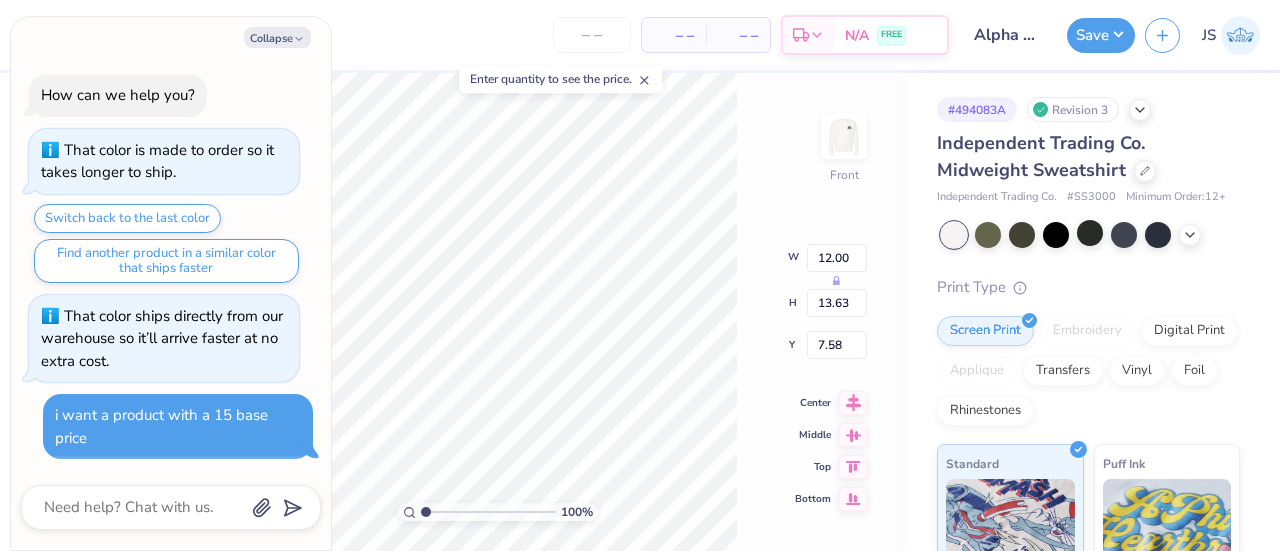 type on "x" 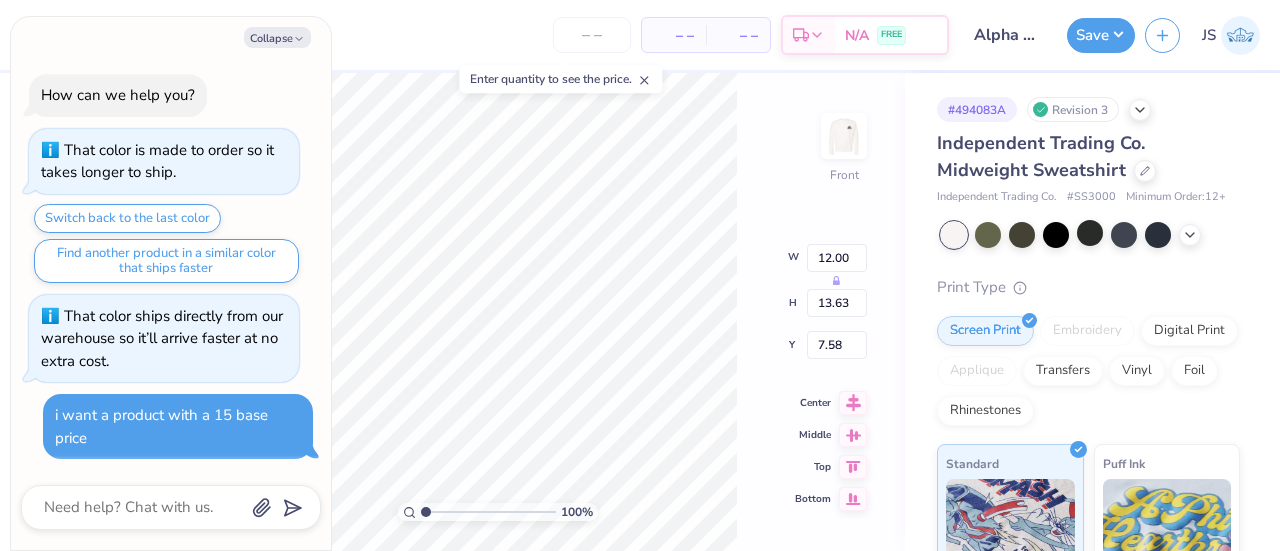 type on "3.00" 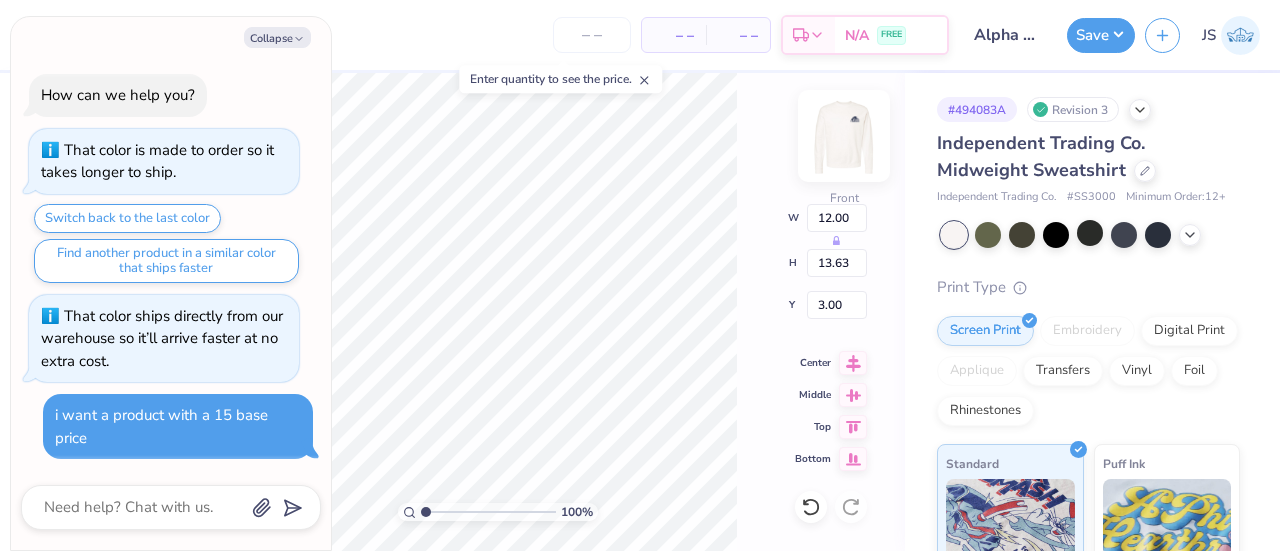 click at bounding box center (844, 136) 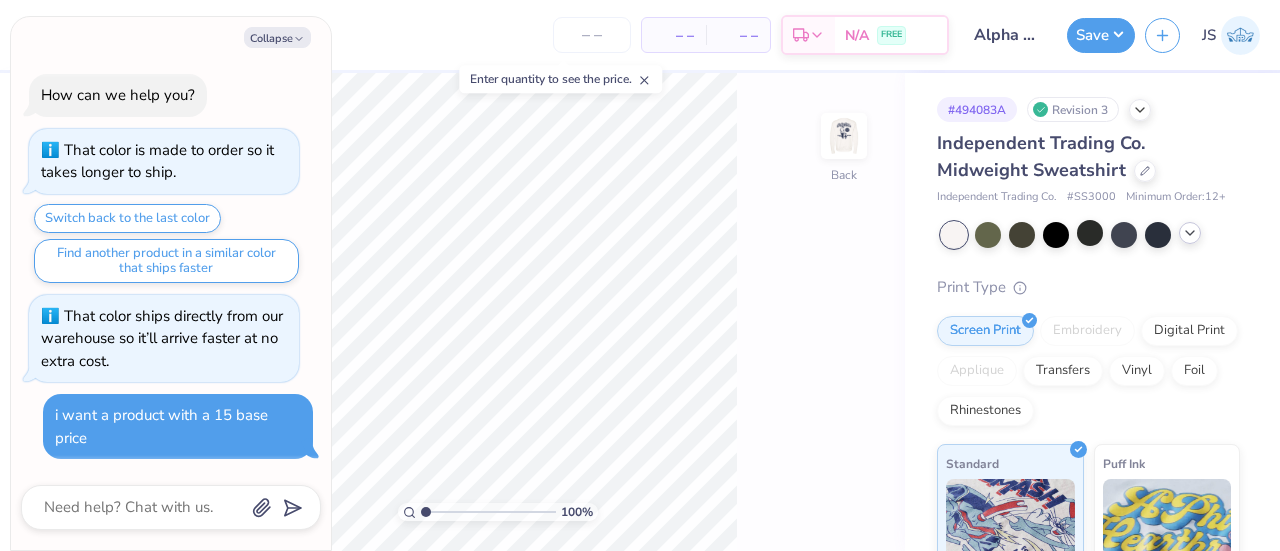 click at bounding box center [1190, 233] 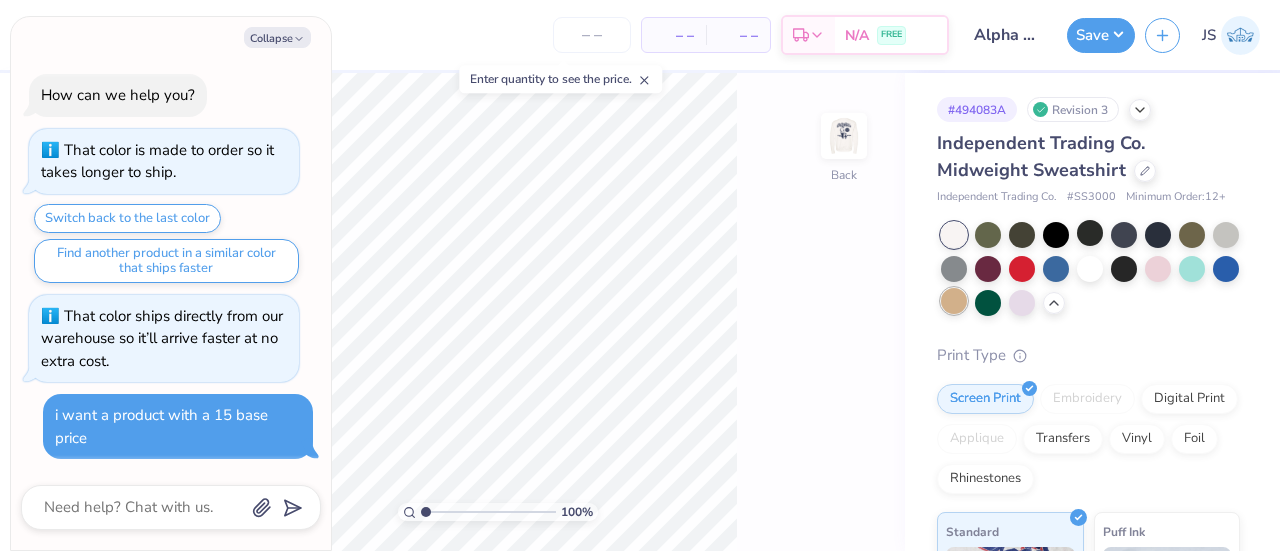 click at bounding box center (954, 301) 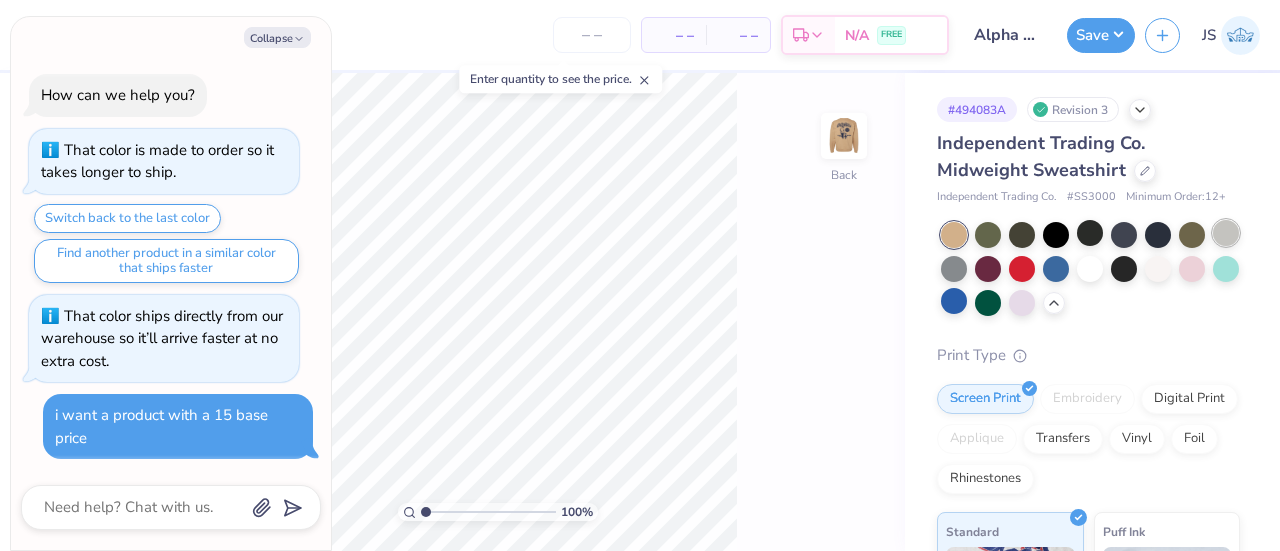 click at bounding box center [1226, 233] 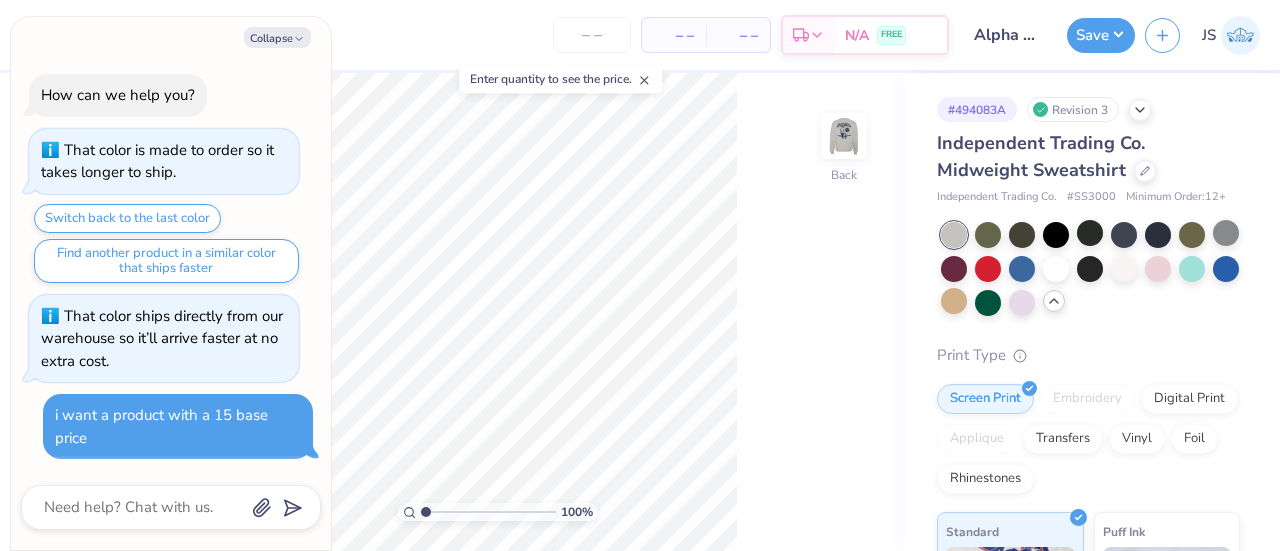 click at bounding box center (1054, 301) 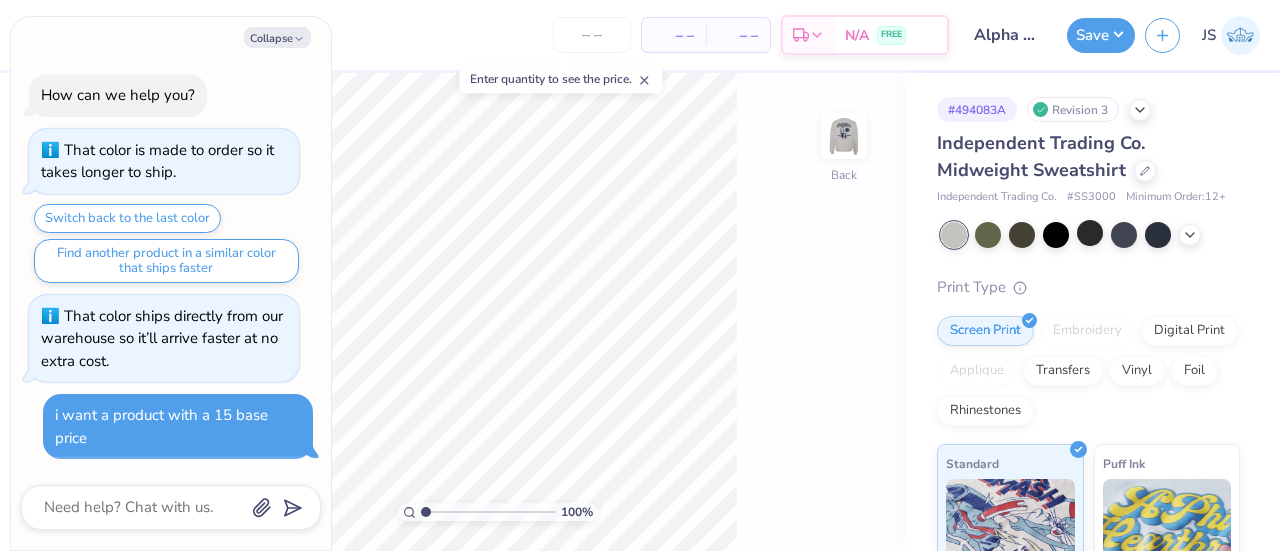 click at bounding box center (1071, 235) 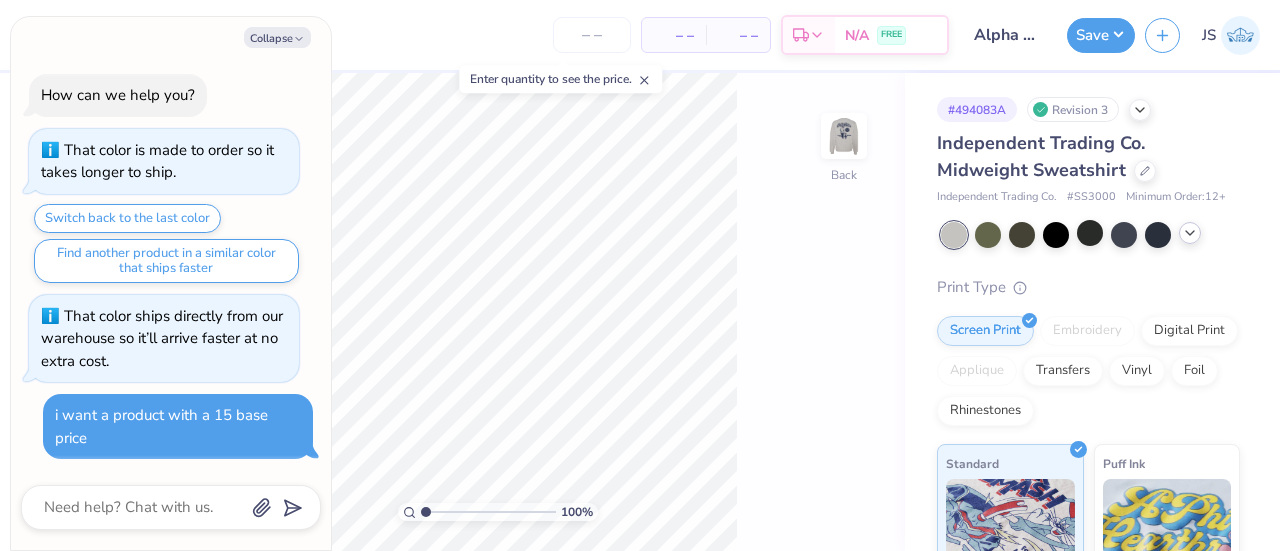 click at bounding box center (1190, 233) 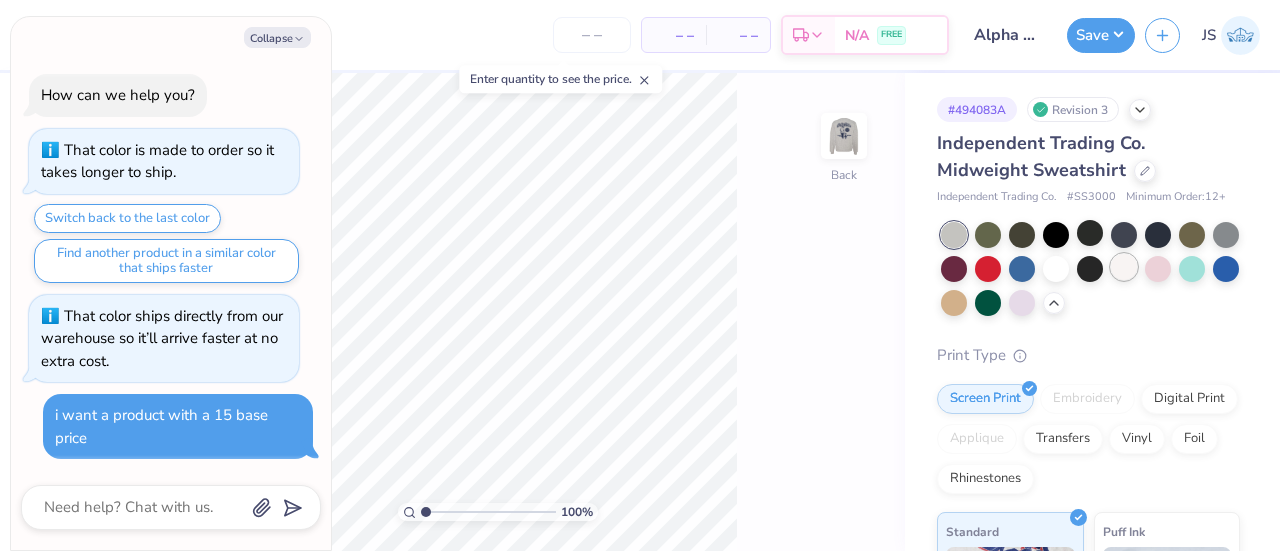 click at bounding box center (1124, 267) 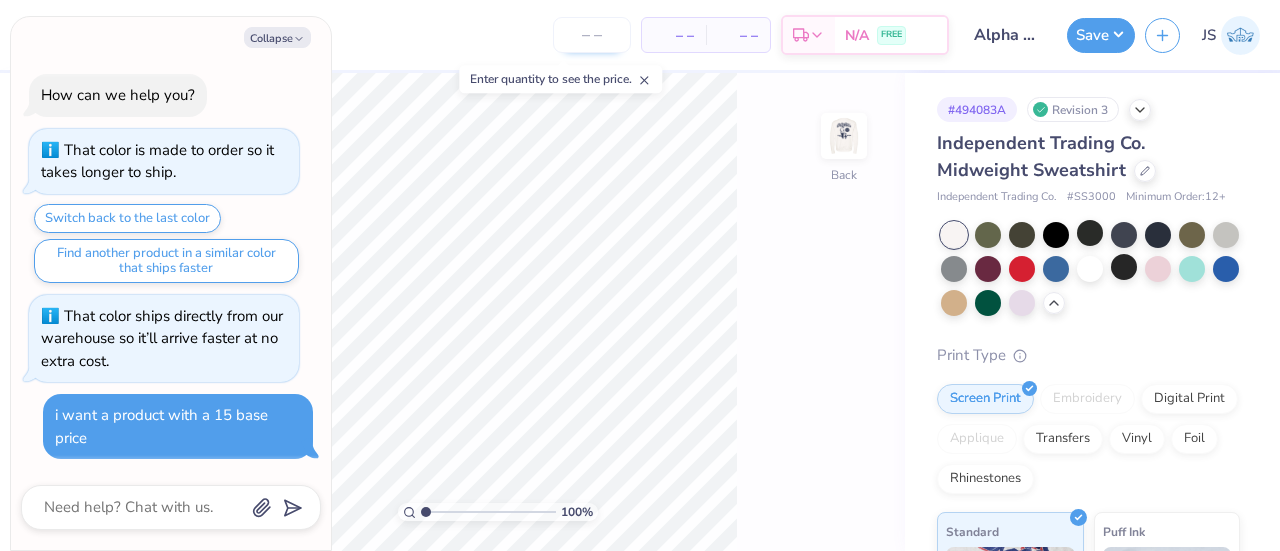 click at bounding box center (592, 35) 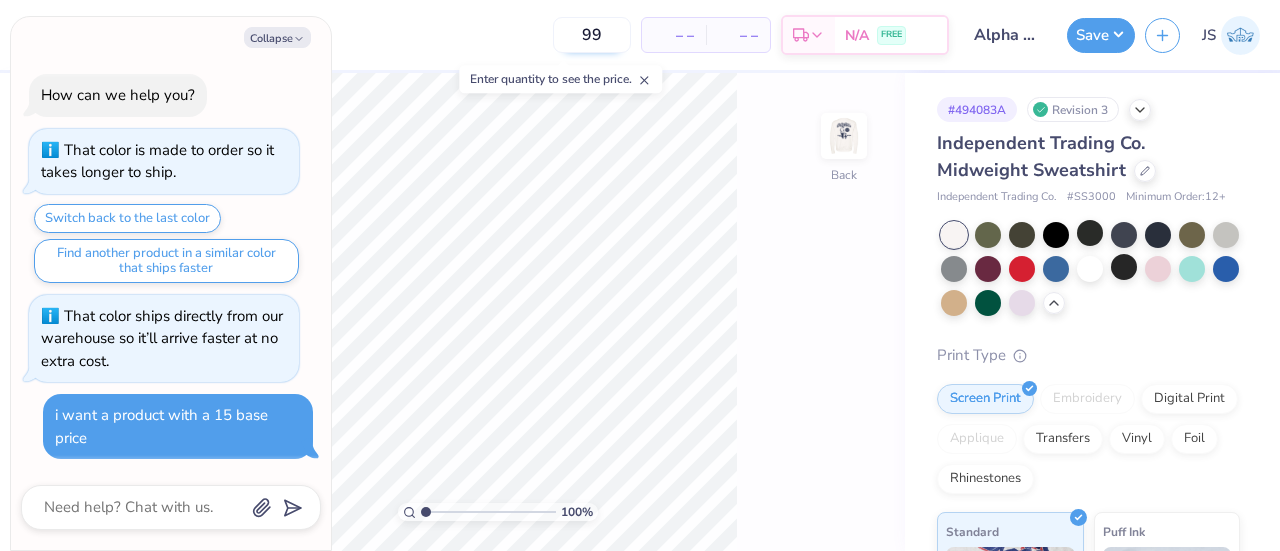 type on "9" 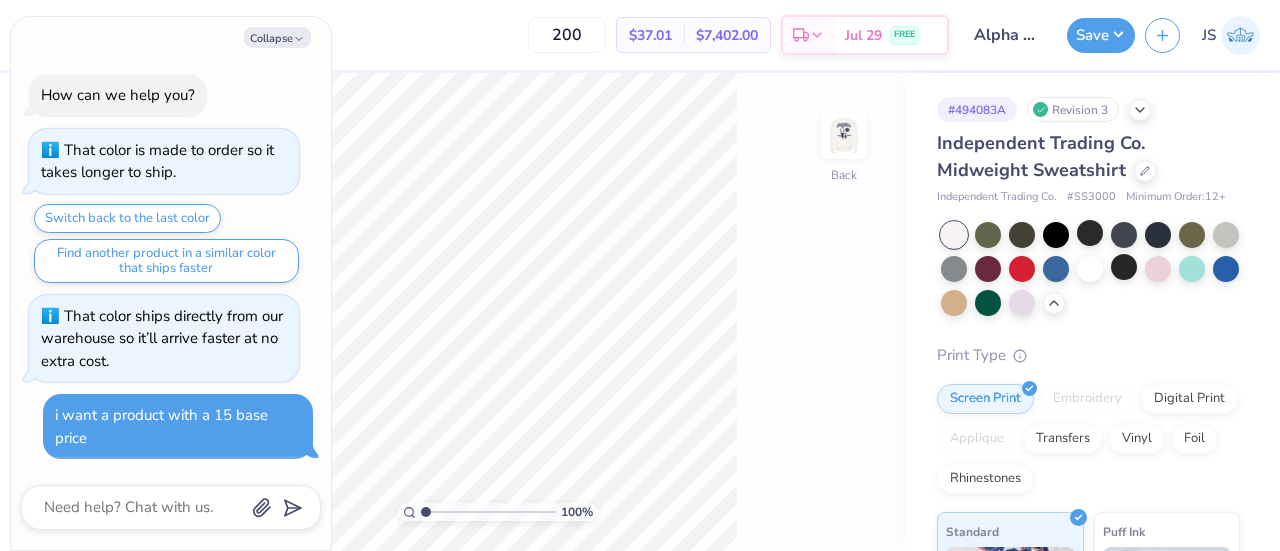 type on "200" 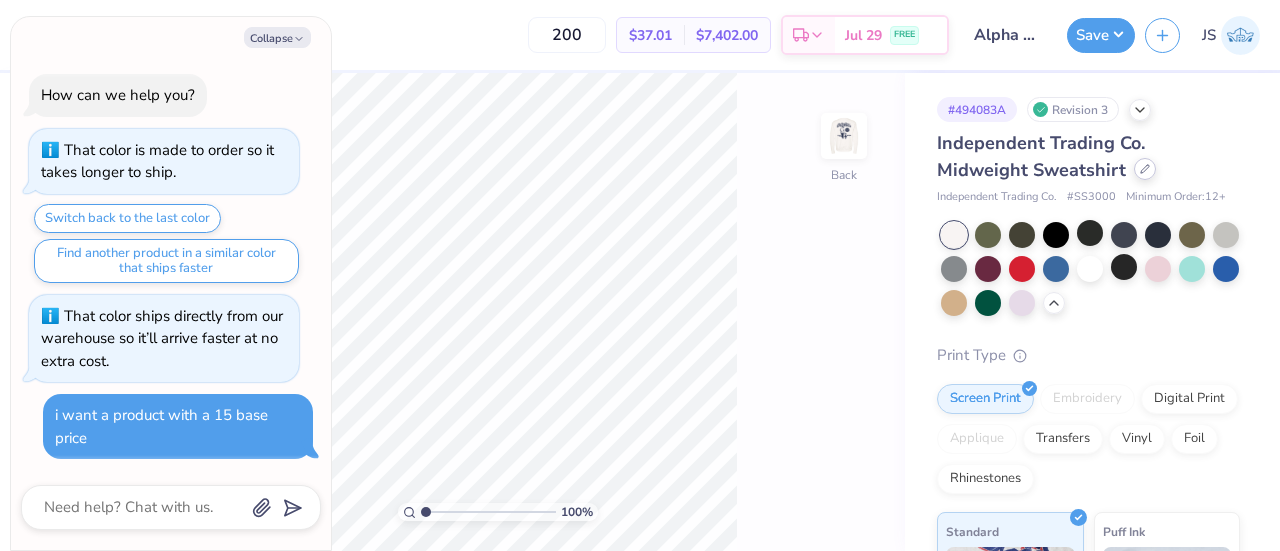 click at bounding box center (1145, 169) 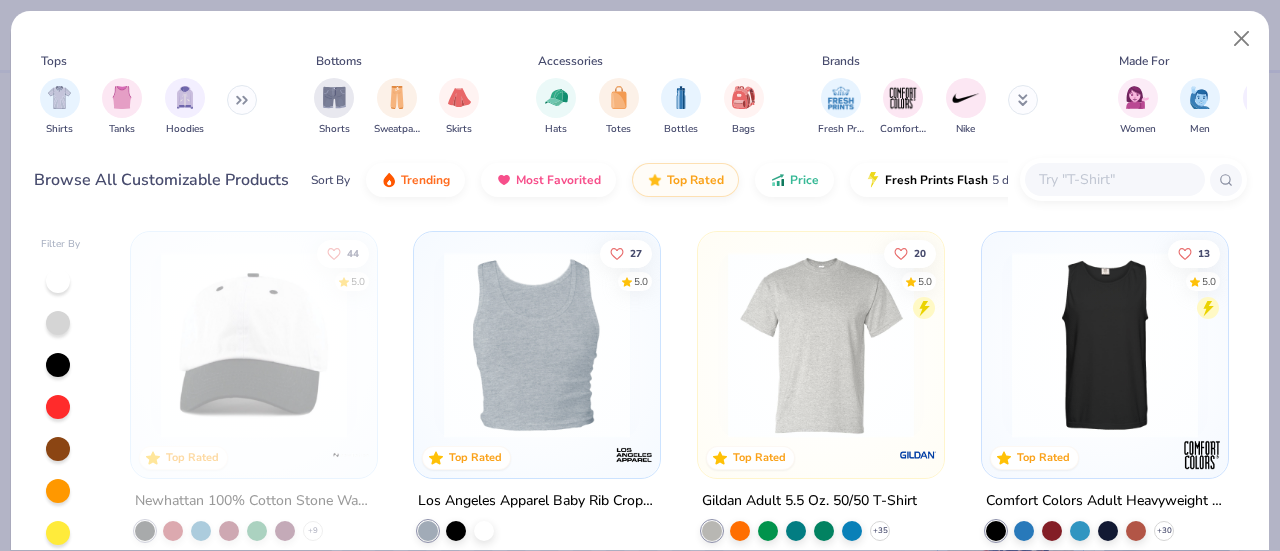 click at bounding box center [1115, 179] 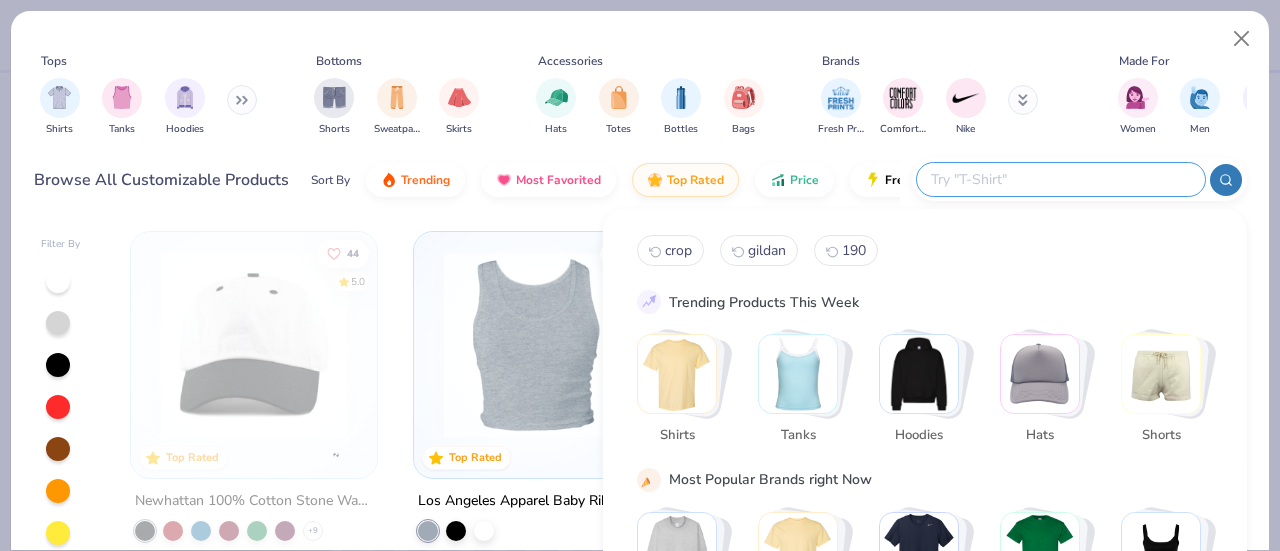 paste on "1466" 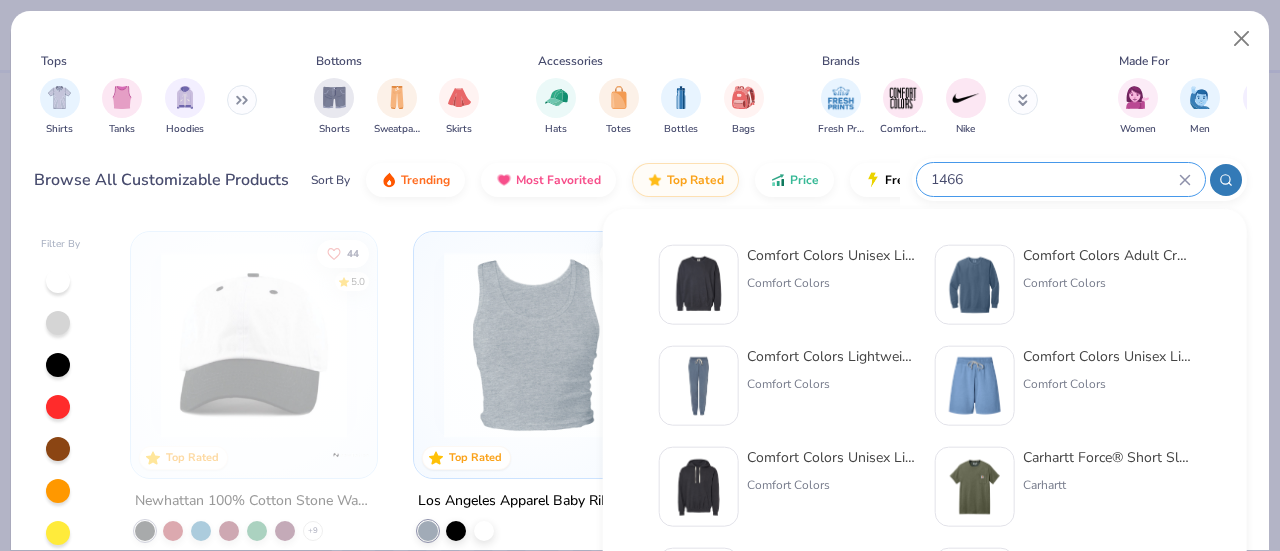 type on "1466" 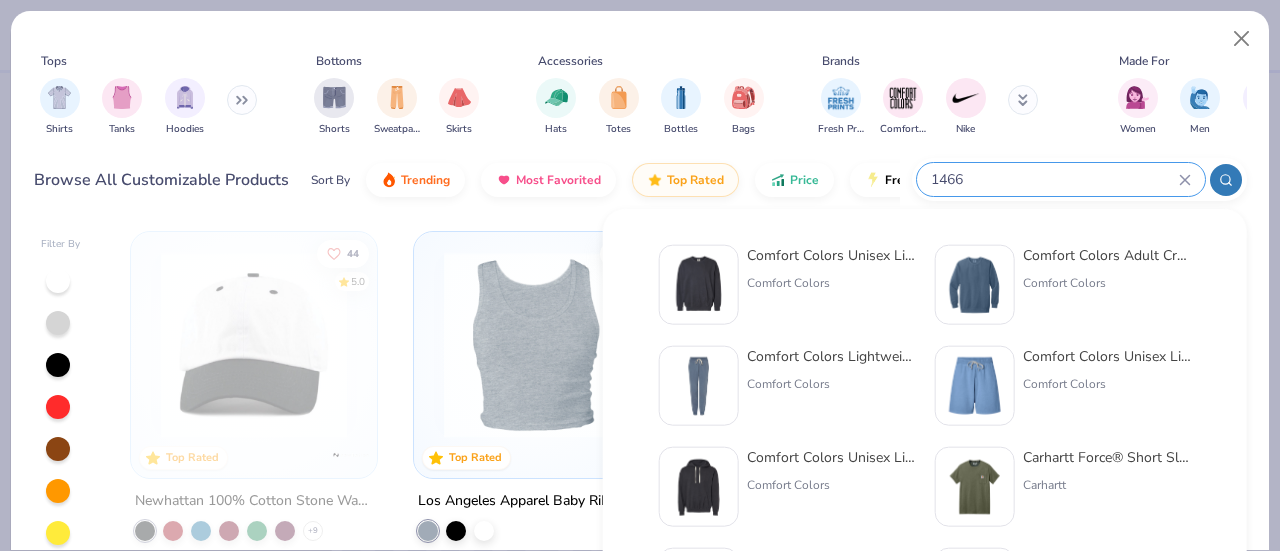 click on "Comfort Colors Unisex Lightweight Cotton Crewneck Sweatshirt Comfort Colors" at bounding box center (831, 285) 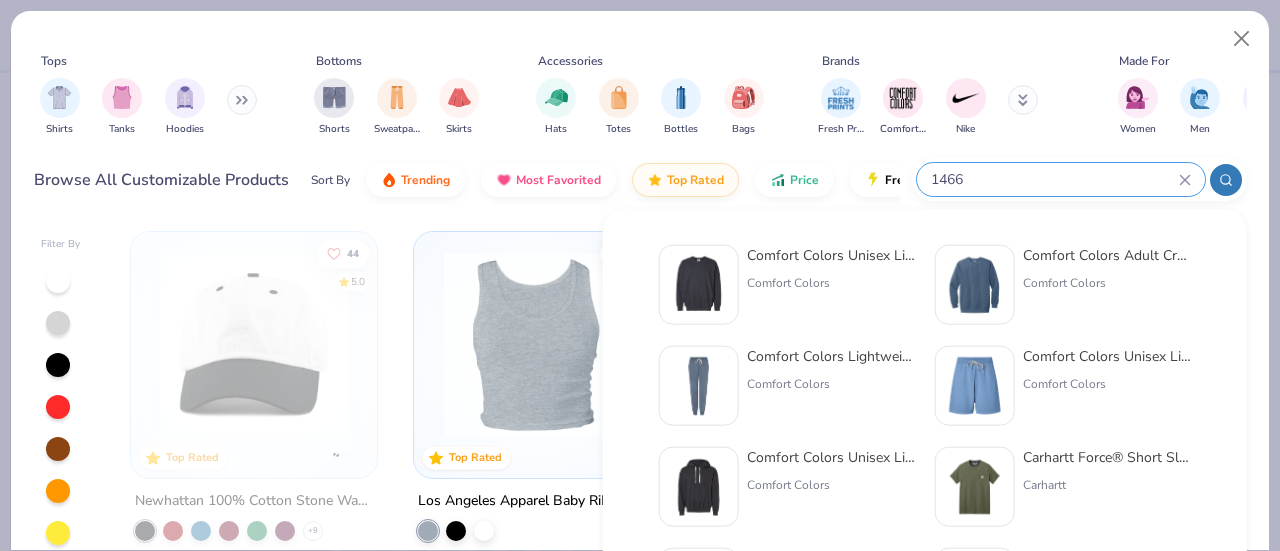type 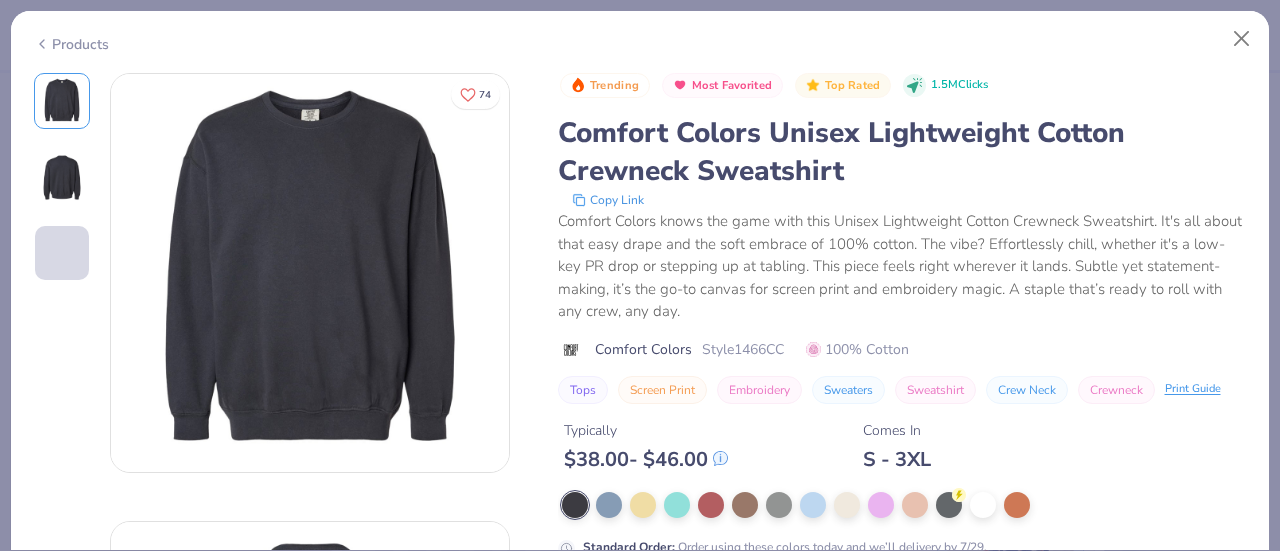 scroll, scrollTop: 38, scrollLeft: 0, axis: vertical 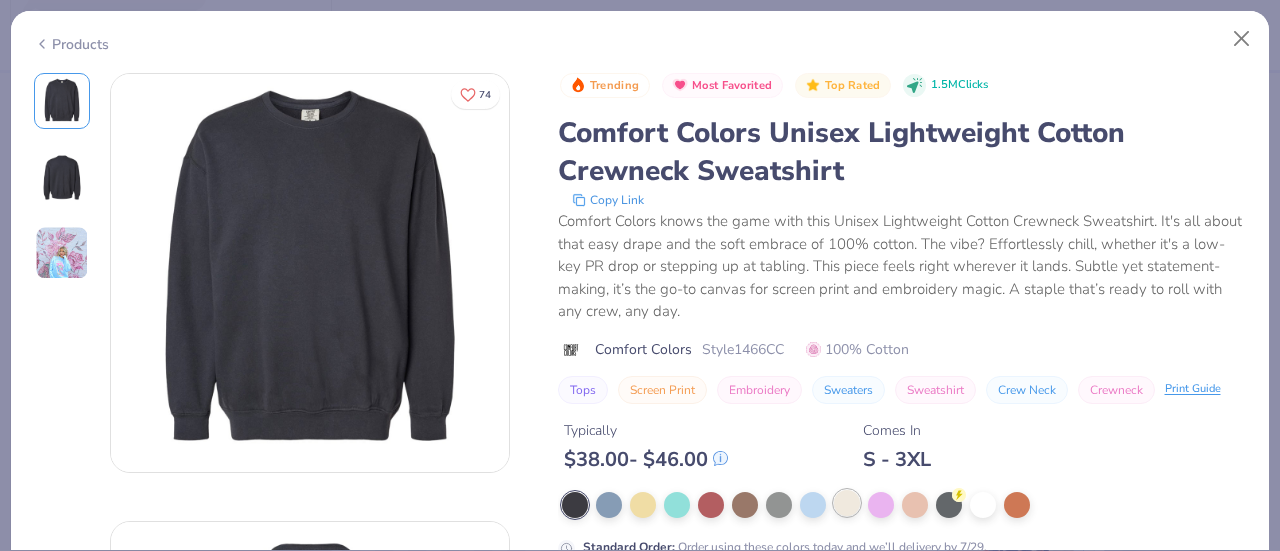 click at bounding box center (847, 503) 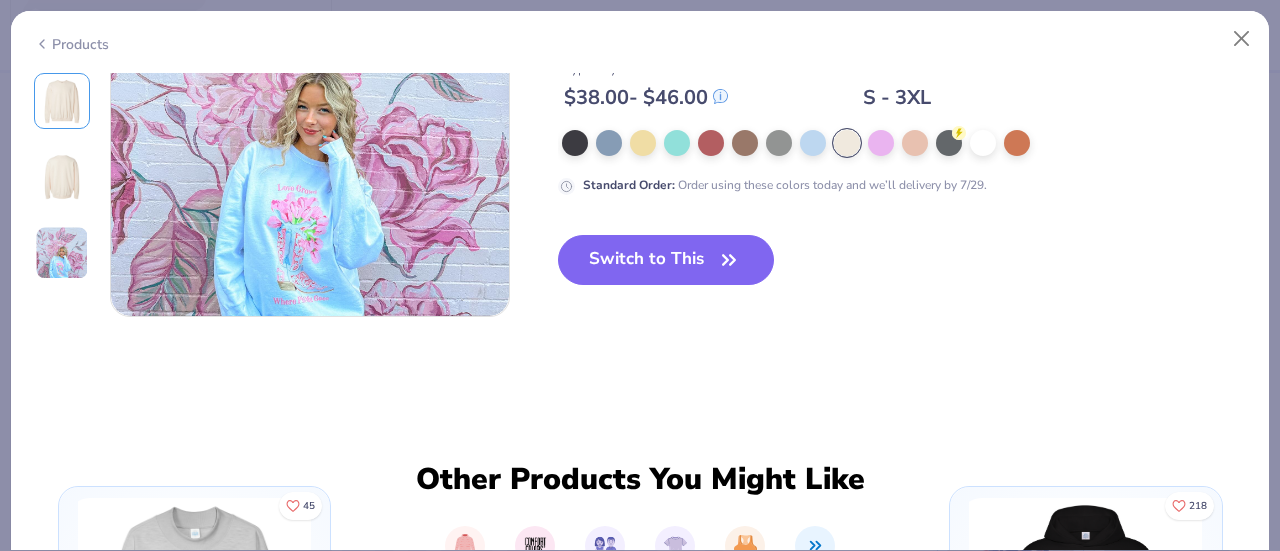 scroll, scrollTop: 1053, scrollLeft: 0, axis: vertical 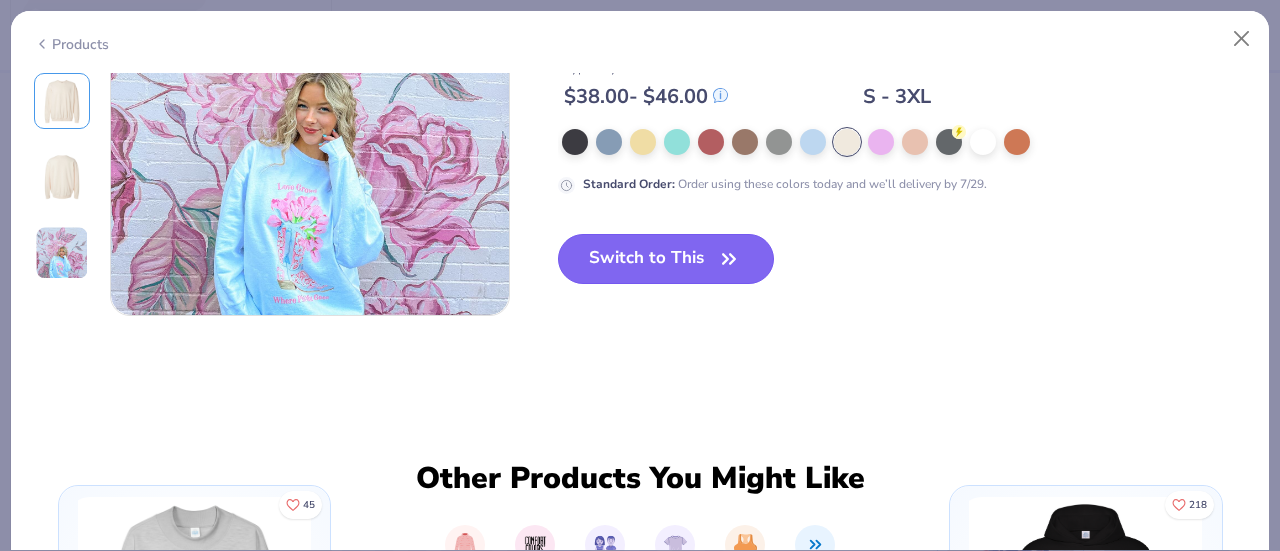 click on "Switch to This" at bounding box center [666, 259] 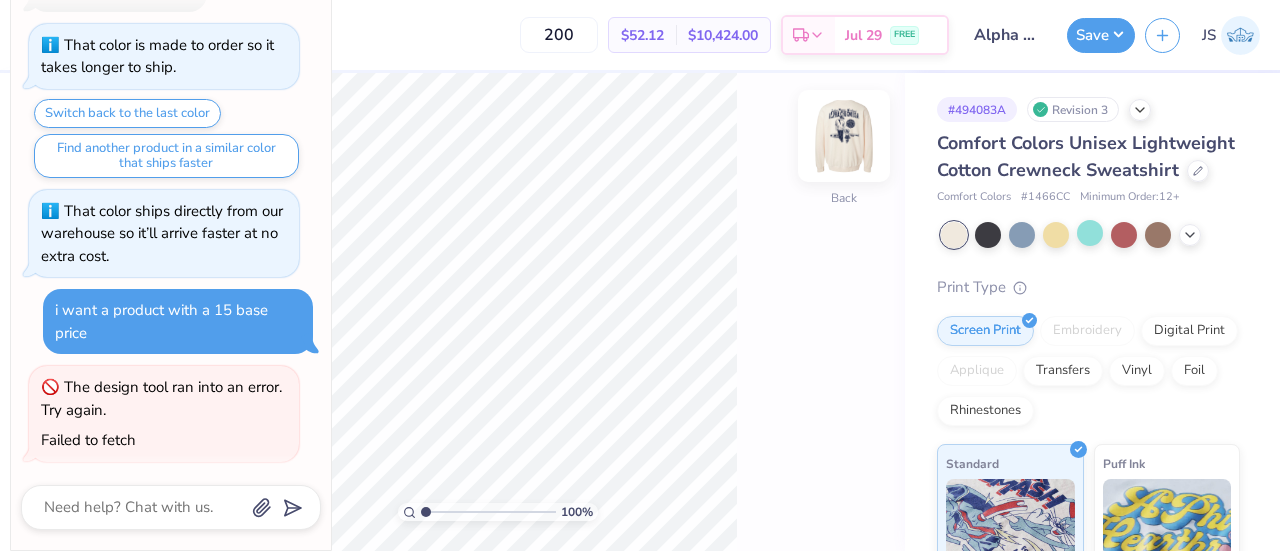 click at bounding box center [844, 136] 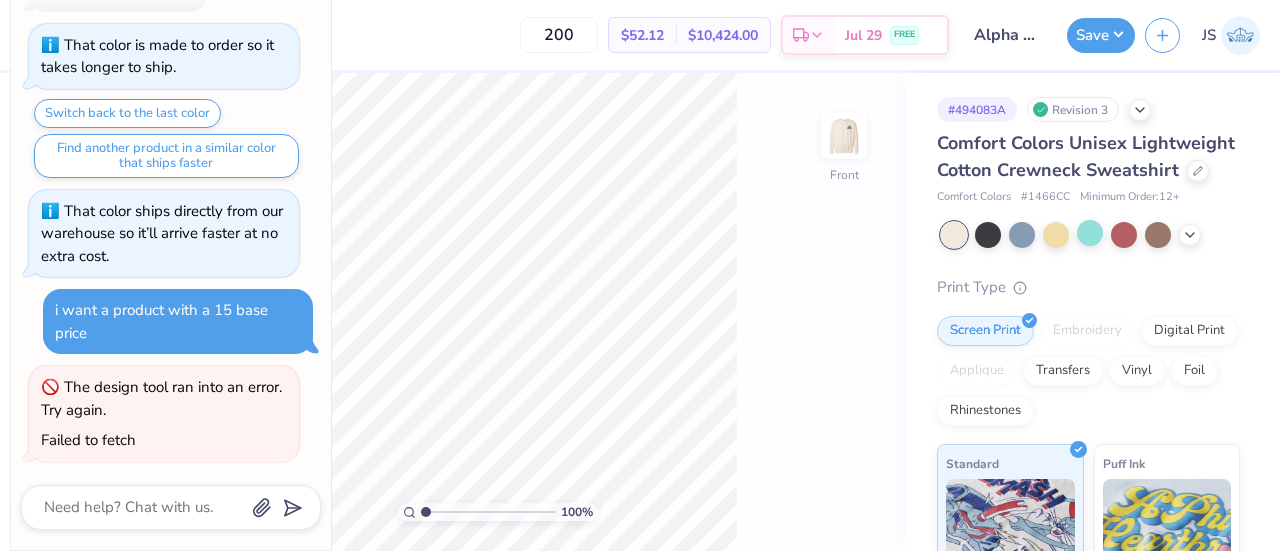 scroll, scrollTop: 133, scrollLeft: 0, axis: vertical 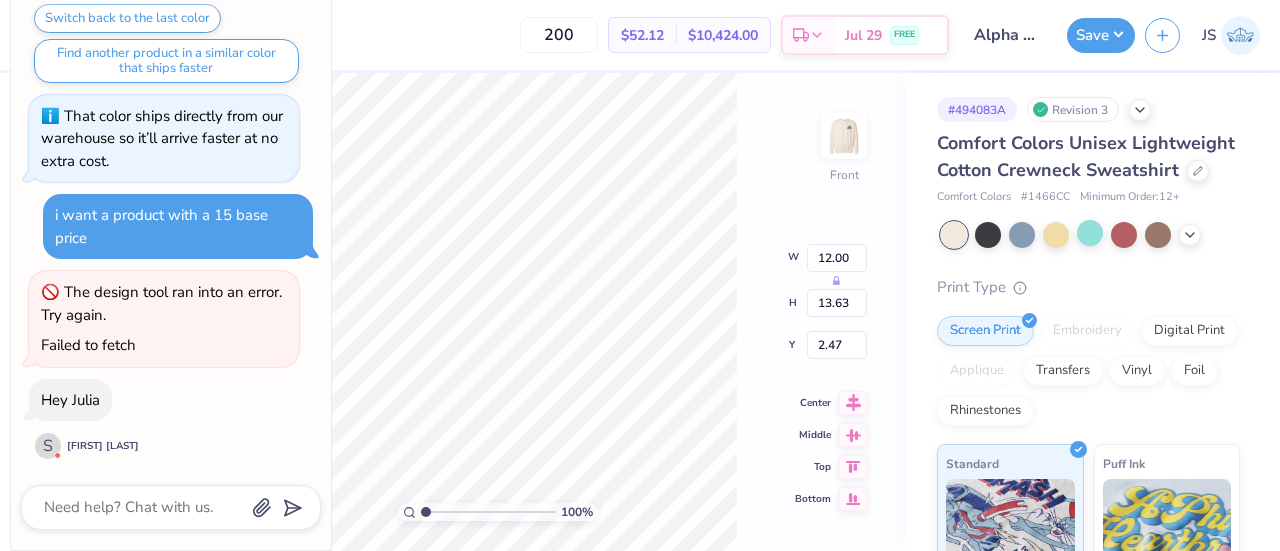 type on "x" 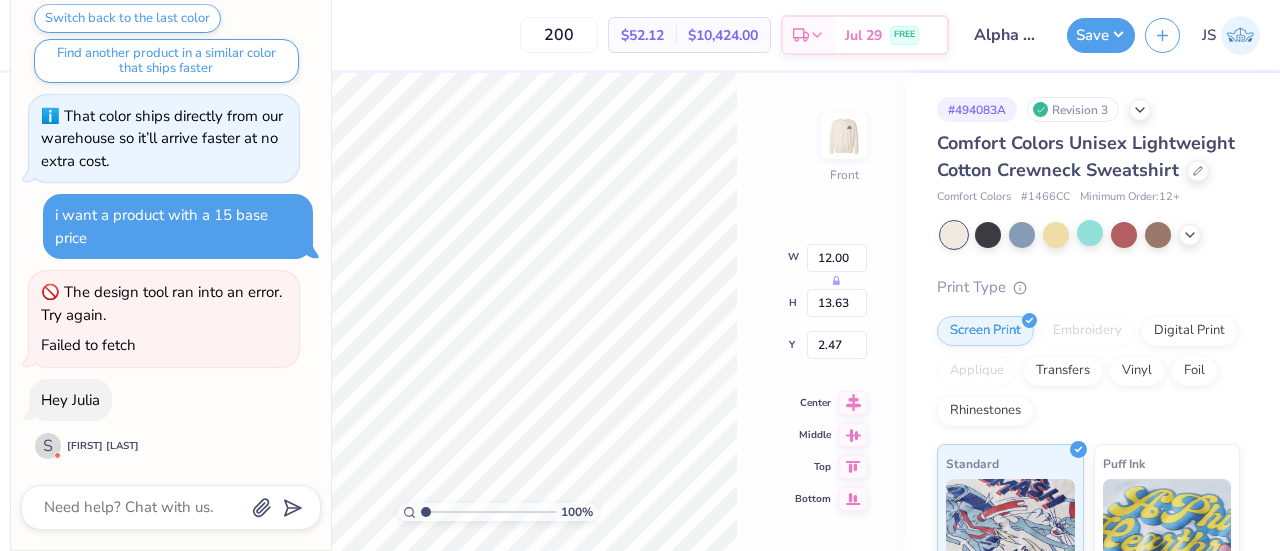 type on "3.00" 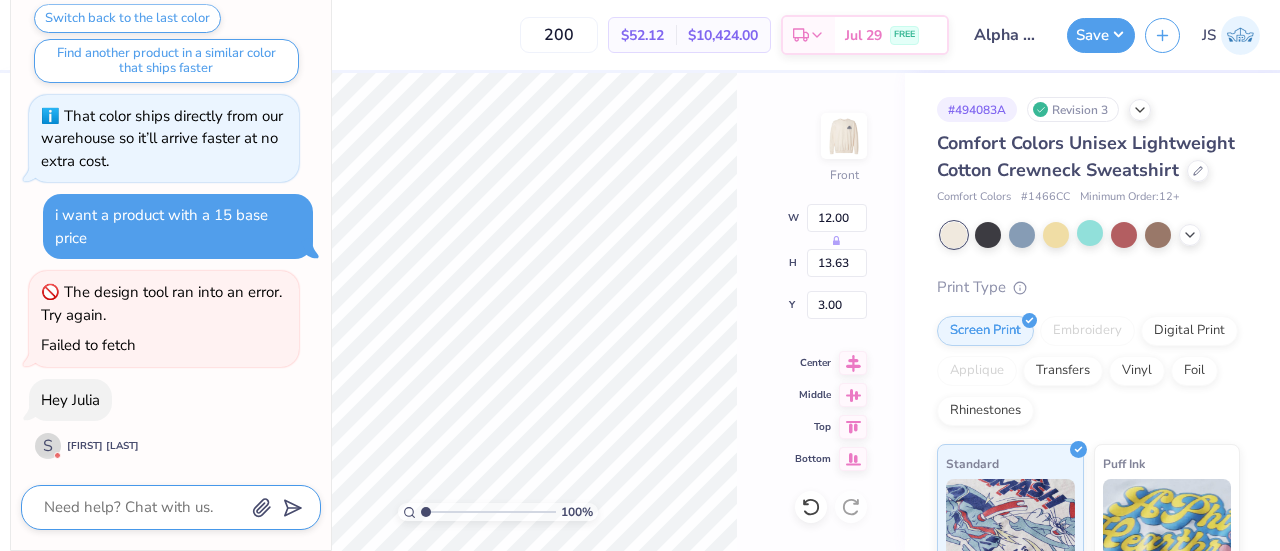 click at bounding box center (143, 507) 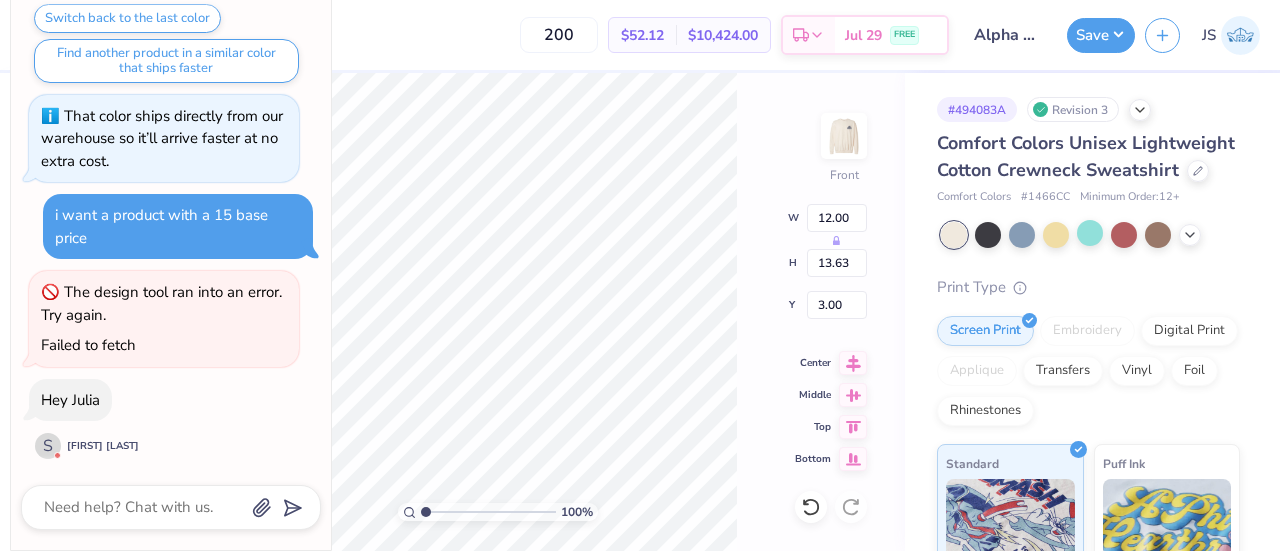 click on "200 $52.12 Per Item $10,424.00 Total Est. Delivery Jul 29 FREE" at bounding box center [503, 35] 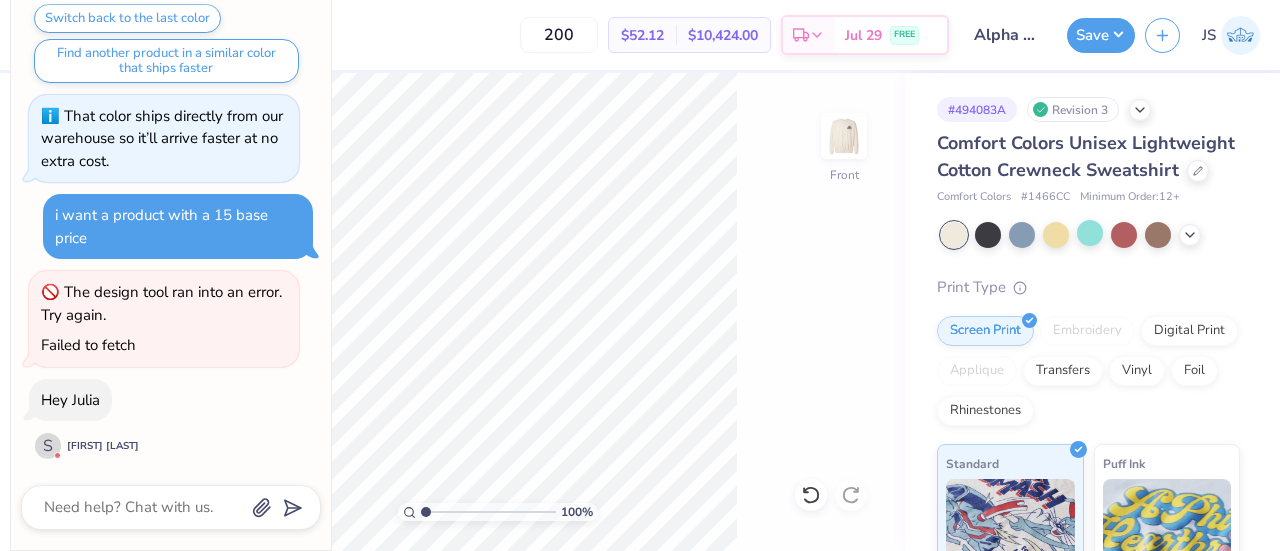 type on "x" 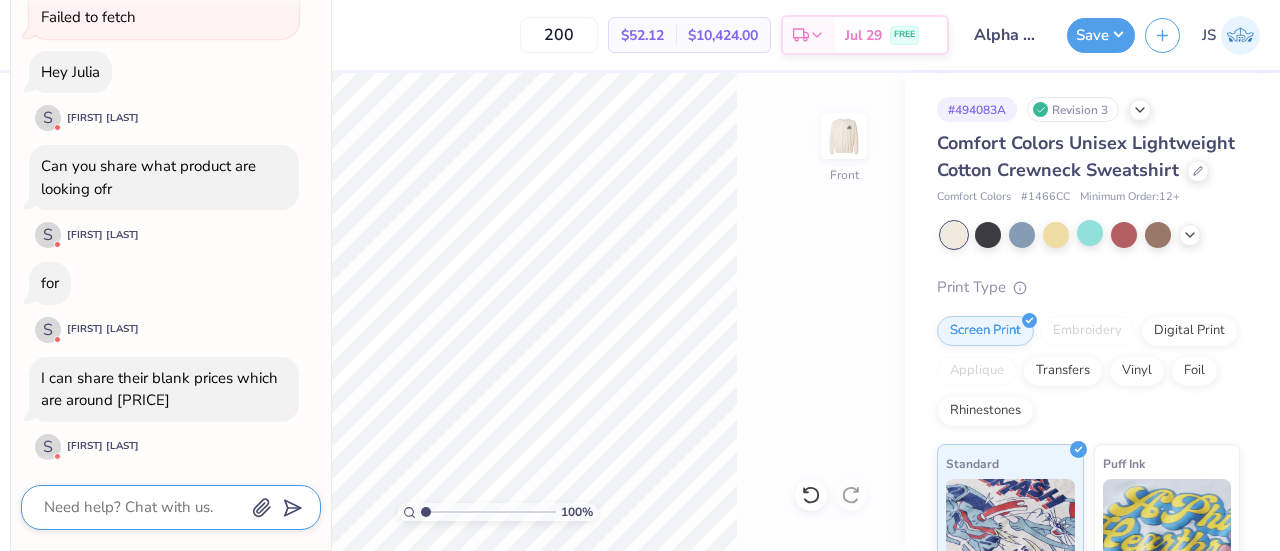click at bounding box center (143, 507) 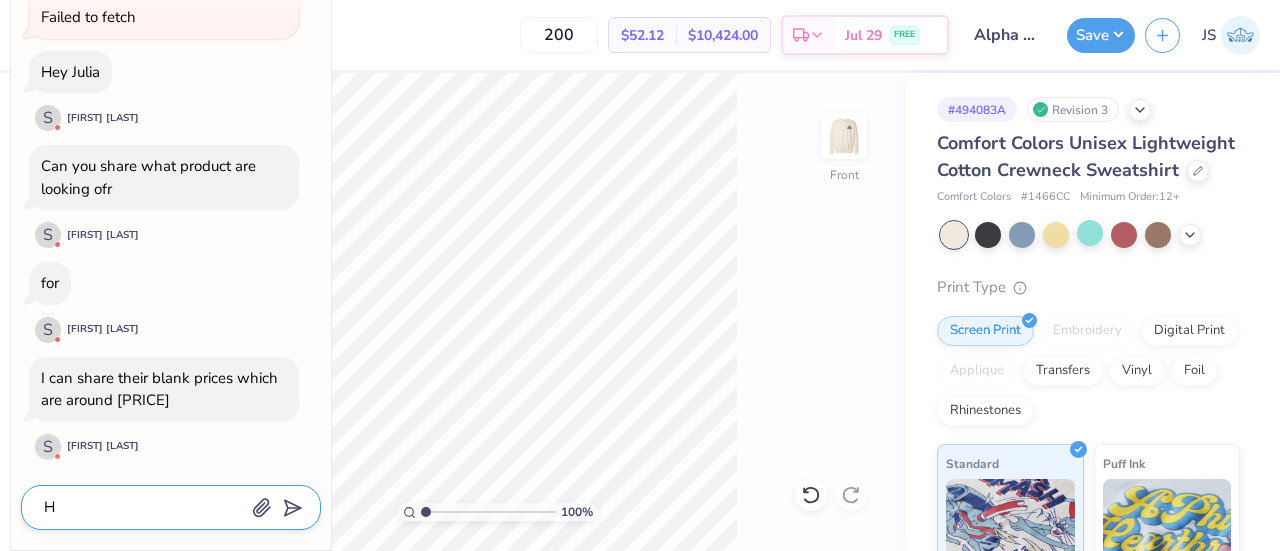type on "He" 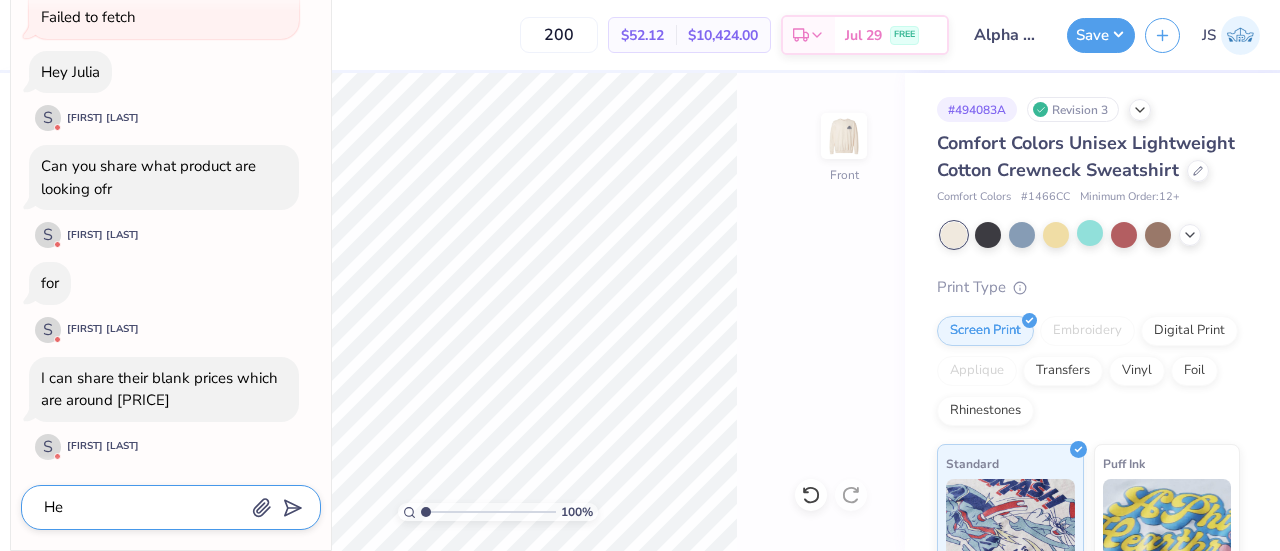 type on "Hey" 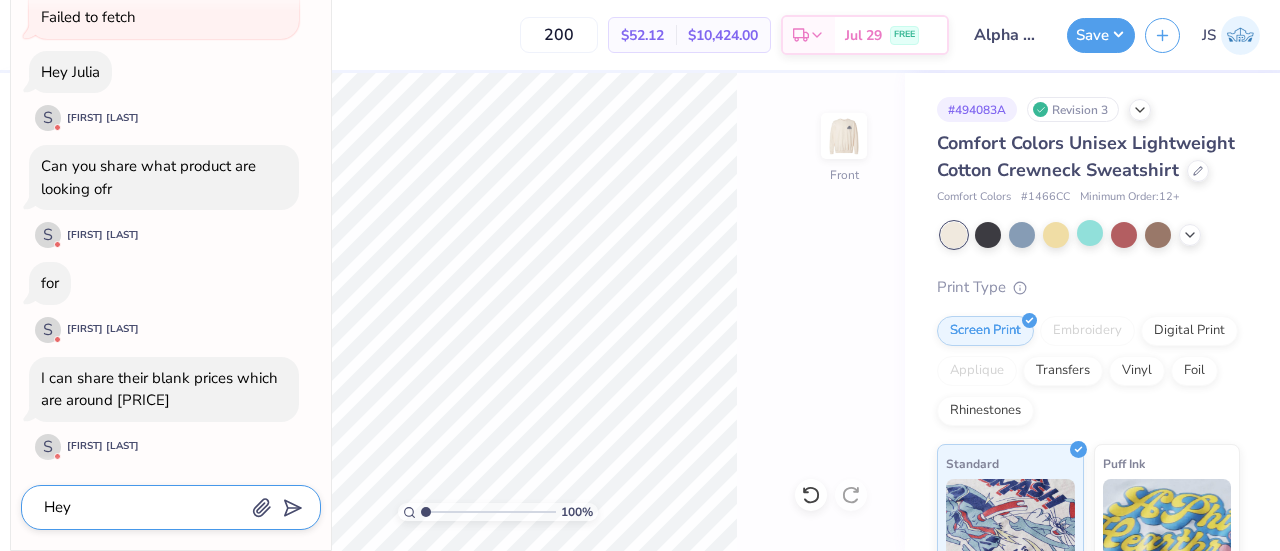 type on "Hey" 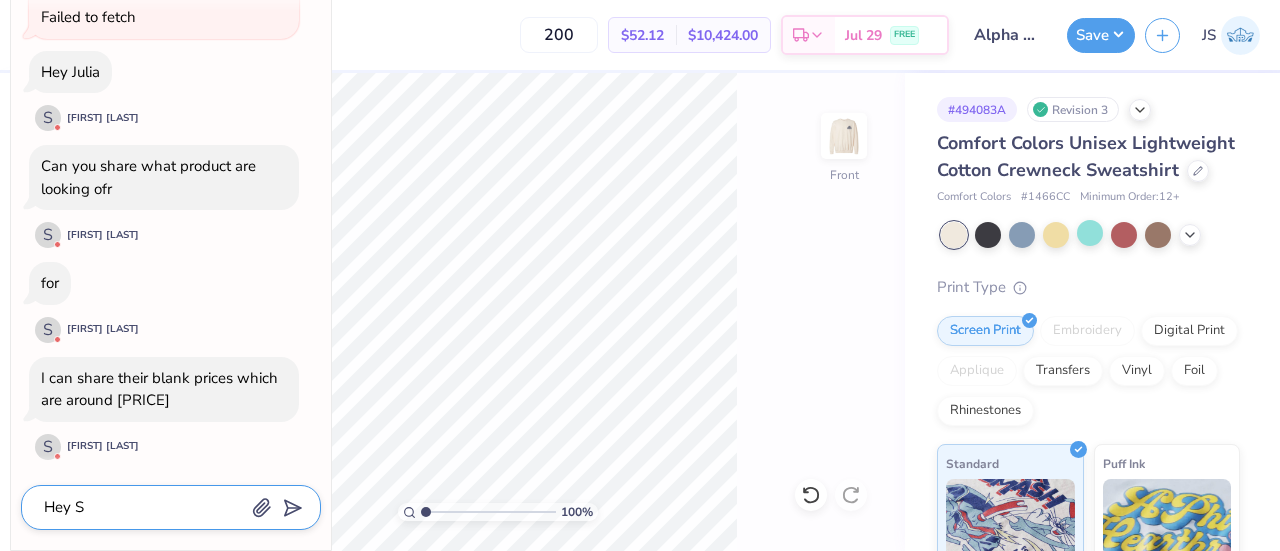 type on "Hey Sa" 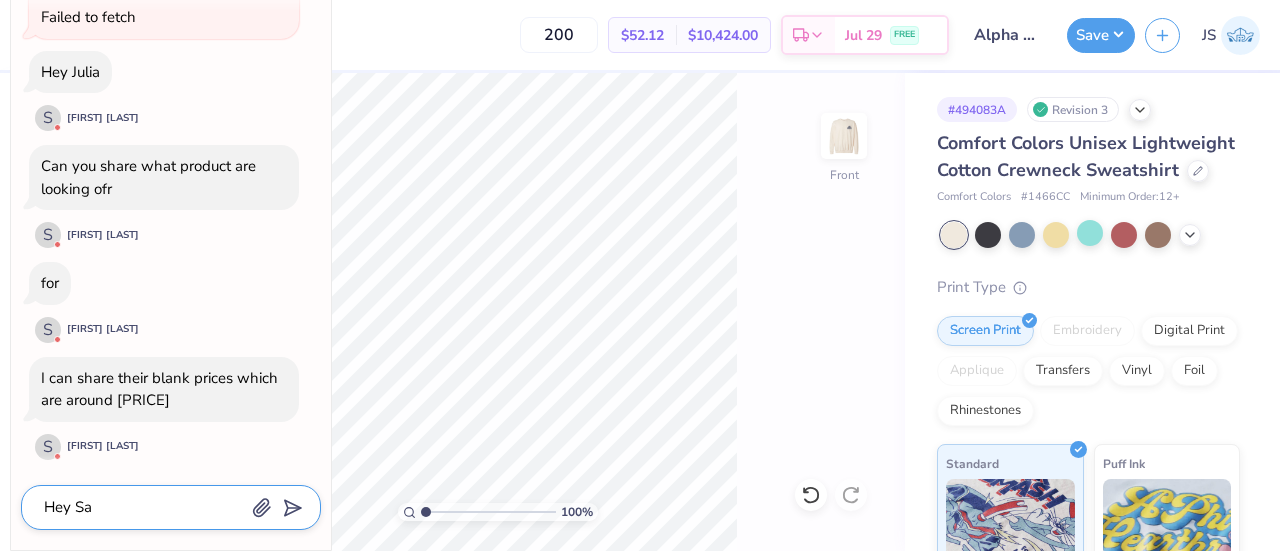 type on "Hey [PERSON]" 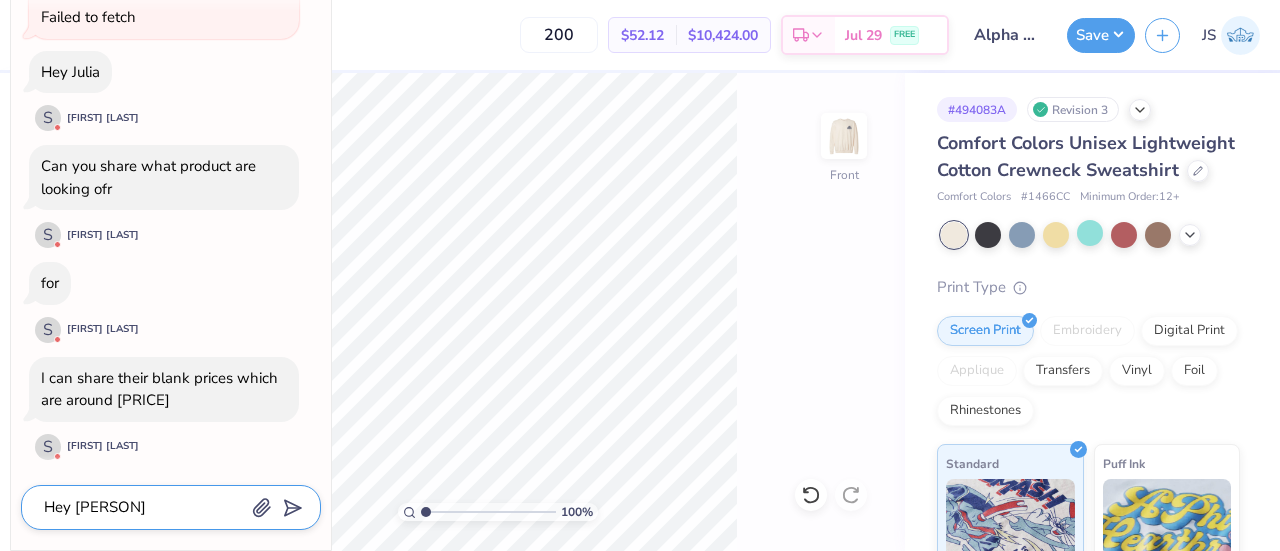 type on "Hey [PERSON]!" 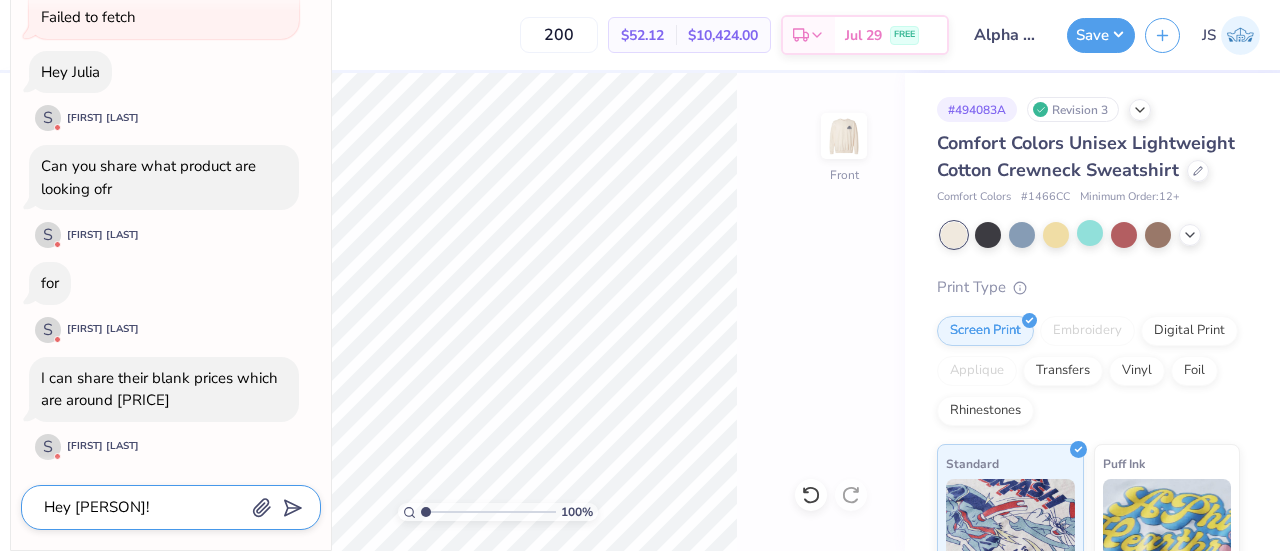 type on "Hey [PERSON]!" 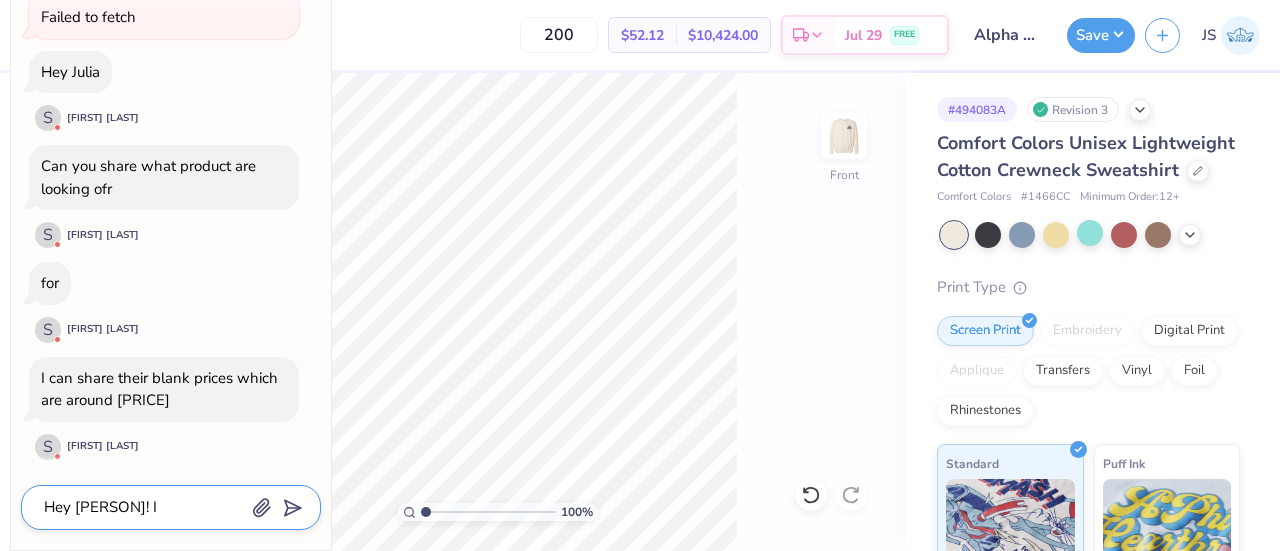 type on "Hey [PERSON]! I" 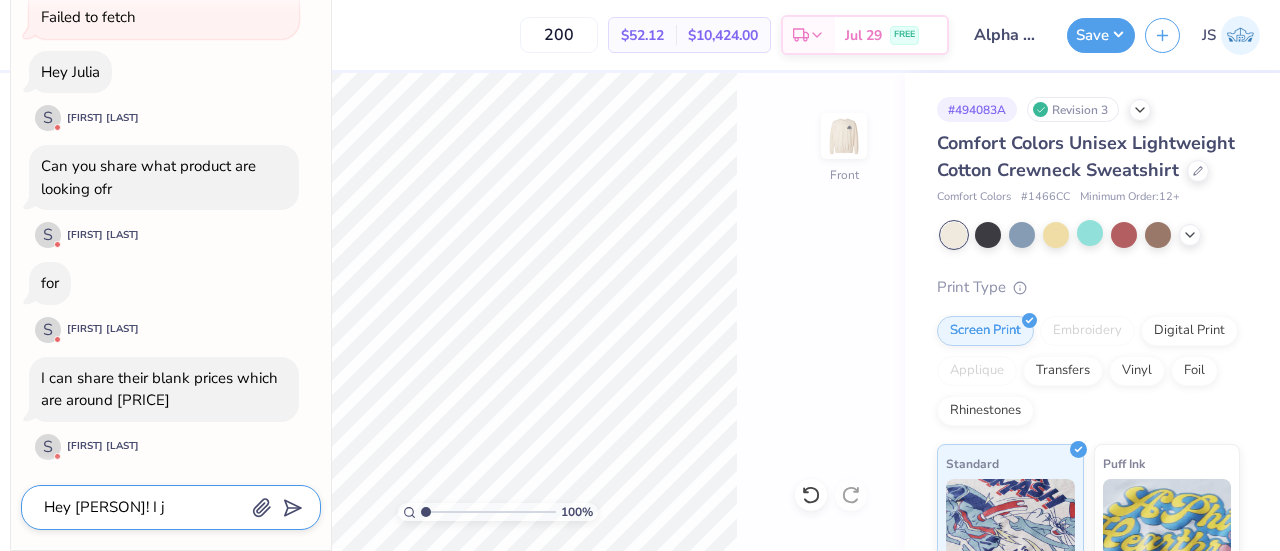 type on "Hey [PERSON]! I" 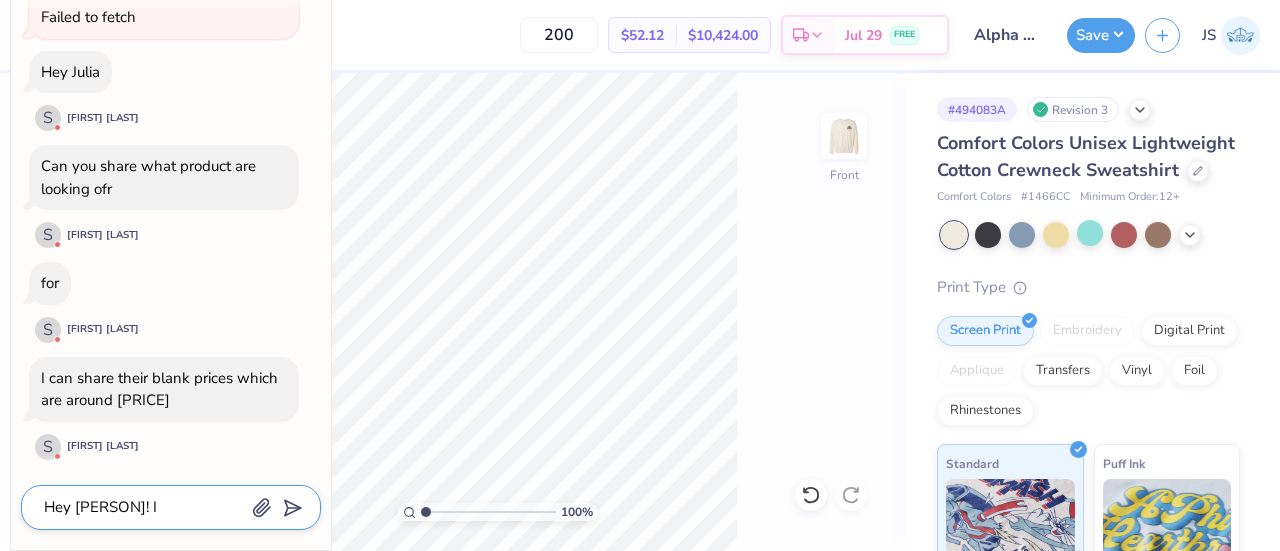 type on "Hey [PERSON]! I j" 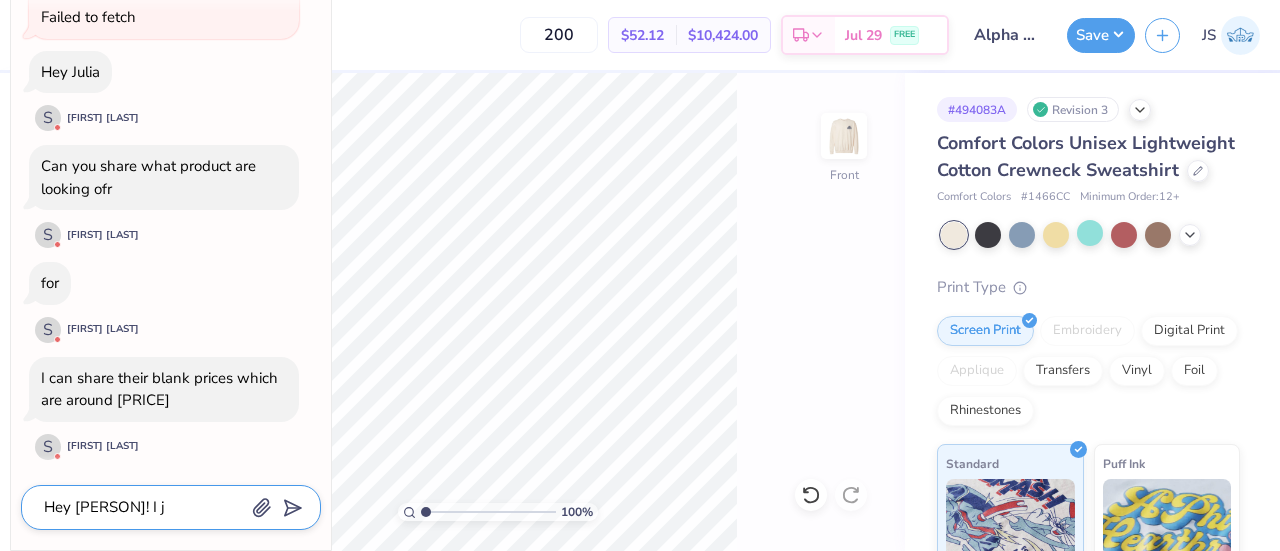 type on "Hey [PERSON]! I ju" 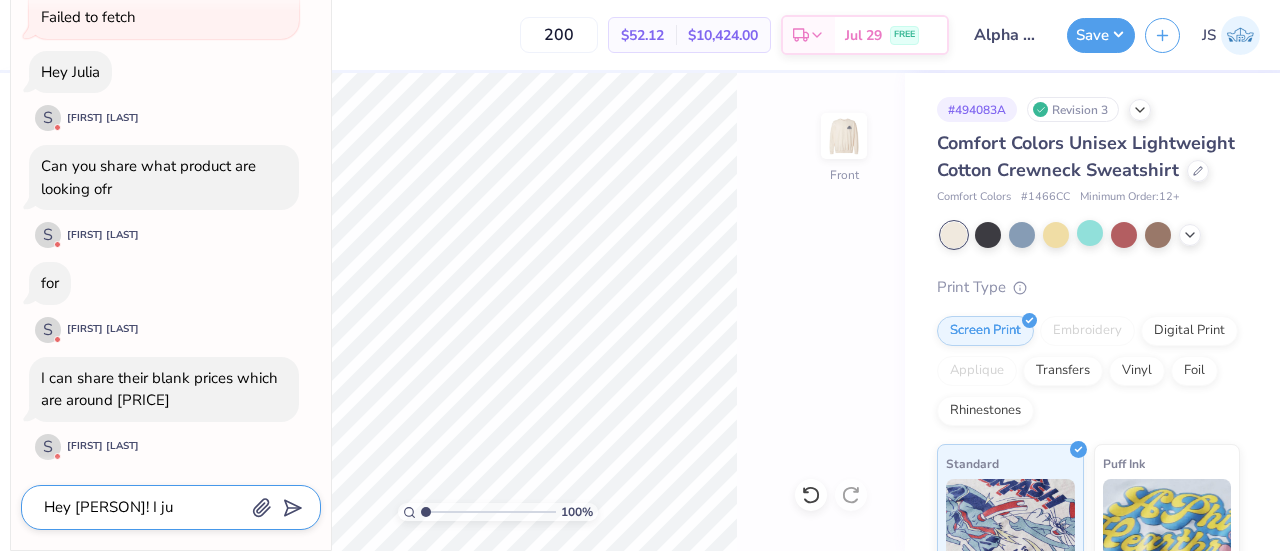 type on "Hey Sai! I jus" 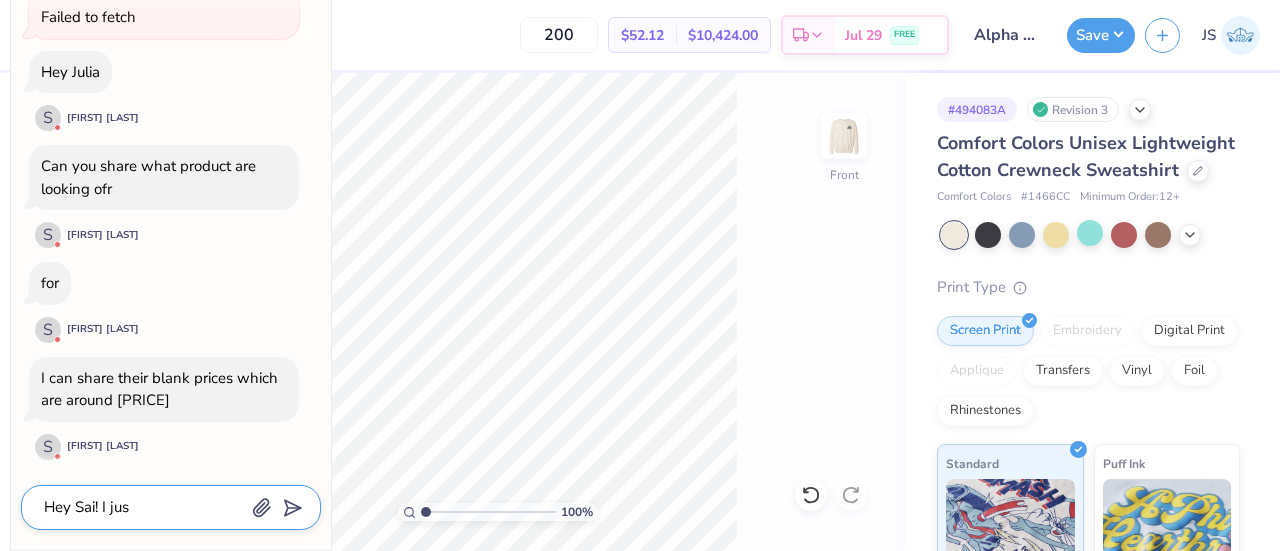 type on "Hey Sai! I just" 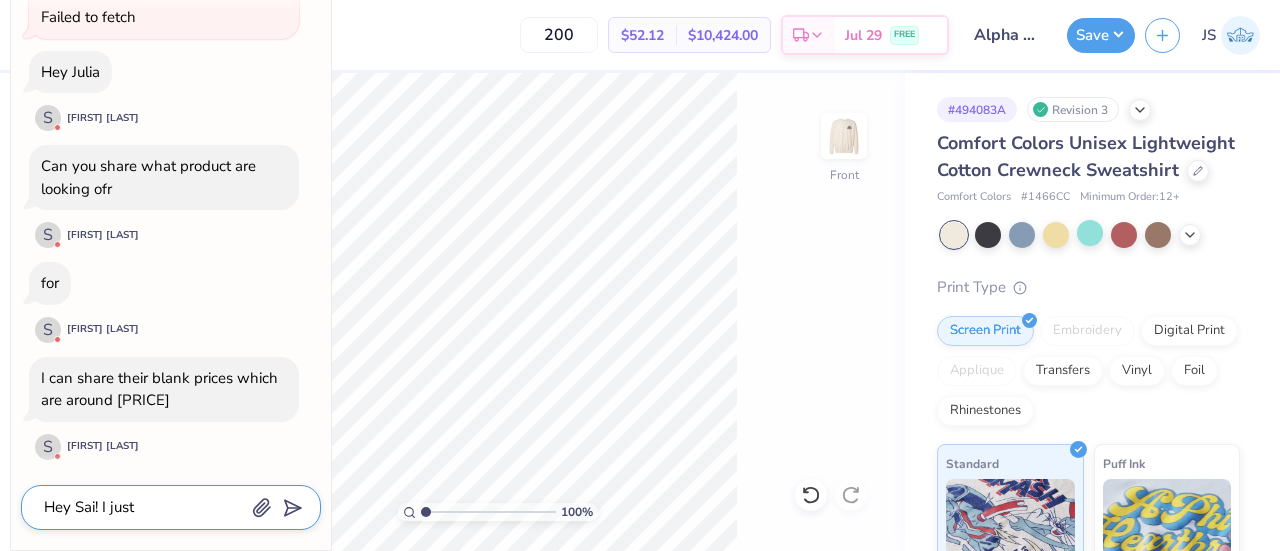 type on "Hey Sai! I just" 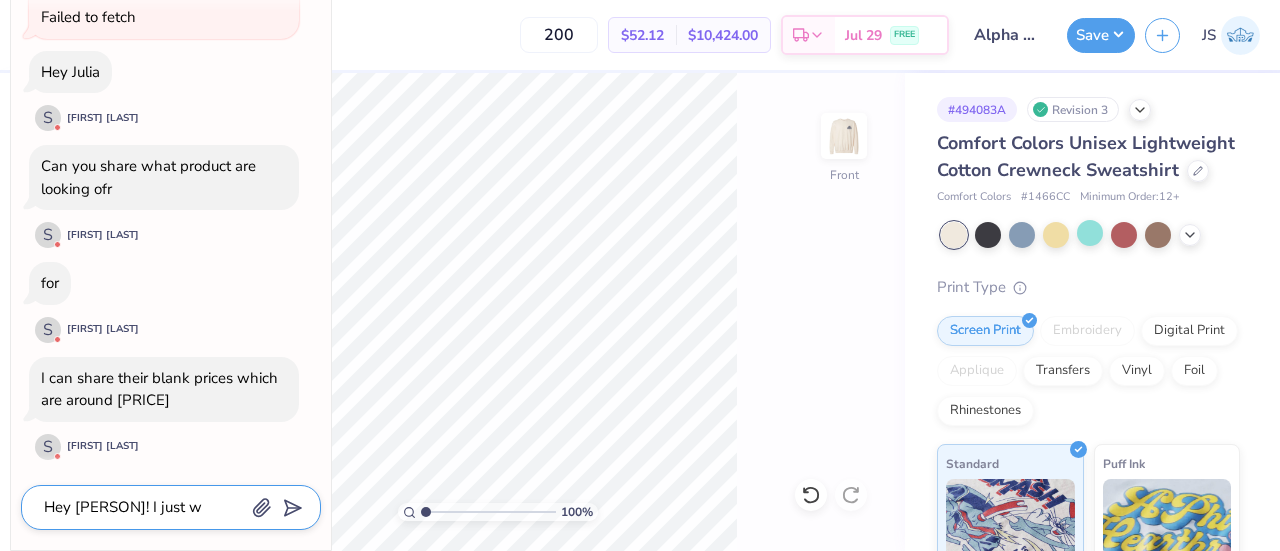 type on "Hey Sai! I just" 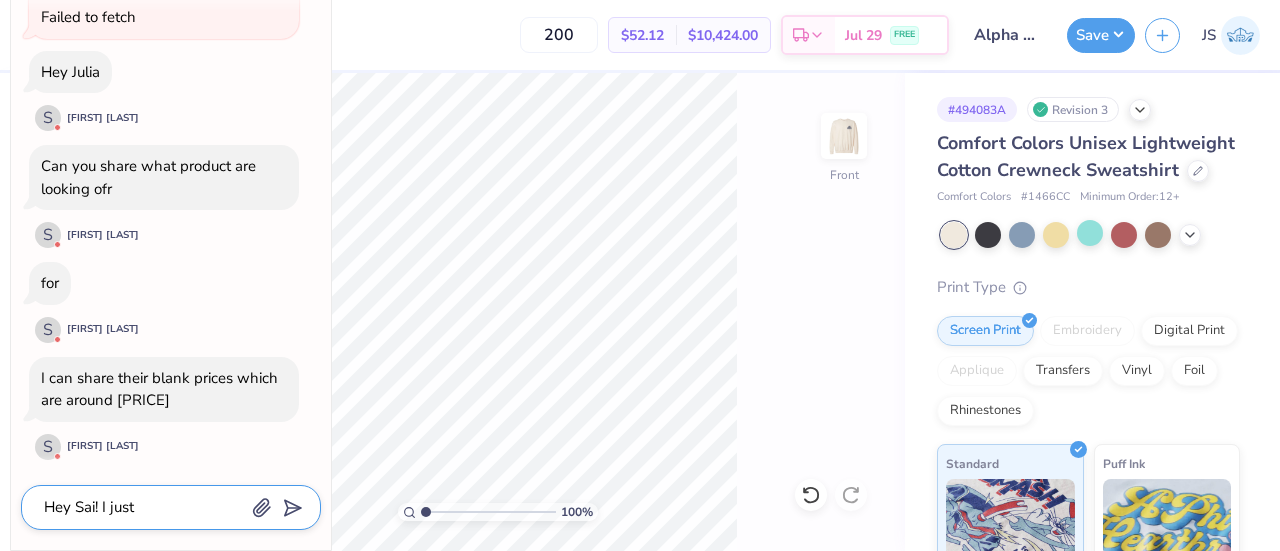 type on "Hey Sai! I just f" 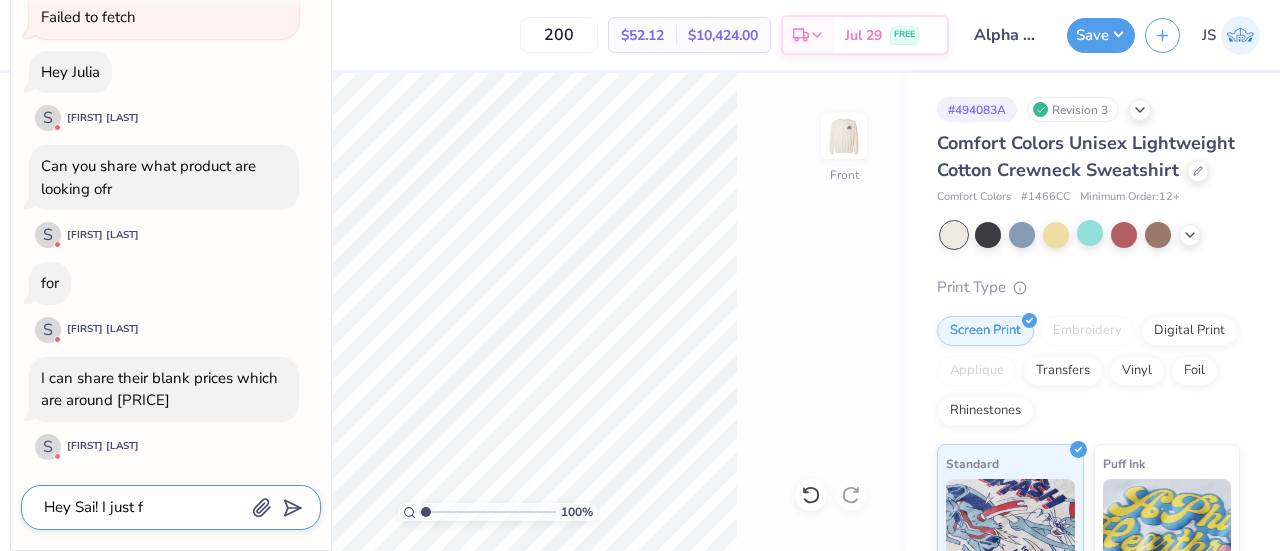 type on "Hey [PERSON]! I just fi" 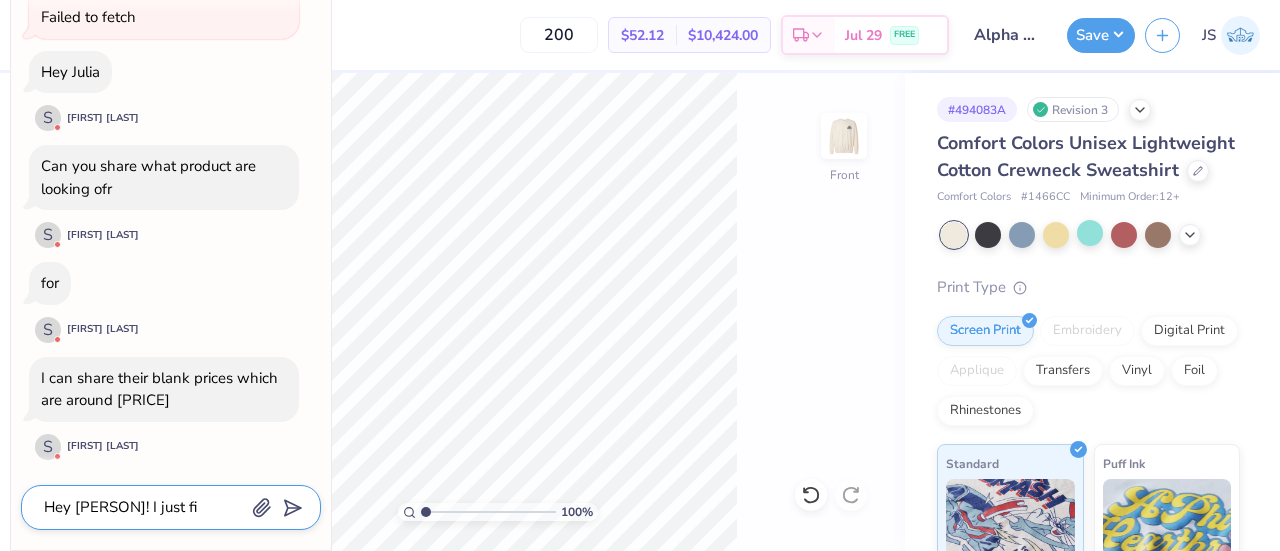 type on "Hey Sai! I just fig" 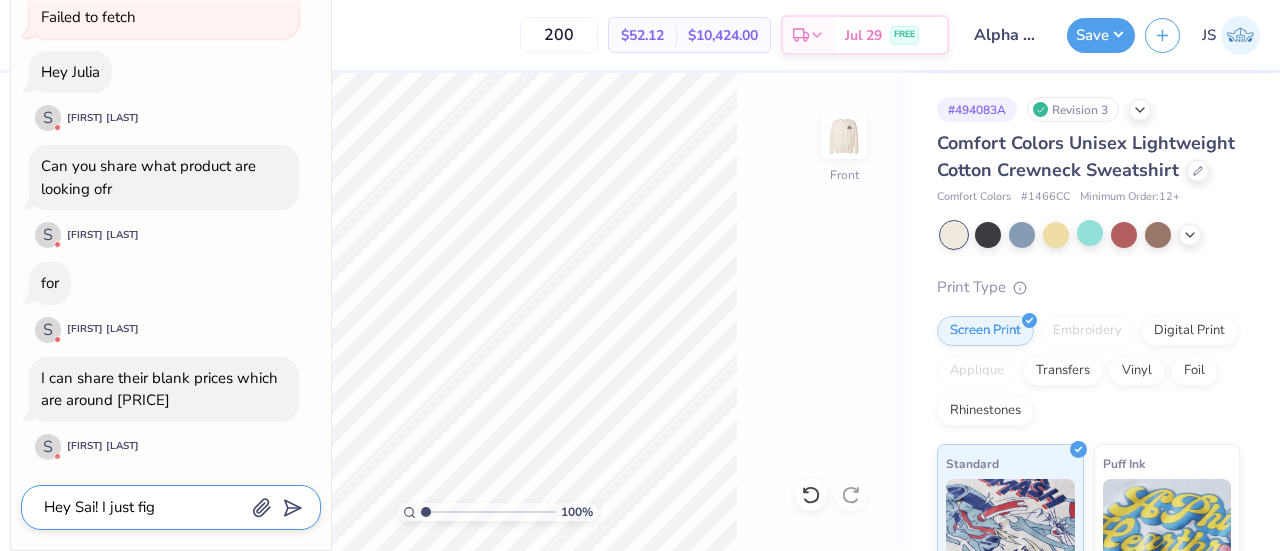 type on "Hey Sai! I just figu" 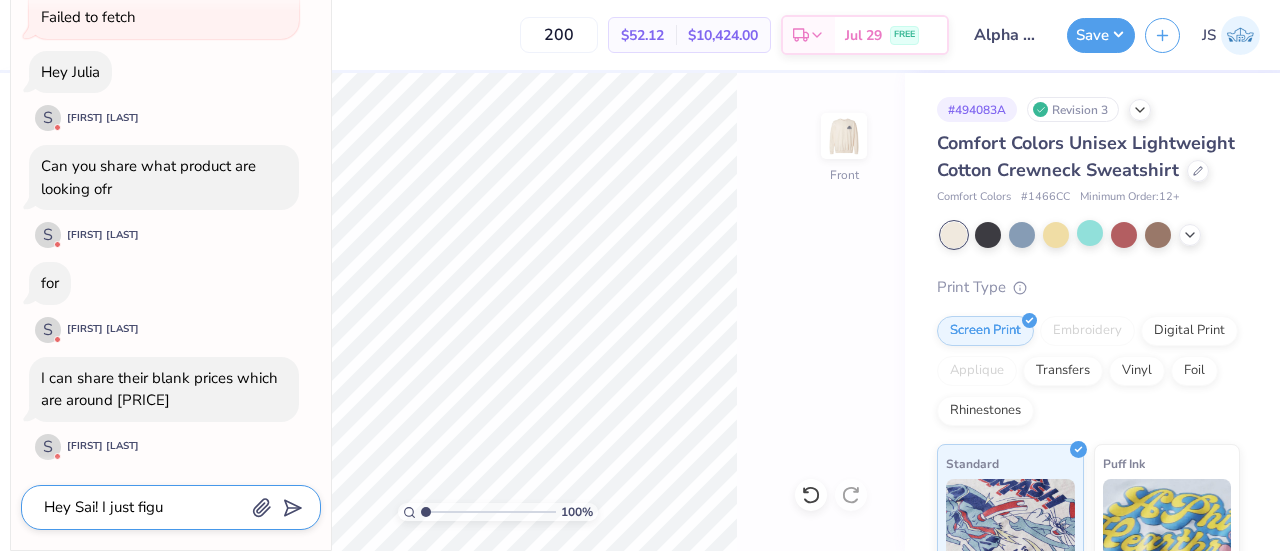 type on "Hey [PERSON]! I just figur" 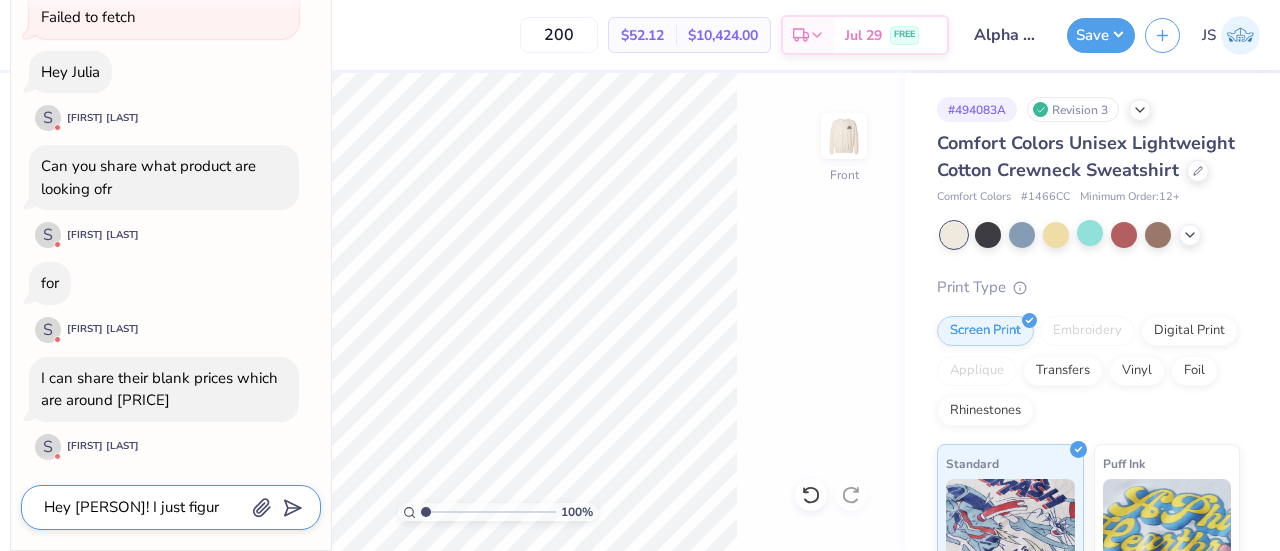 type on "Hey [PERSON]! I just figure" 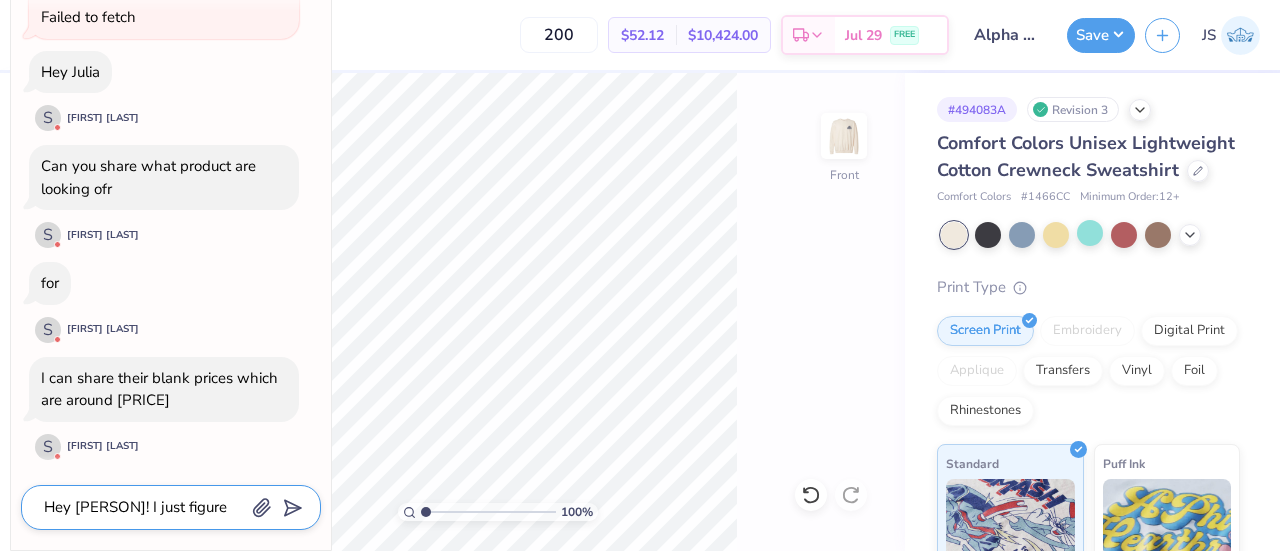 type on "Hey [PERSON]! I just figured" 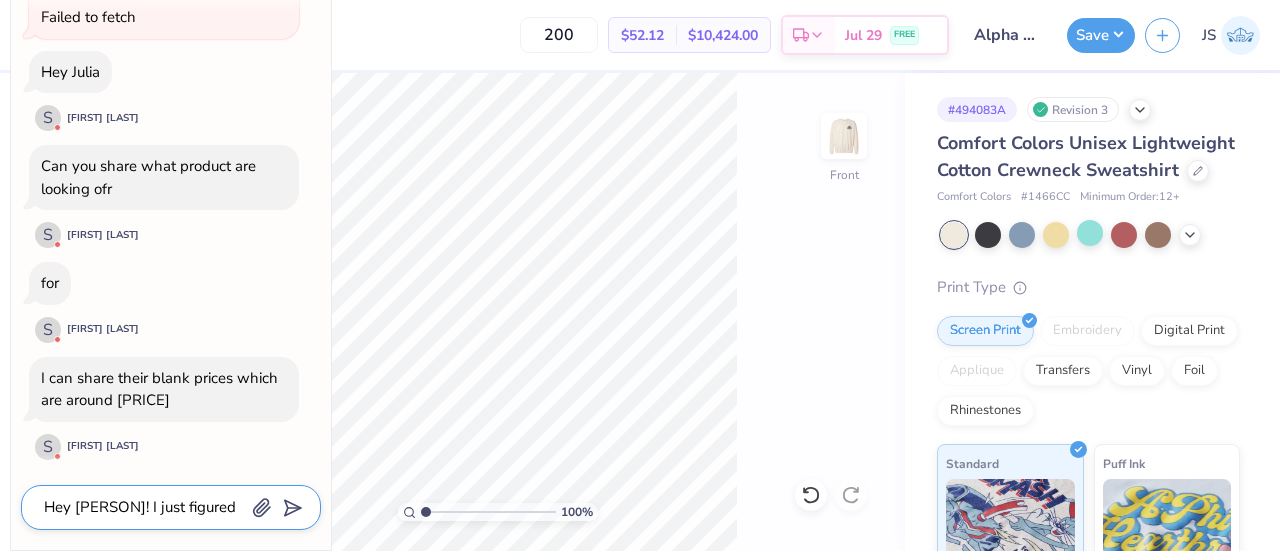 type on "Hey [PERSON]! I just figured" 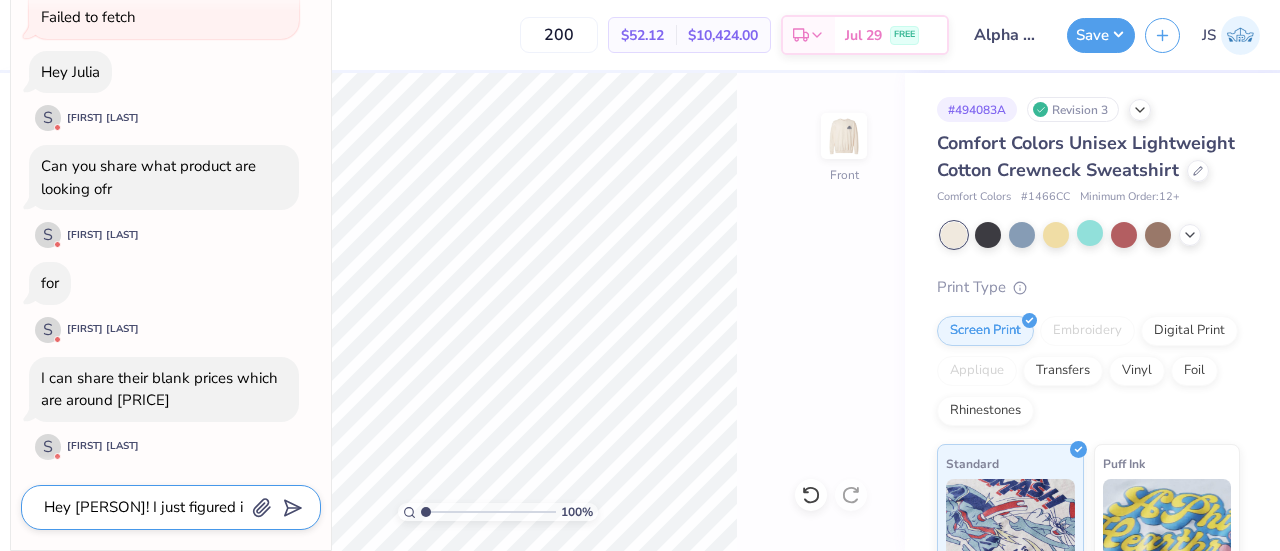 type on "Hey [PERSON]! I just figured it" 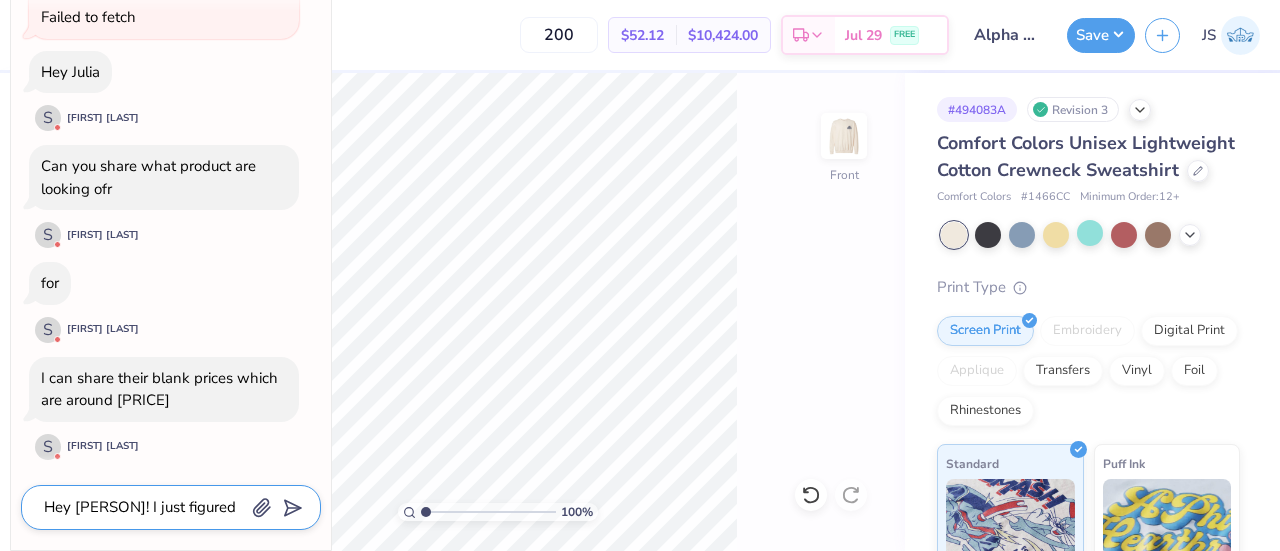 type on "Hey [PERSON]! I just figured it" 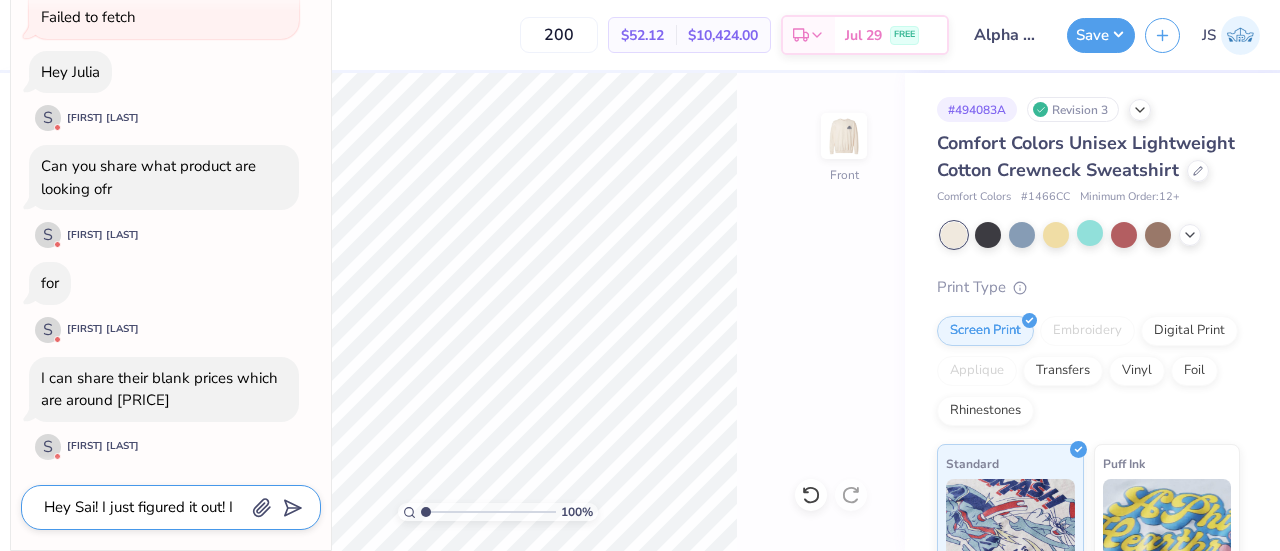 type on "Hey Sai! I just figured it out! I" 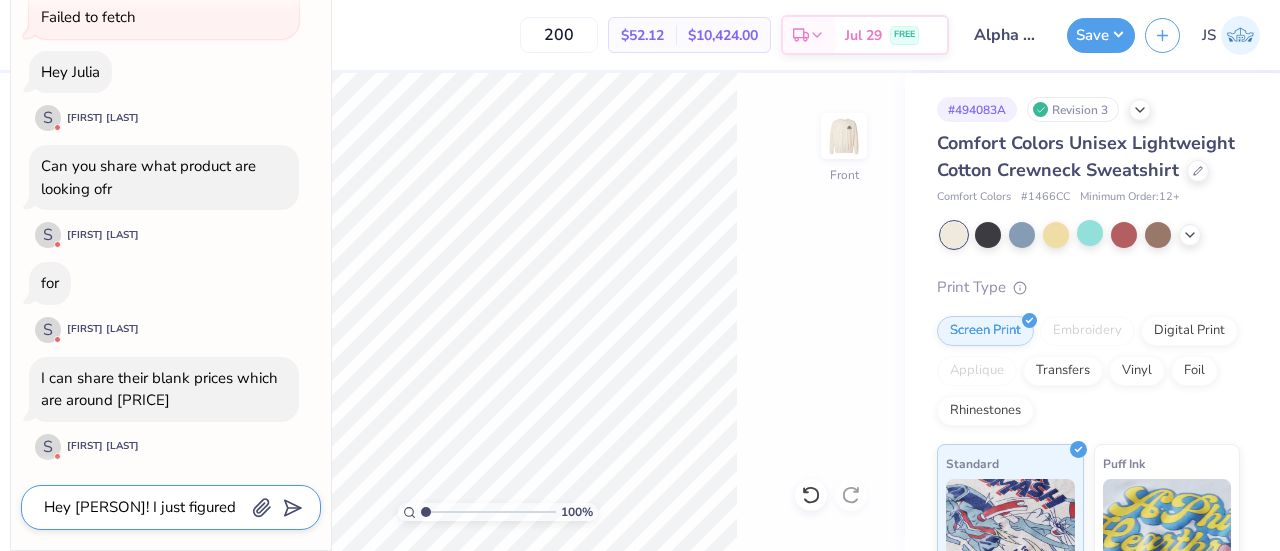 type on "Hey Sai! I just figured it out! T" 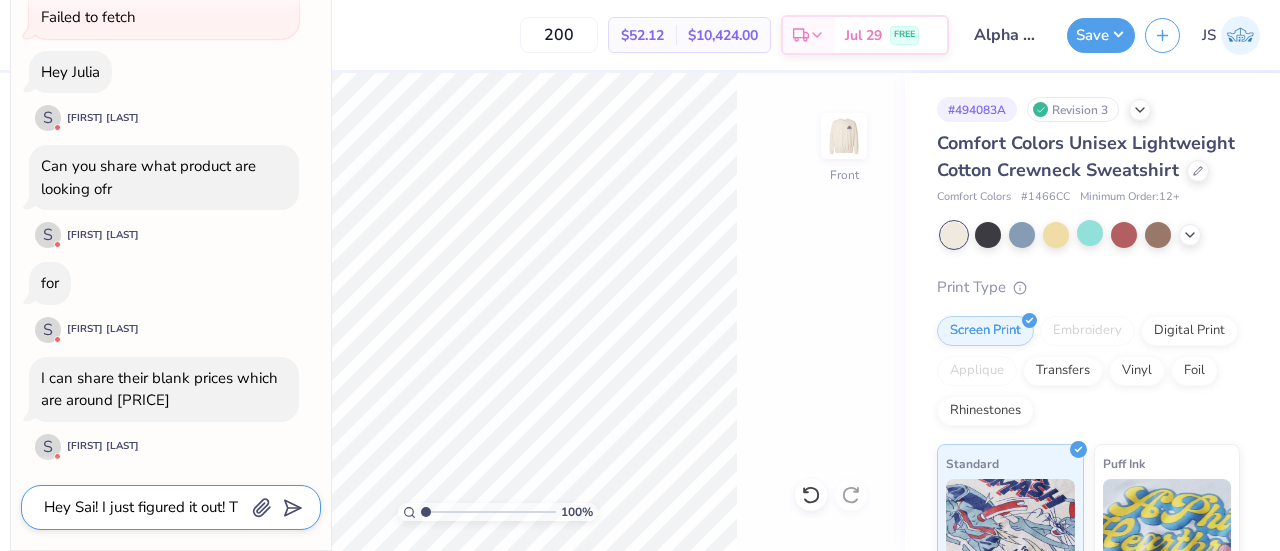 type on "Hey [PERSON]! I just figured it out! Th" 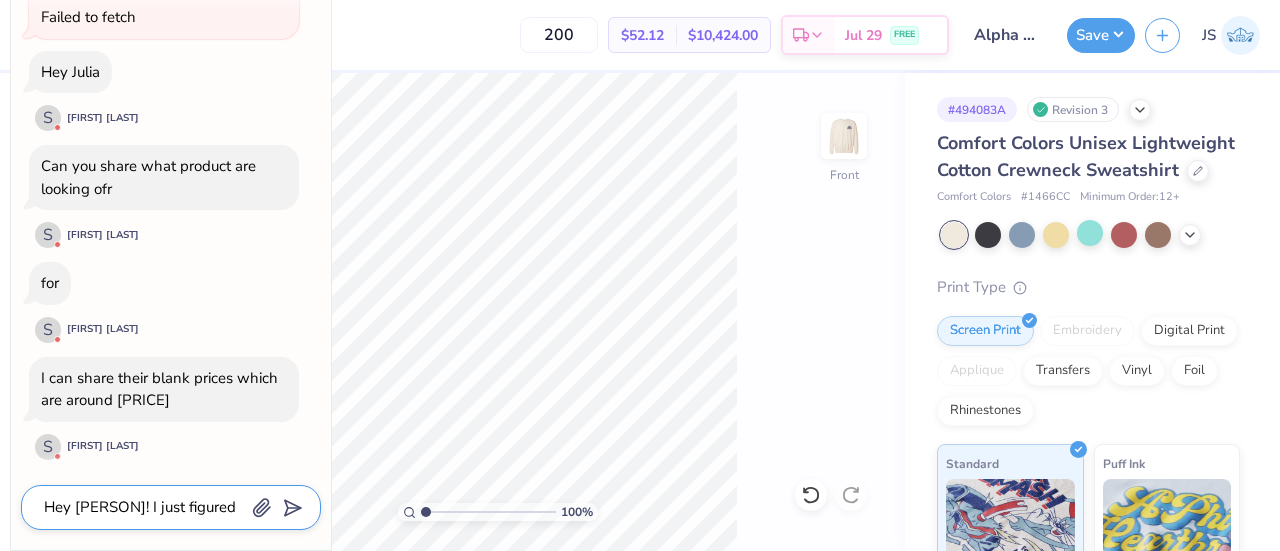 type on "Hey [PERSON]! I just figured it out! The" 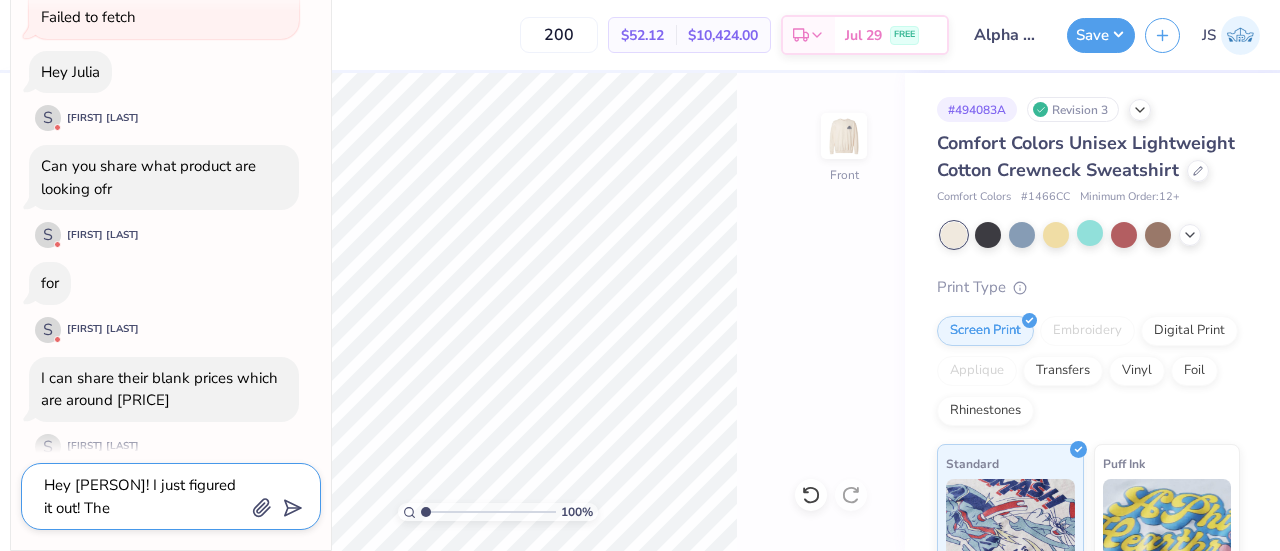 type on "Hey [PERSON]! I just figured it out! Th" 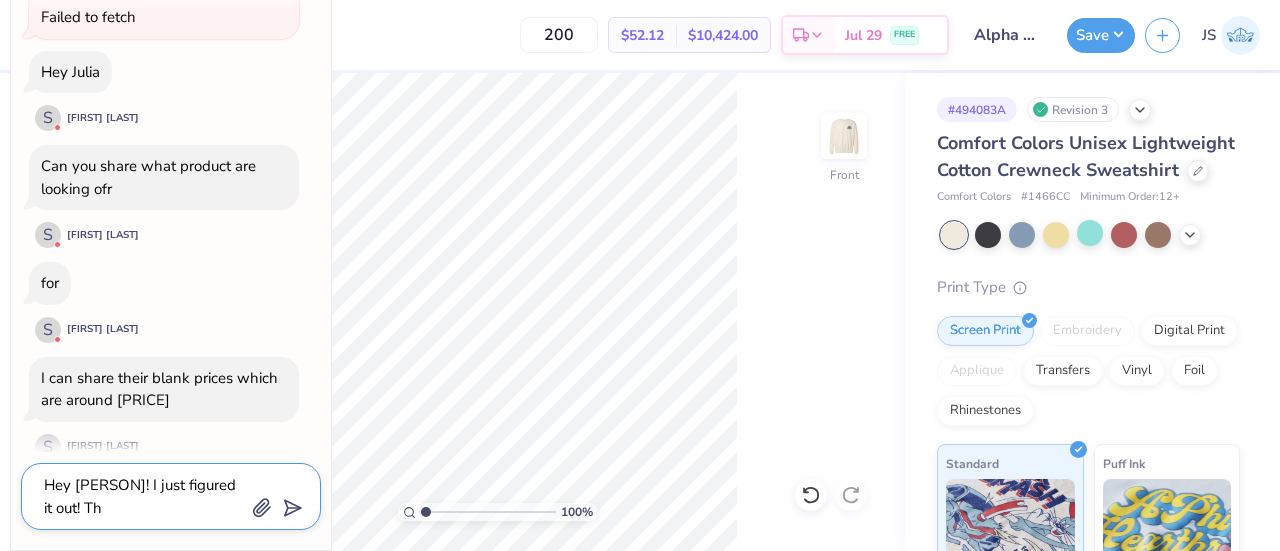 type on "Hey Sai! I just figured it out! T" 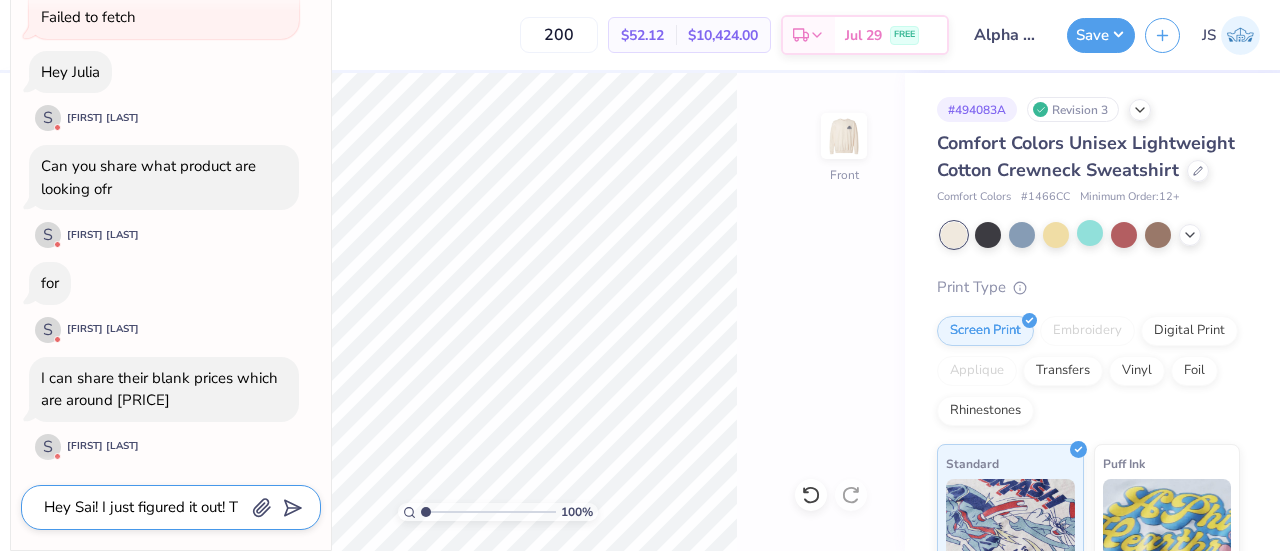 type on "Hey [PERSON]! I just figured it out!" 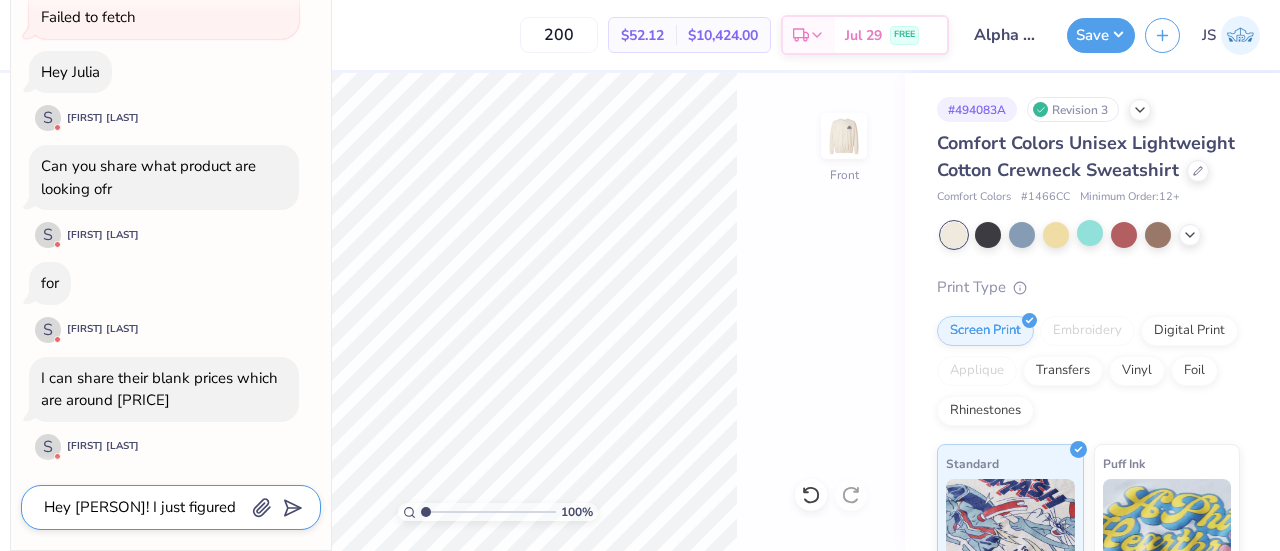 type on "Hey [PERSON]! I just figured it out!" 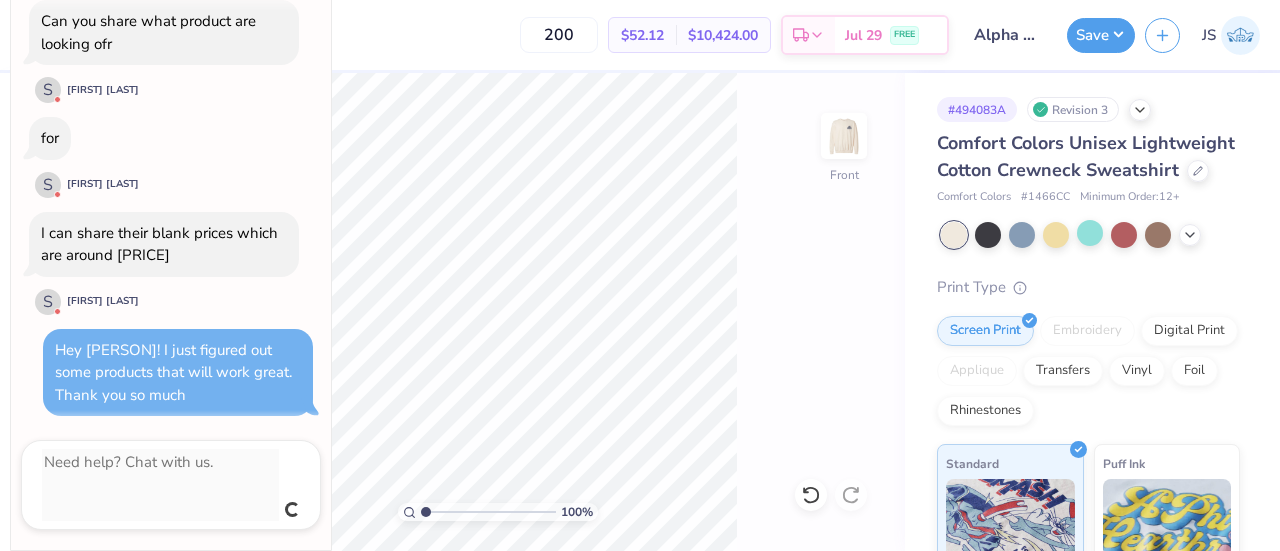 scroll, scrollTop: 561, scrollLeft: 0, axis: vertical 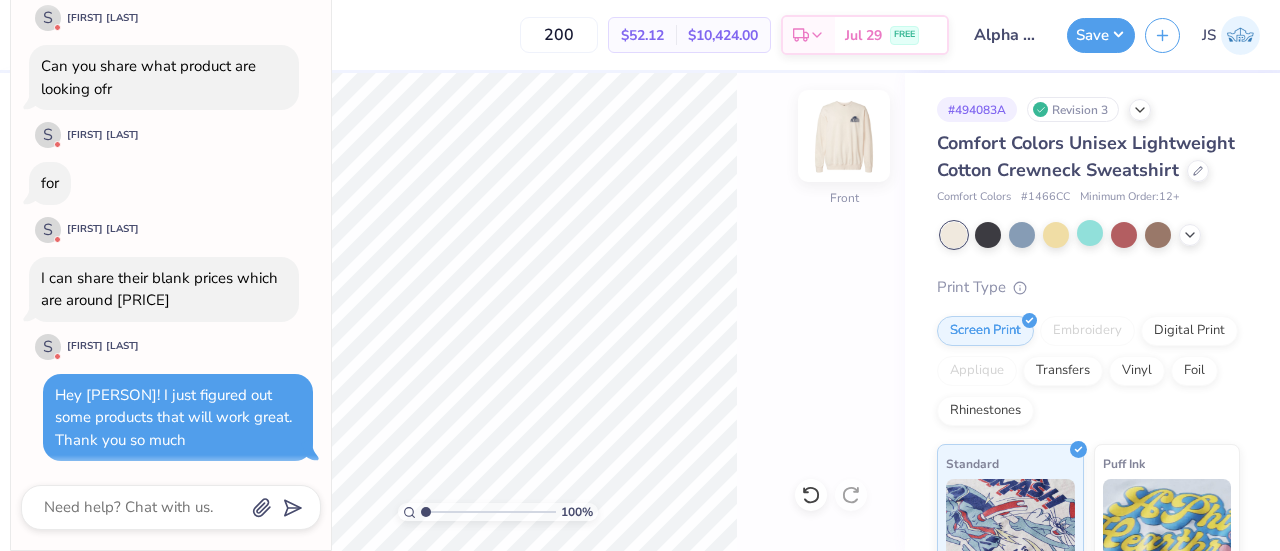 click at bounding box center [844, 136] 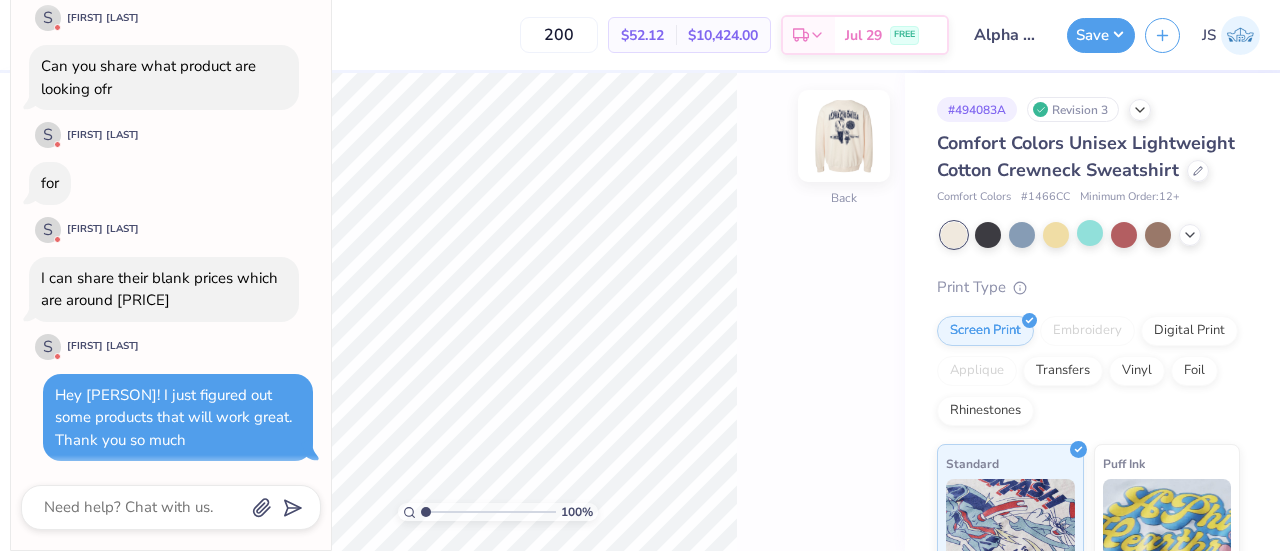 click at bounding box center (844, 136) 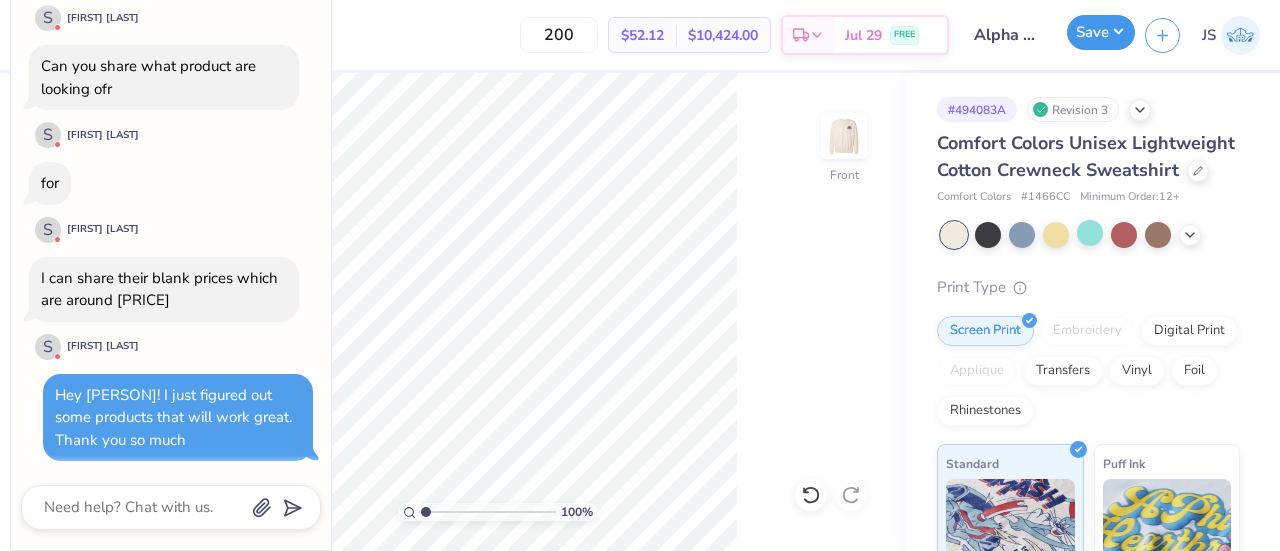 click on "Save" at bounding box center (1101, 32) 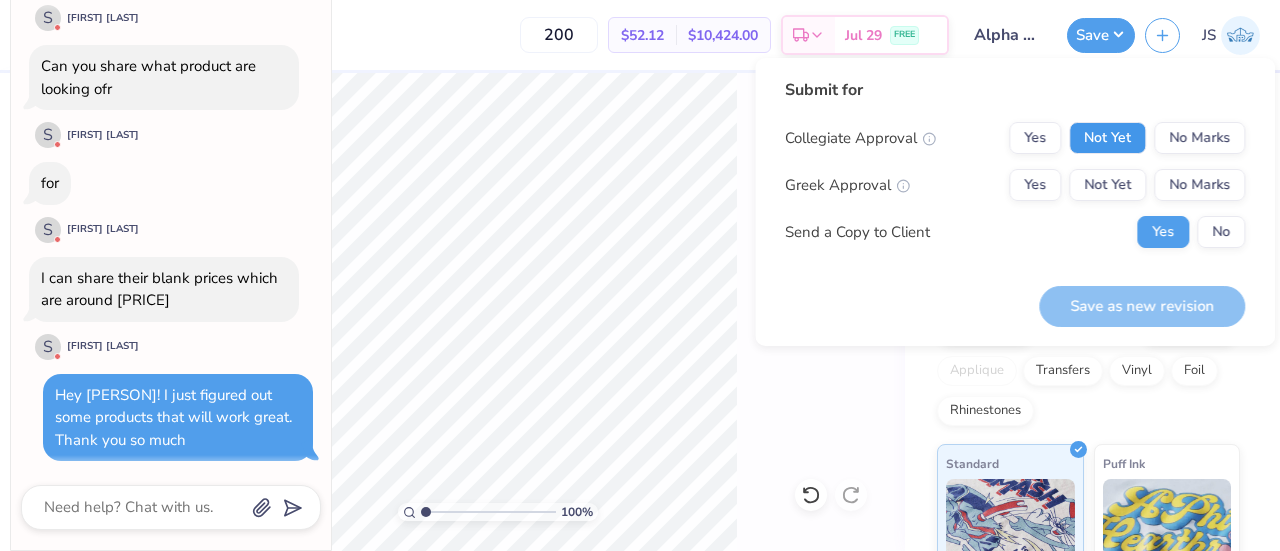 click on "Not Yet" at bounding box center (1107, 138) 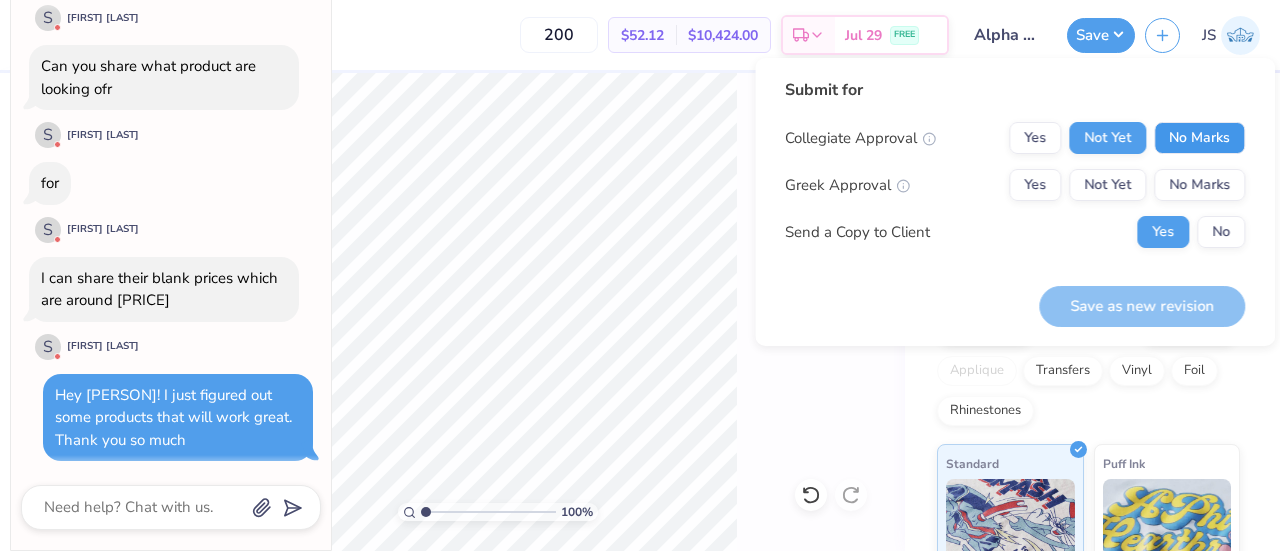 click on "No Marks" at bounding box center (1199, 138) 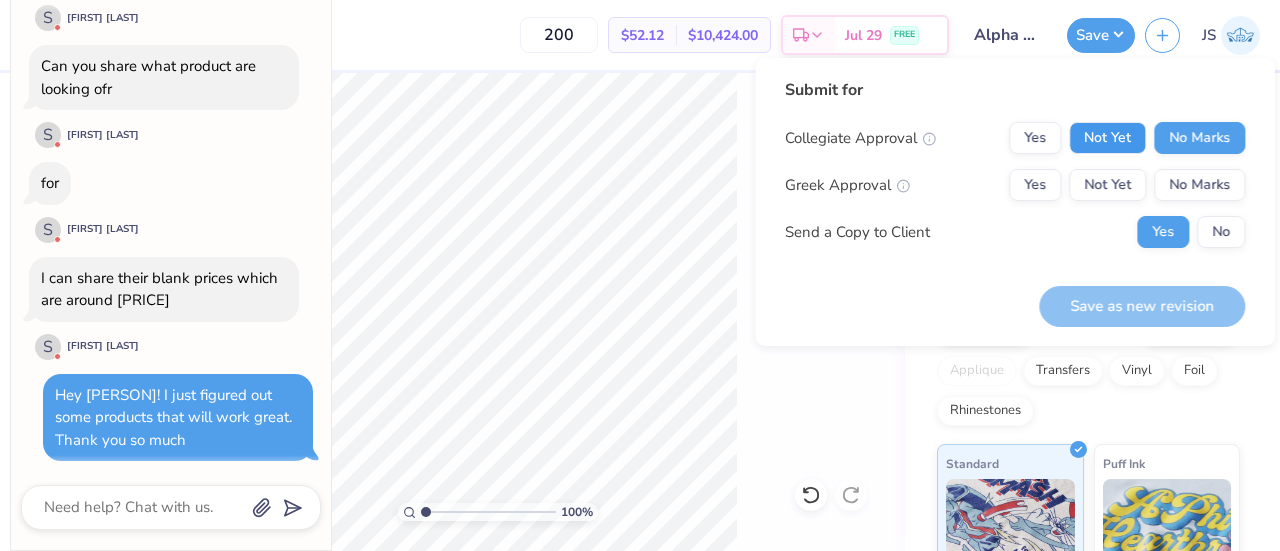 click on "Not Yet" at bounding box center [1107, 138] 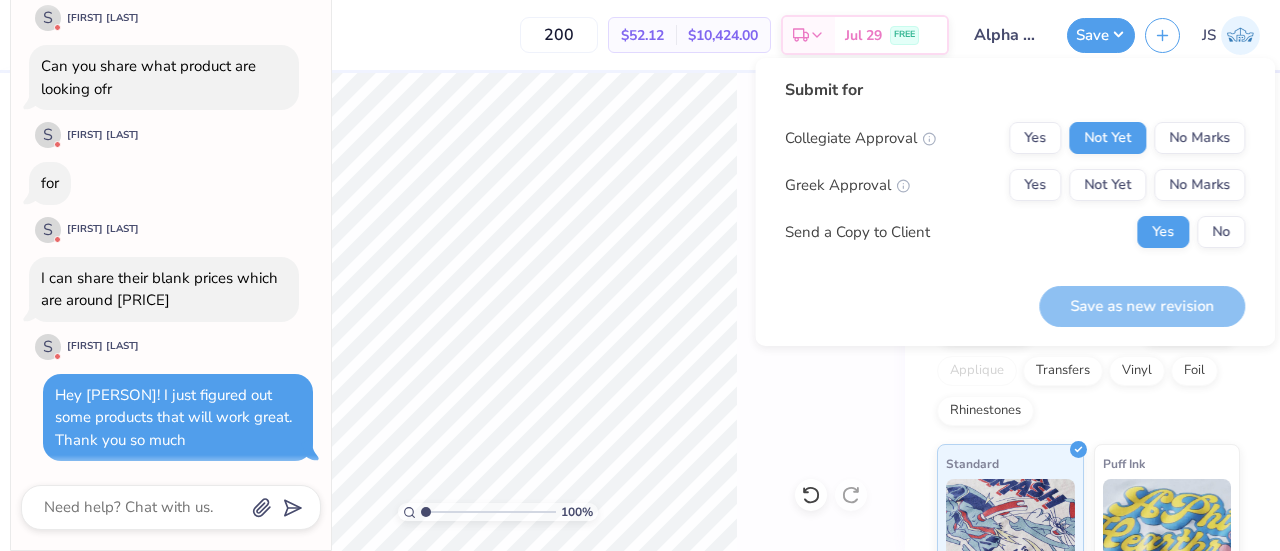scroll, scrollTop: 655, scrollLeft: 0, axis: vertical 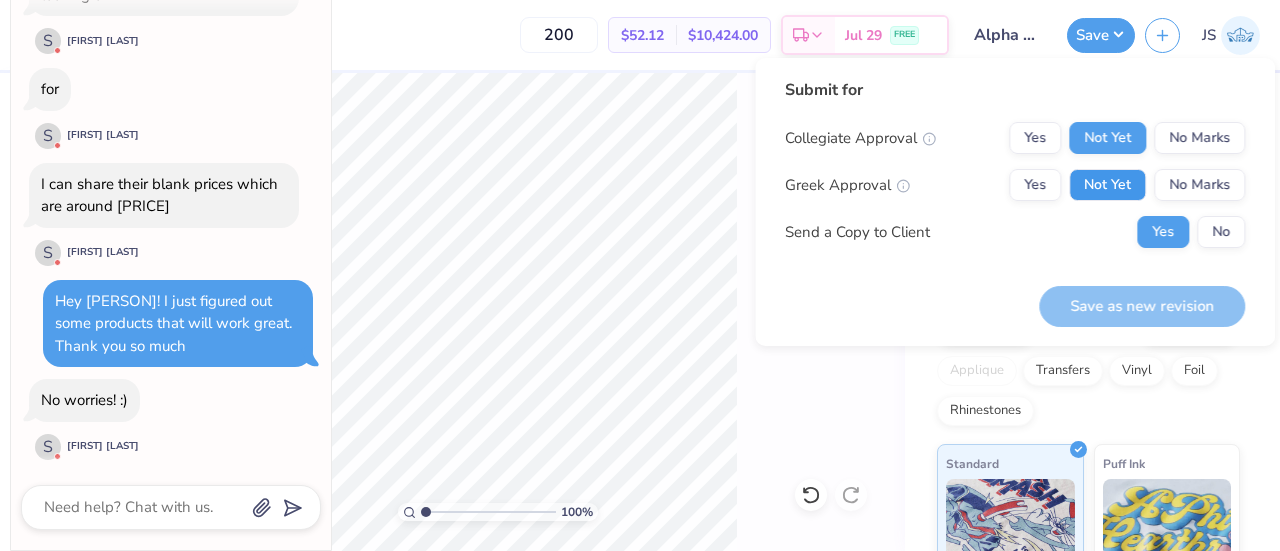 click on "Not Yet" at bounding box center [1107, 185] 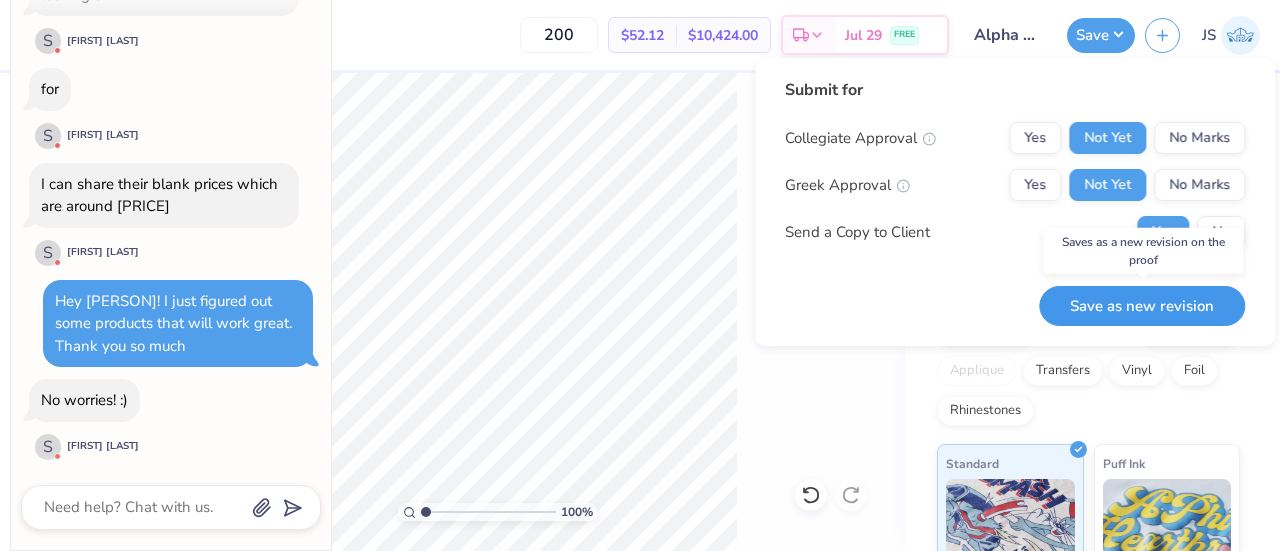 click on "Save as new revision" at bounding box center (1142, 306) 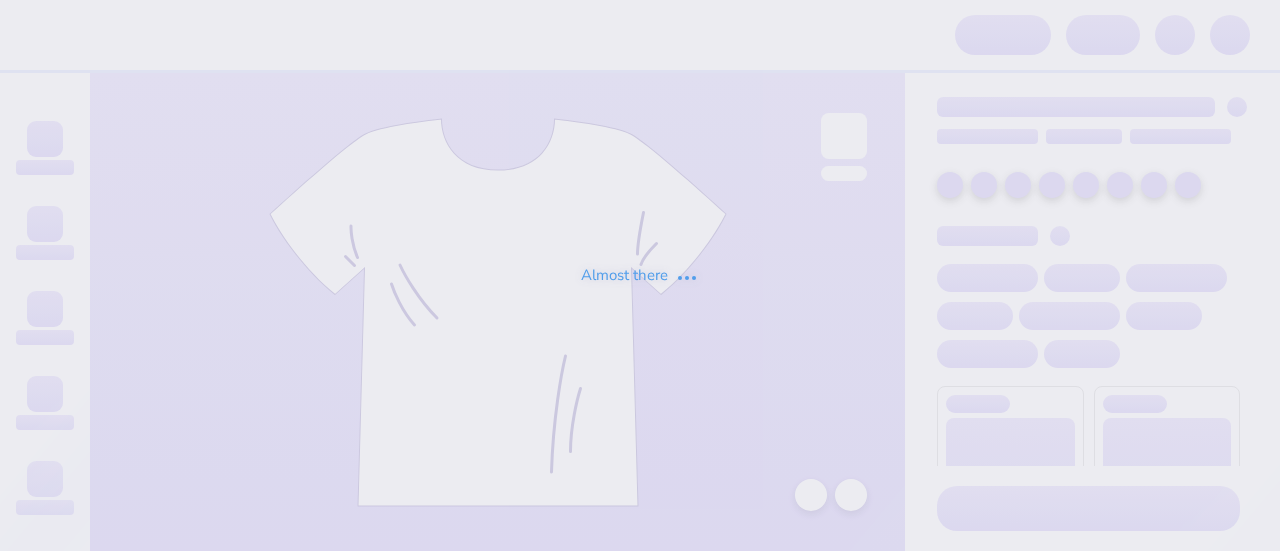 scroll, scrollTop: 0, scrollLeft: 0, axis: both 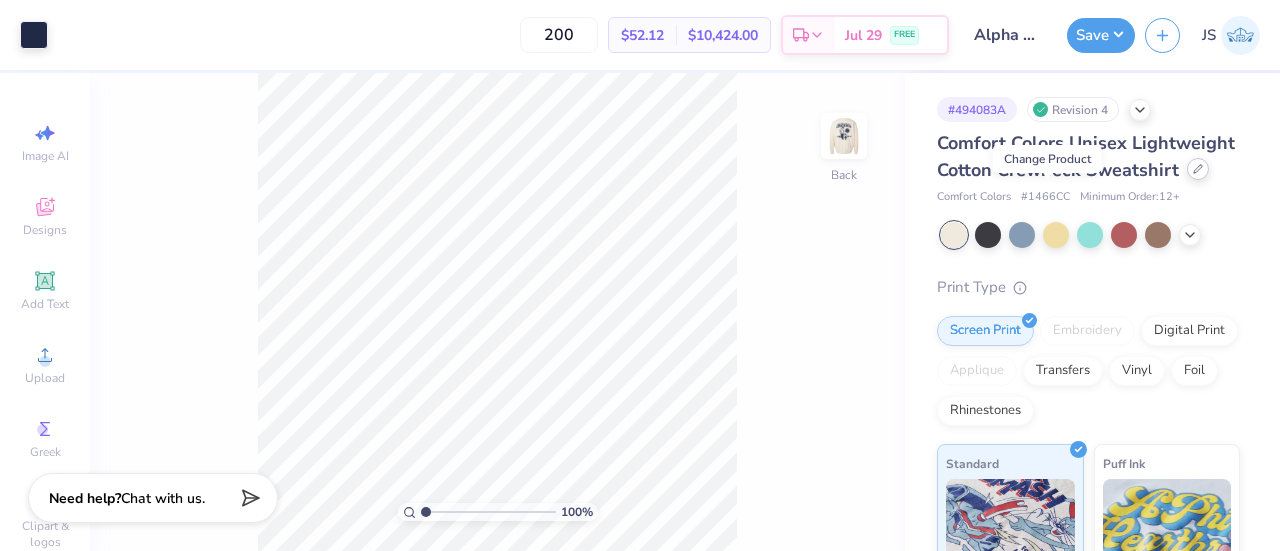 click 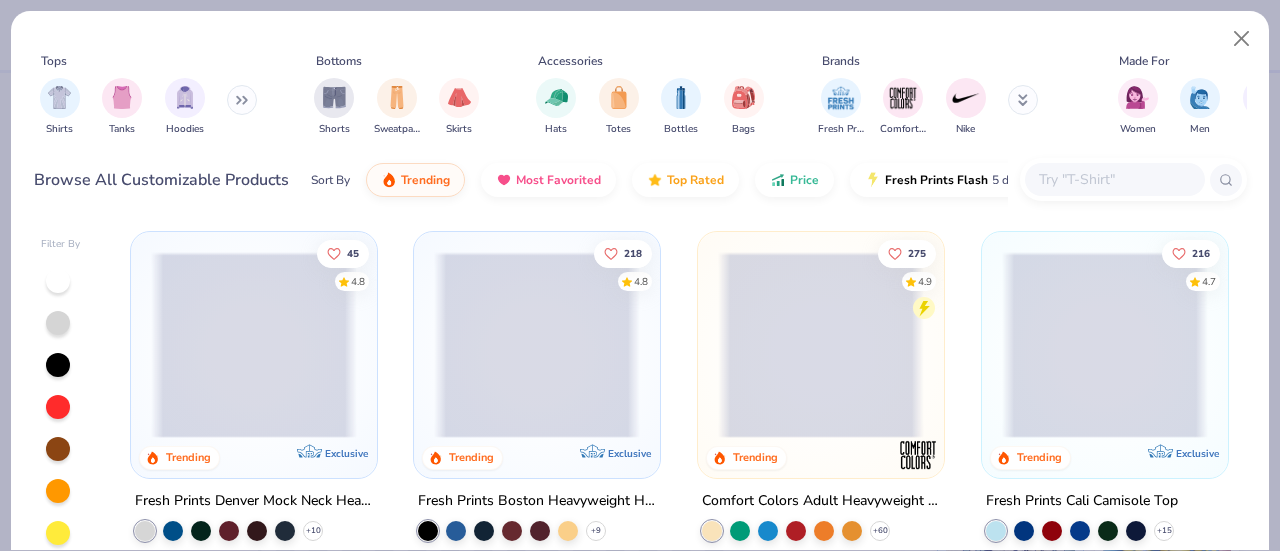 click at bounding box center [1114, 179] 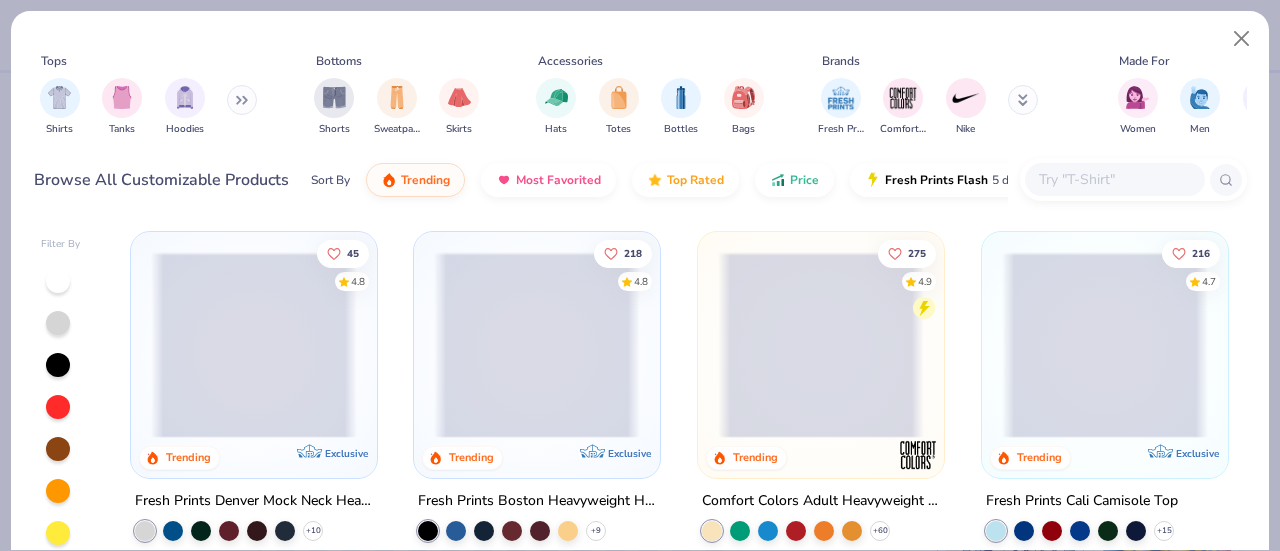 paste on "1467" 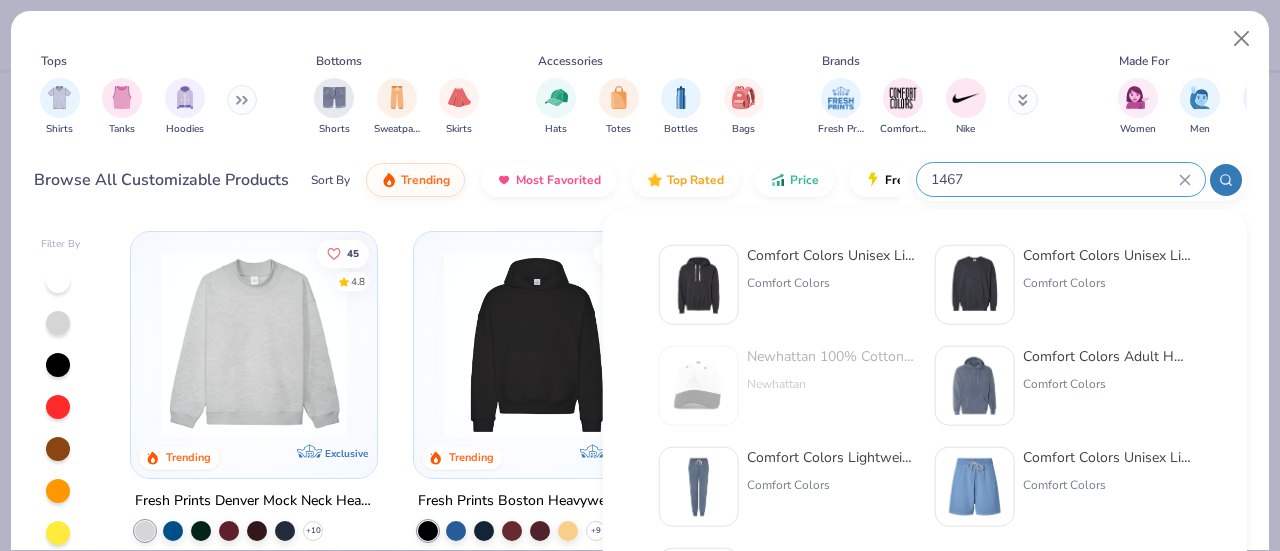 type on "1467" 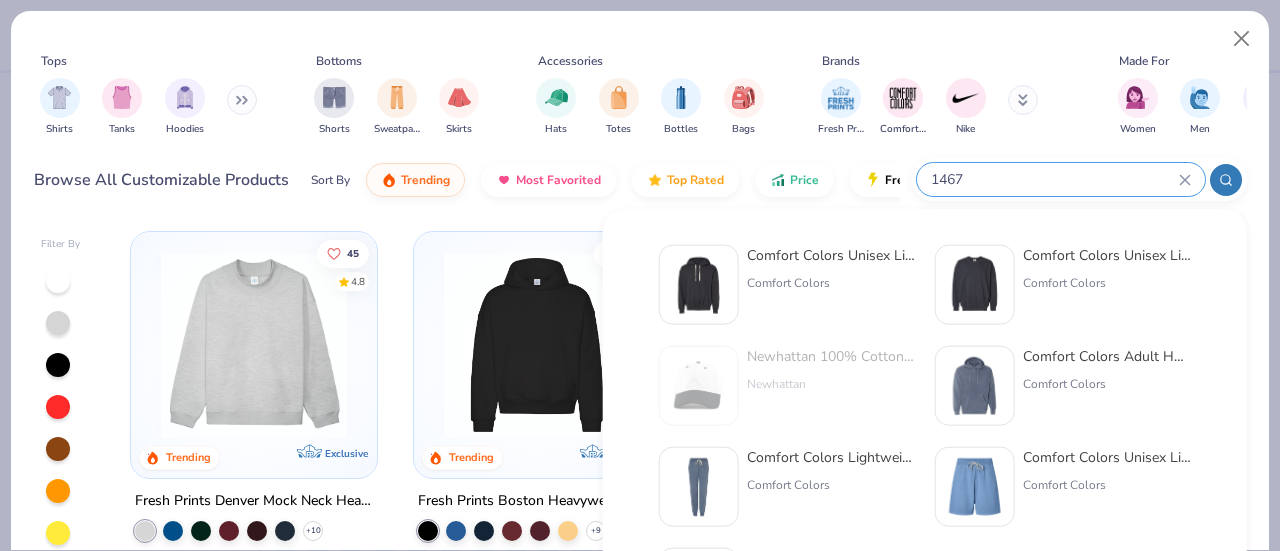 click on "Comfort Colors Unisex Lighweight Cotton Hooded Sweatshirt Comfort Colors" at bounding box center [831, 285] 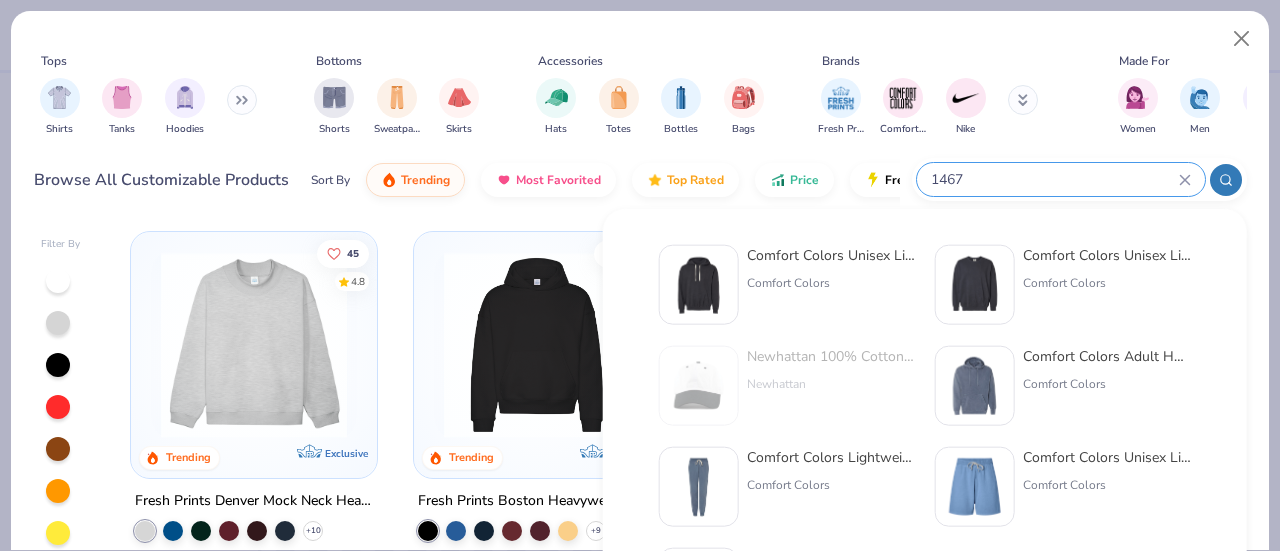 type 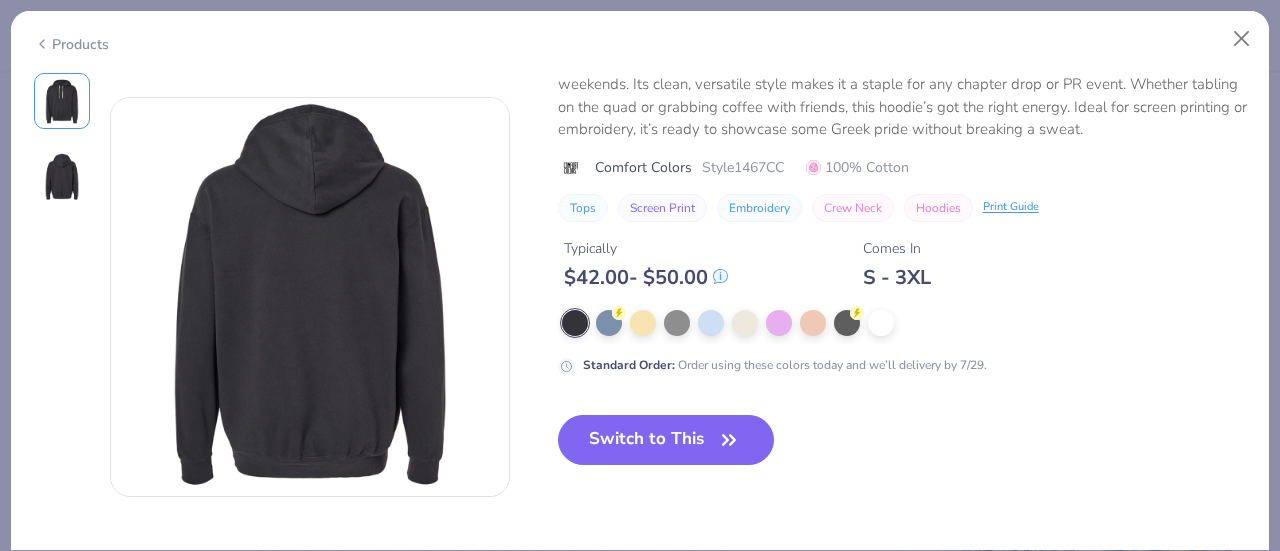 scroll, scrollTop: 440, scrollLeft: 0, axis: vertical 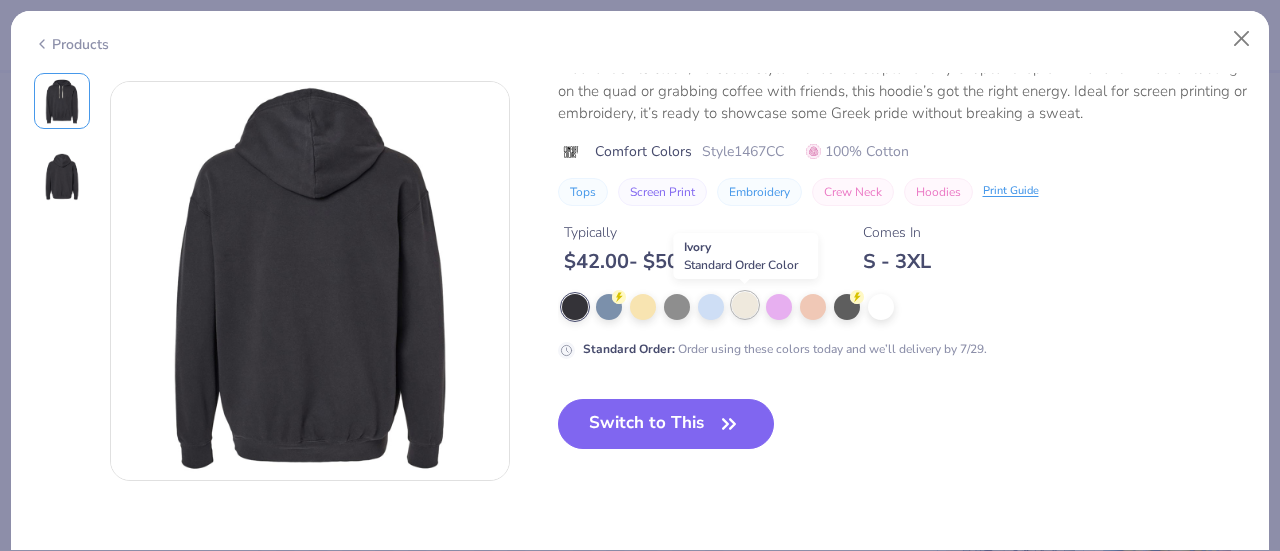 click at bounding box center [745, 305] 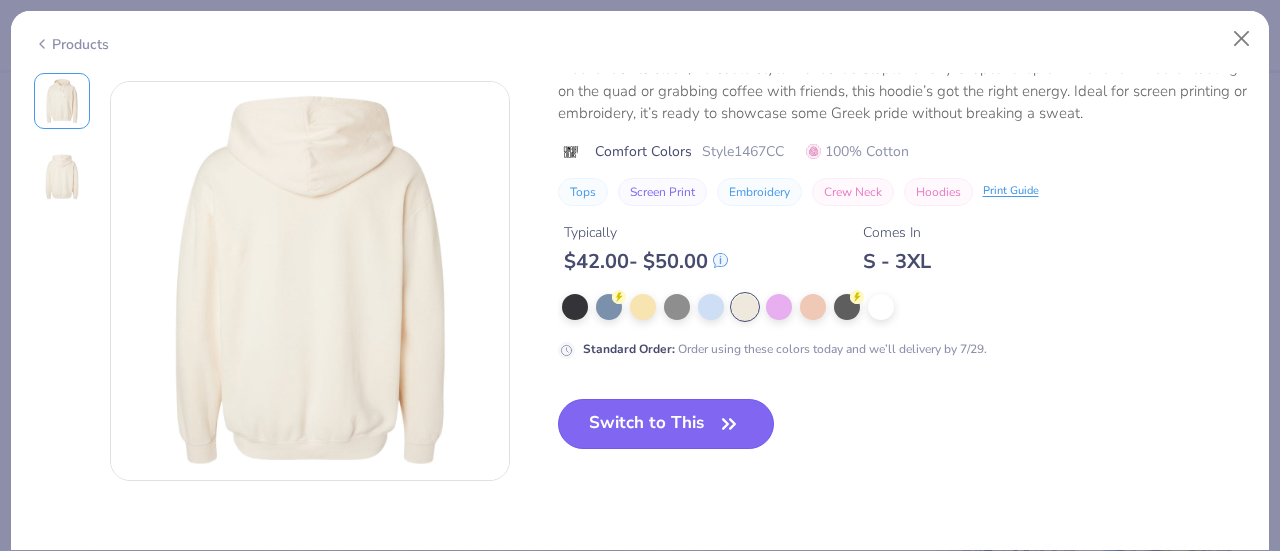 click on "Switch to This" at bounding box center (666, 424) 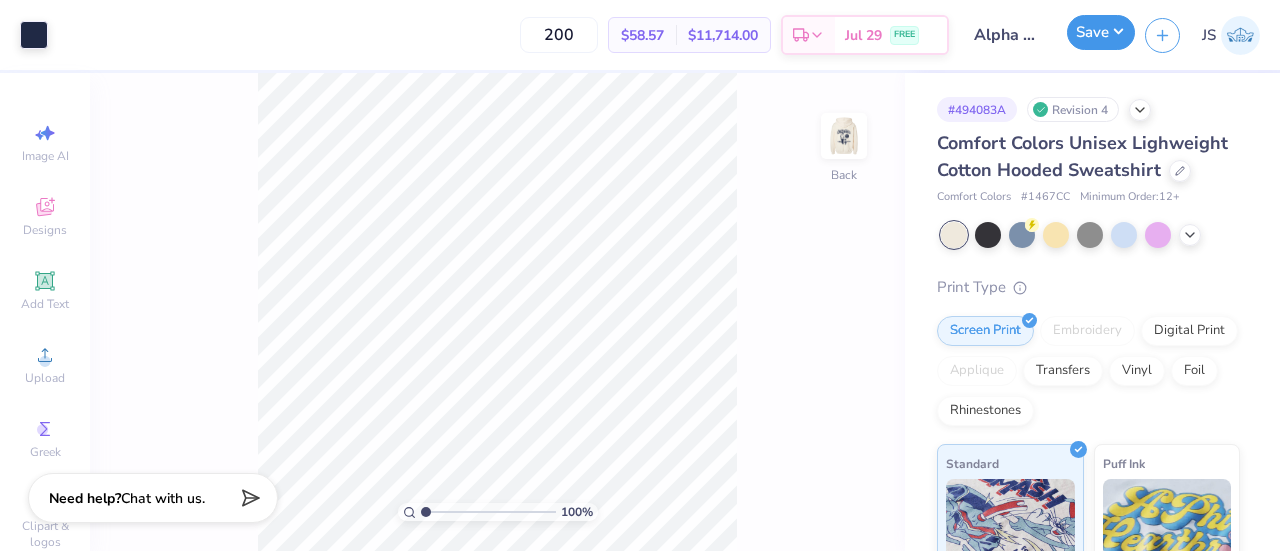 click on "Save" at bounding box center [1101, 32] 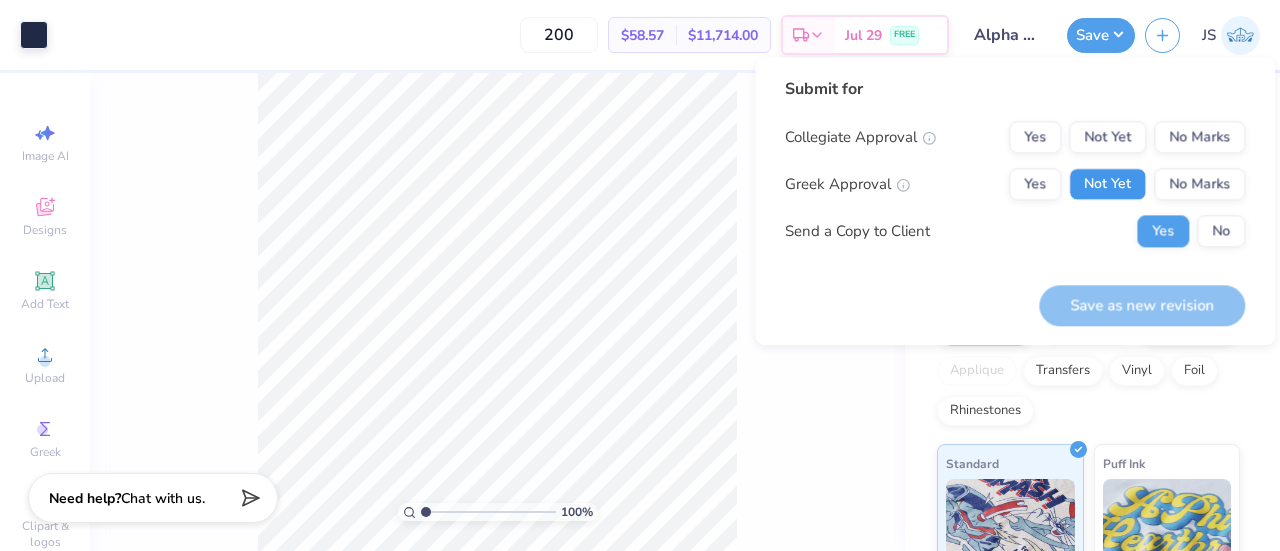 click on "Not Yet" at bounding box center (1107, 184) 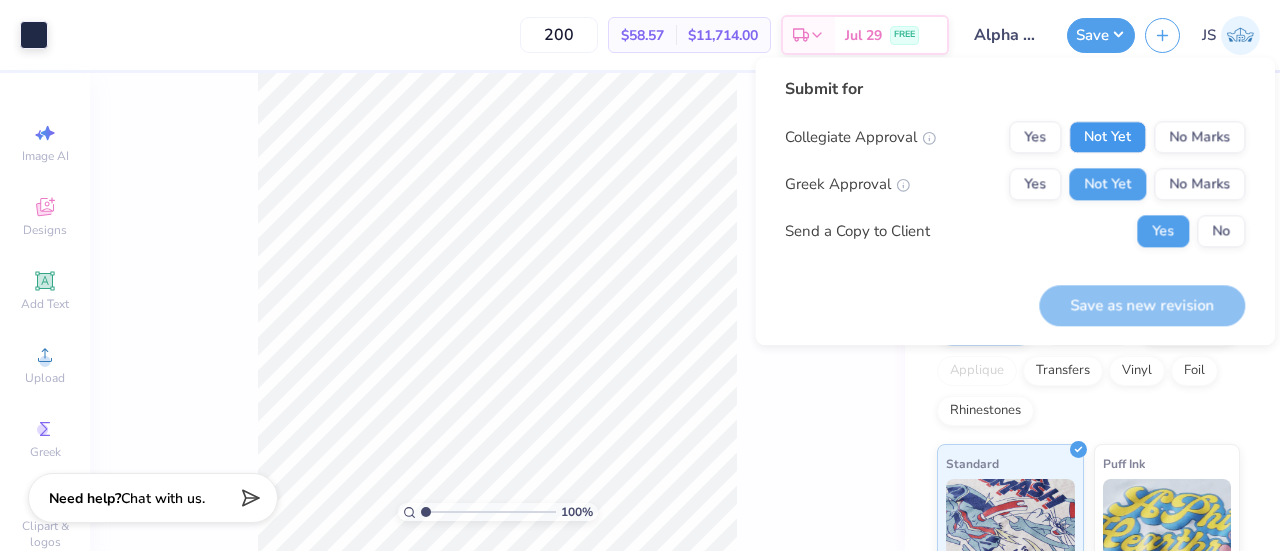 click on "Not Yet" at bounding box center [1107, 137] 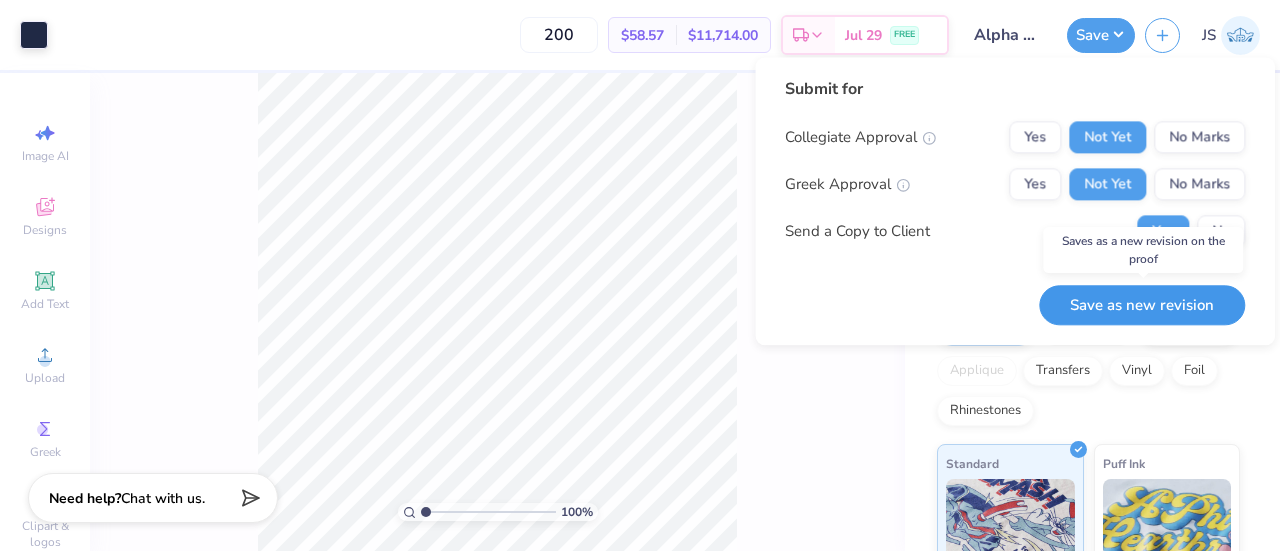 click on "Save as new revision" at bounding box center (1142, 305) 